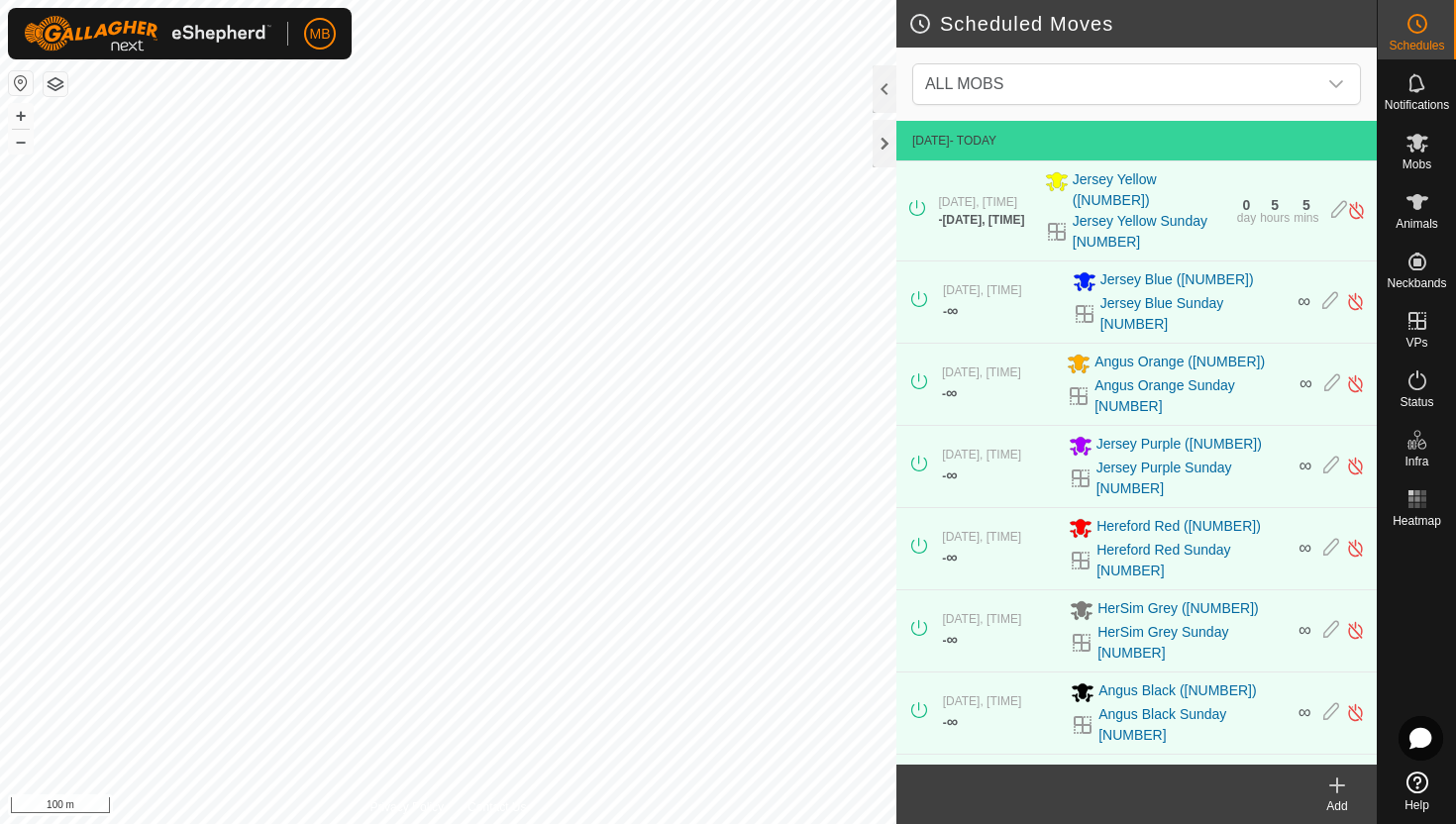 scroll, scrollTop: 0, scrollLeft: 0, axis: both 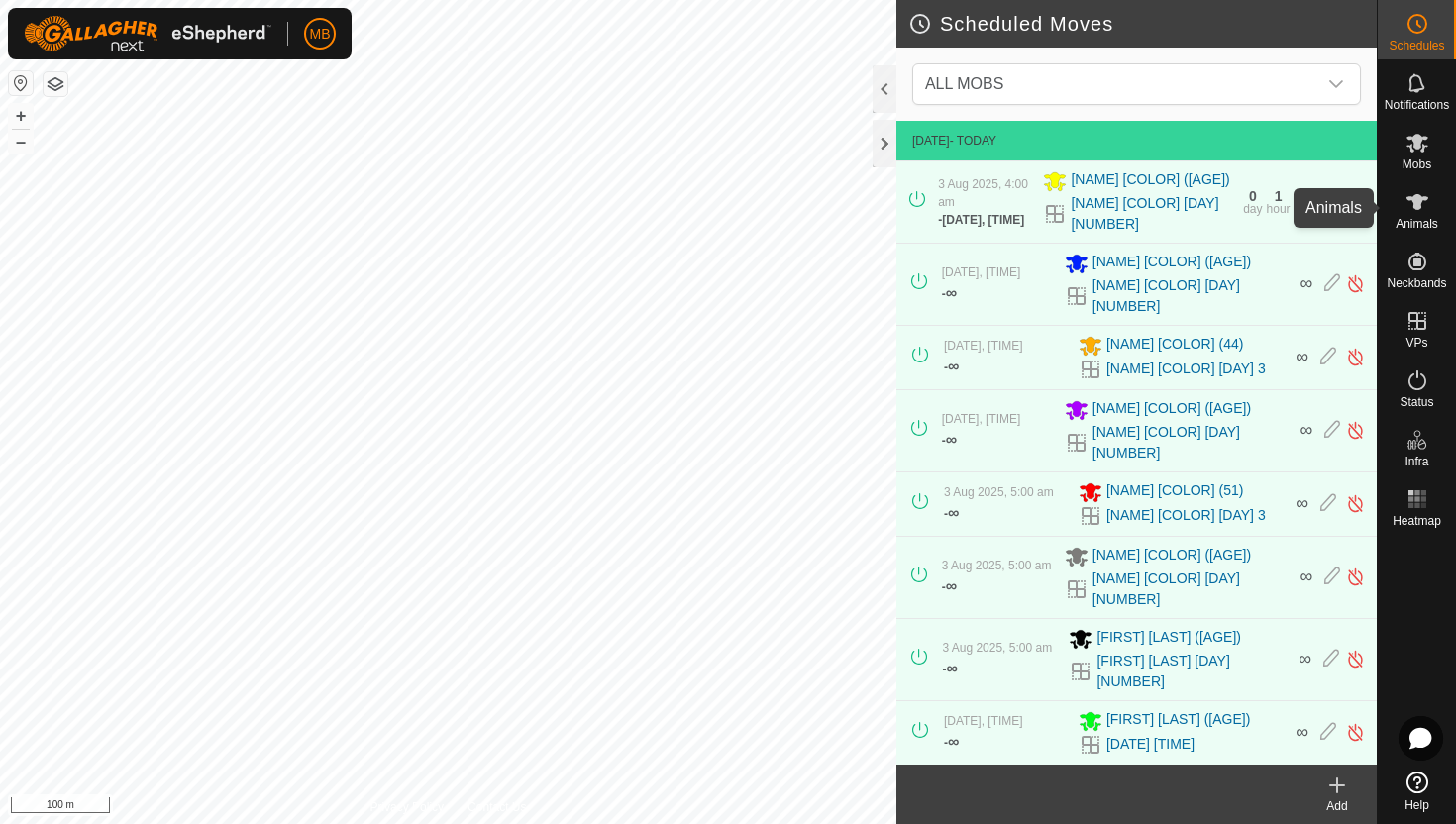 click 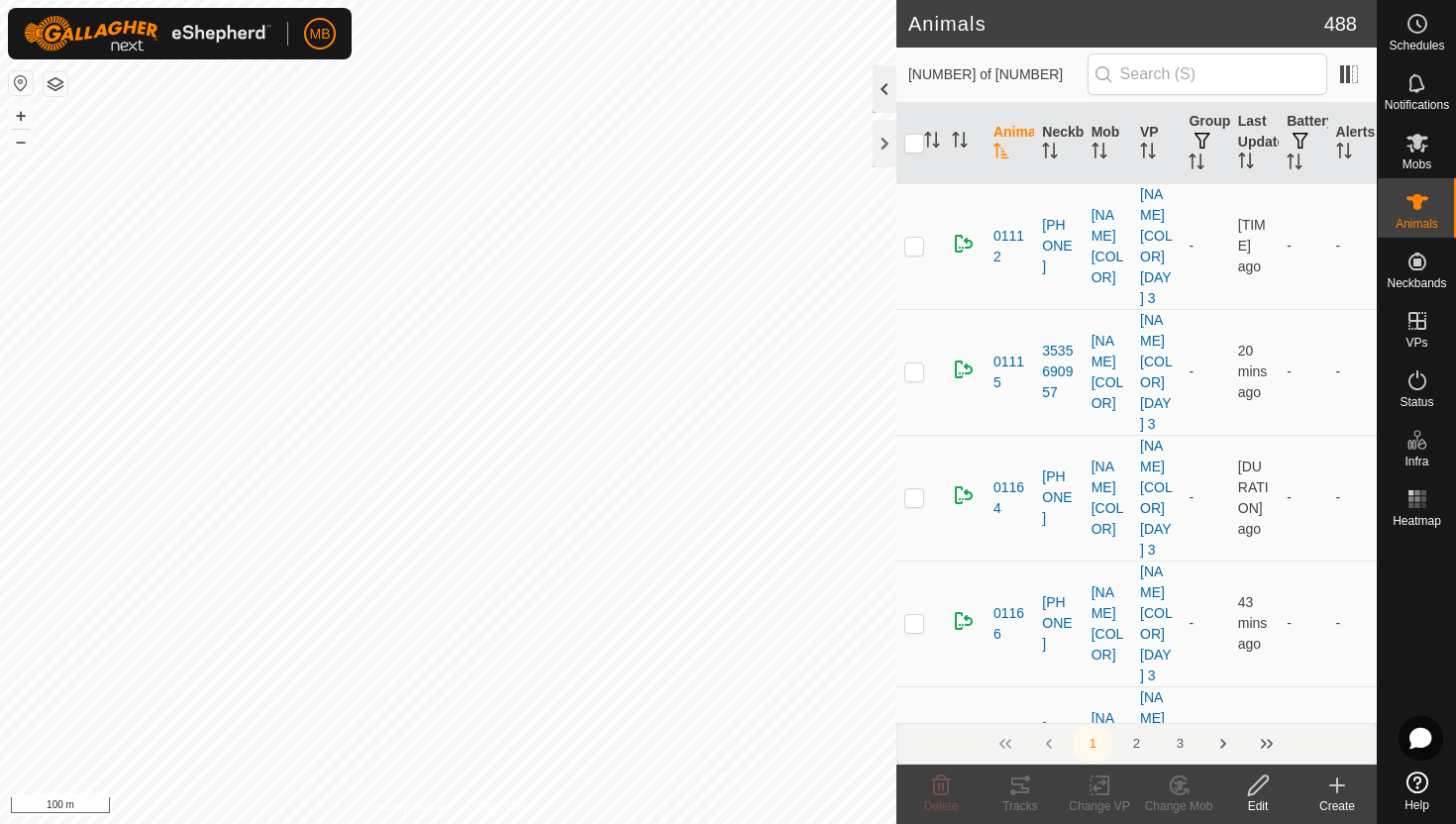 click 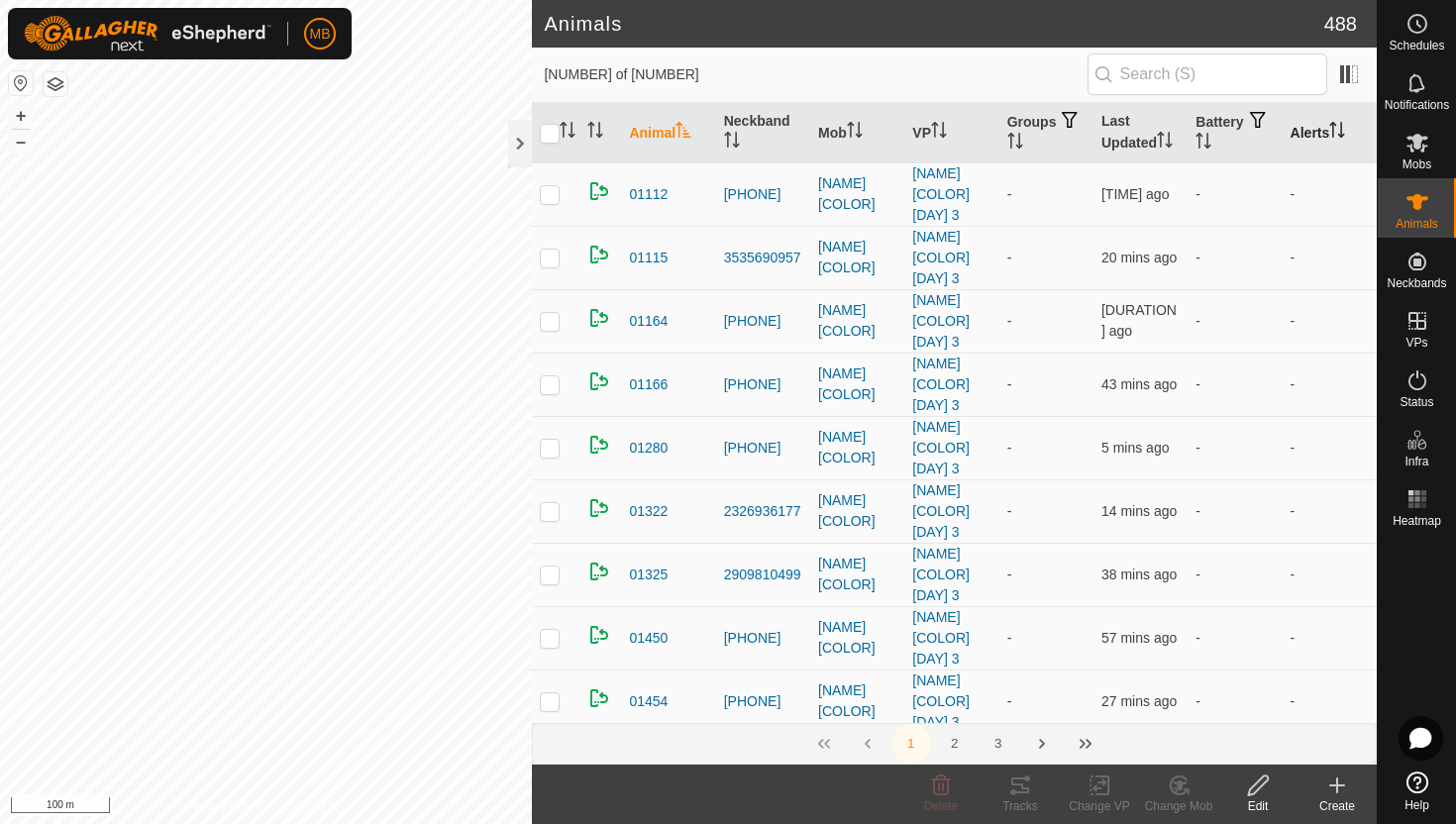 click 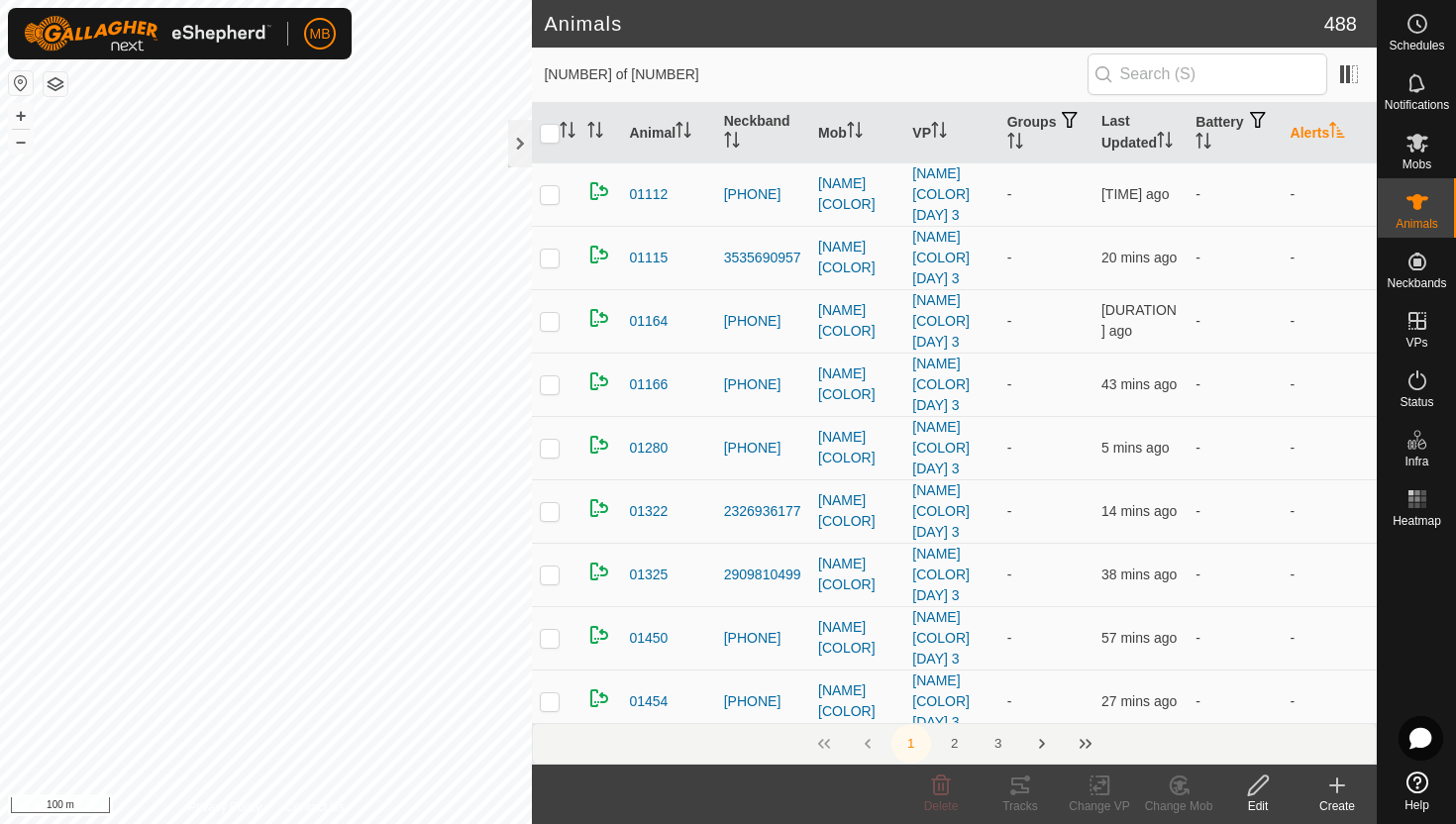 click 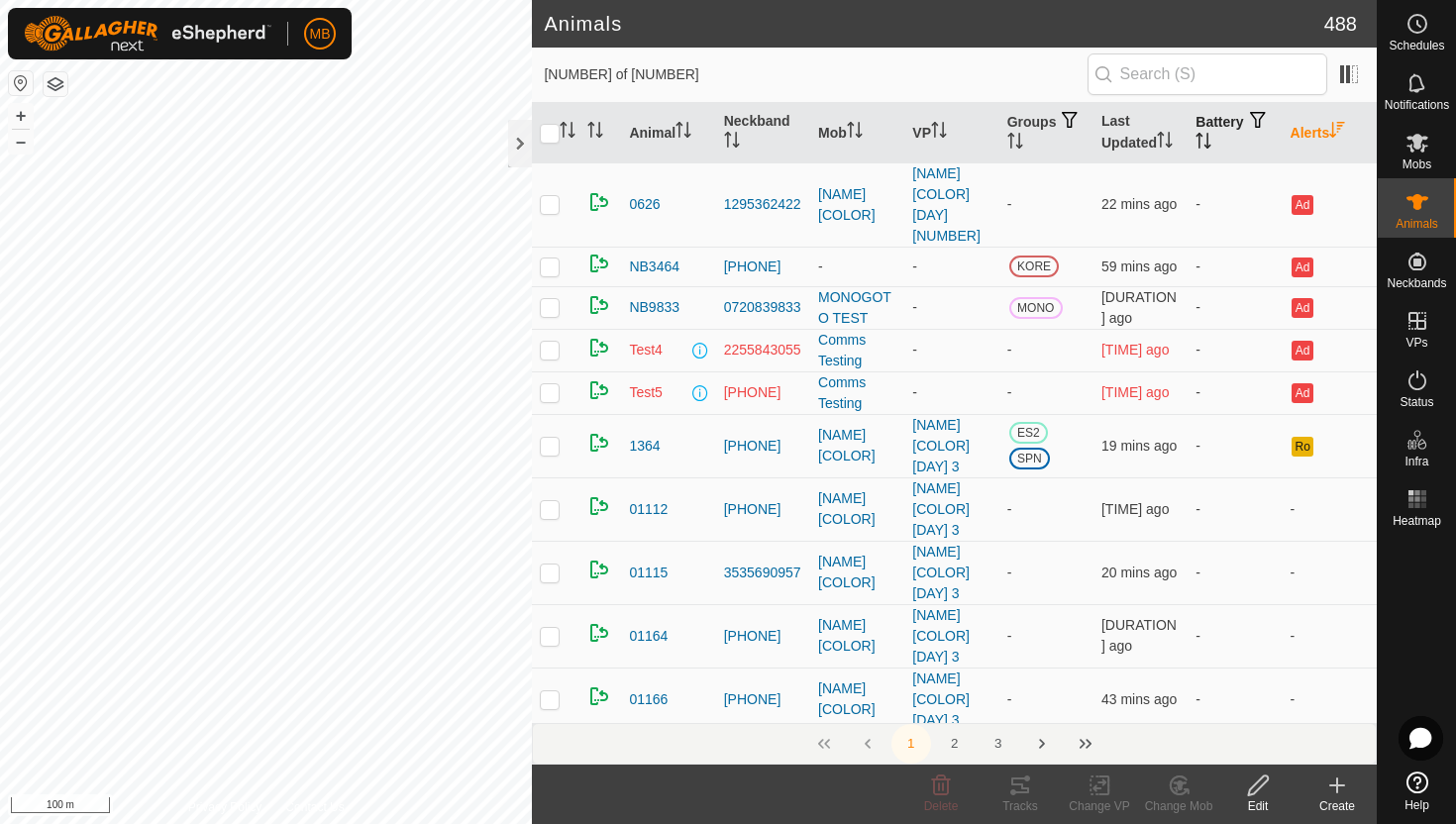 click 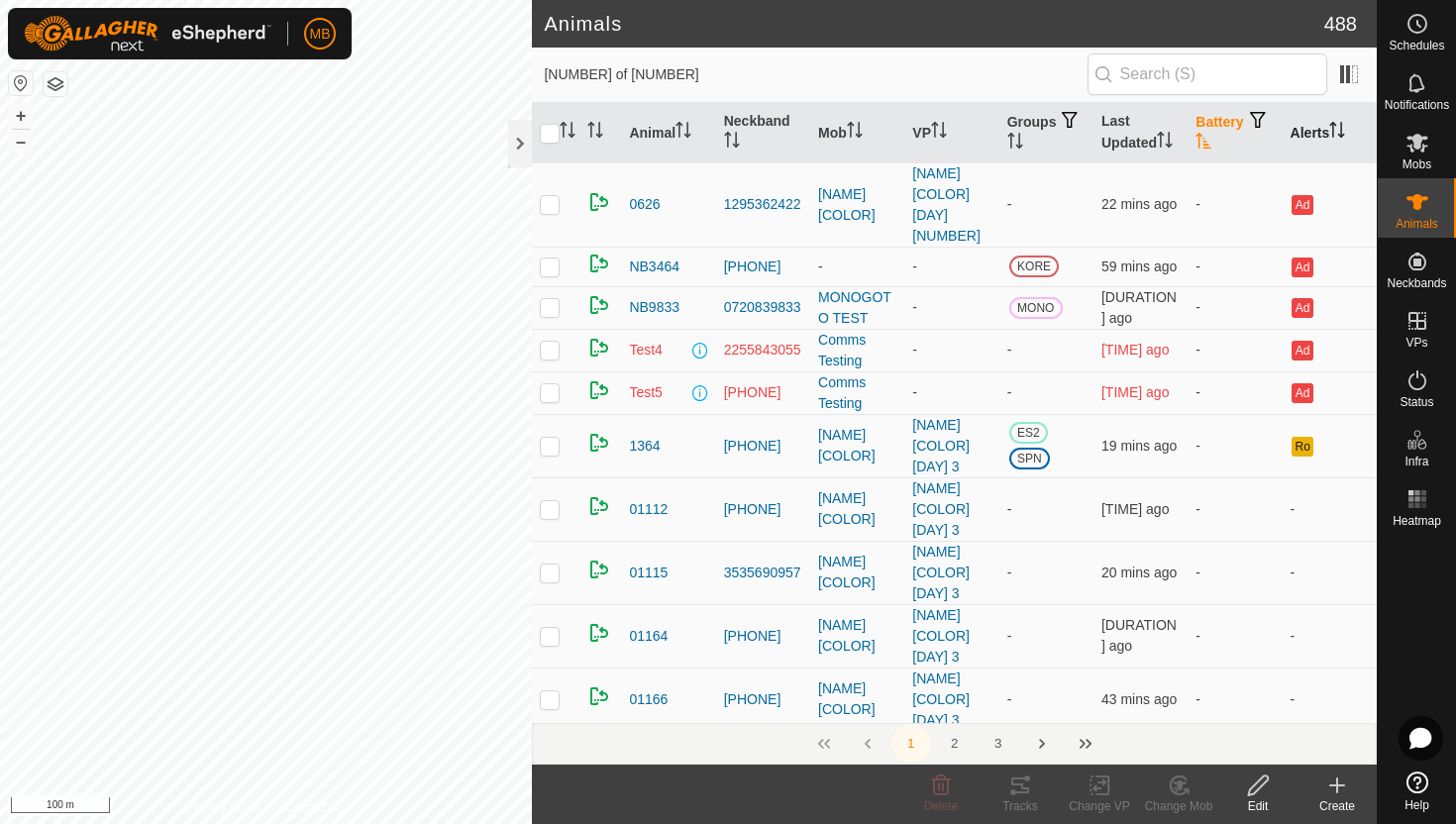 click 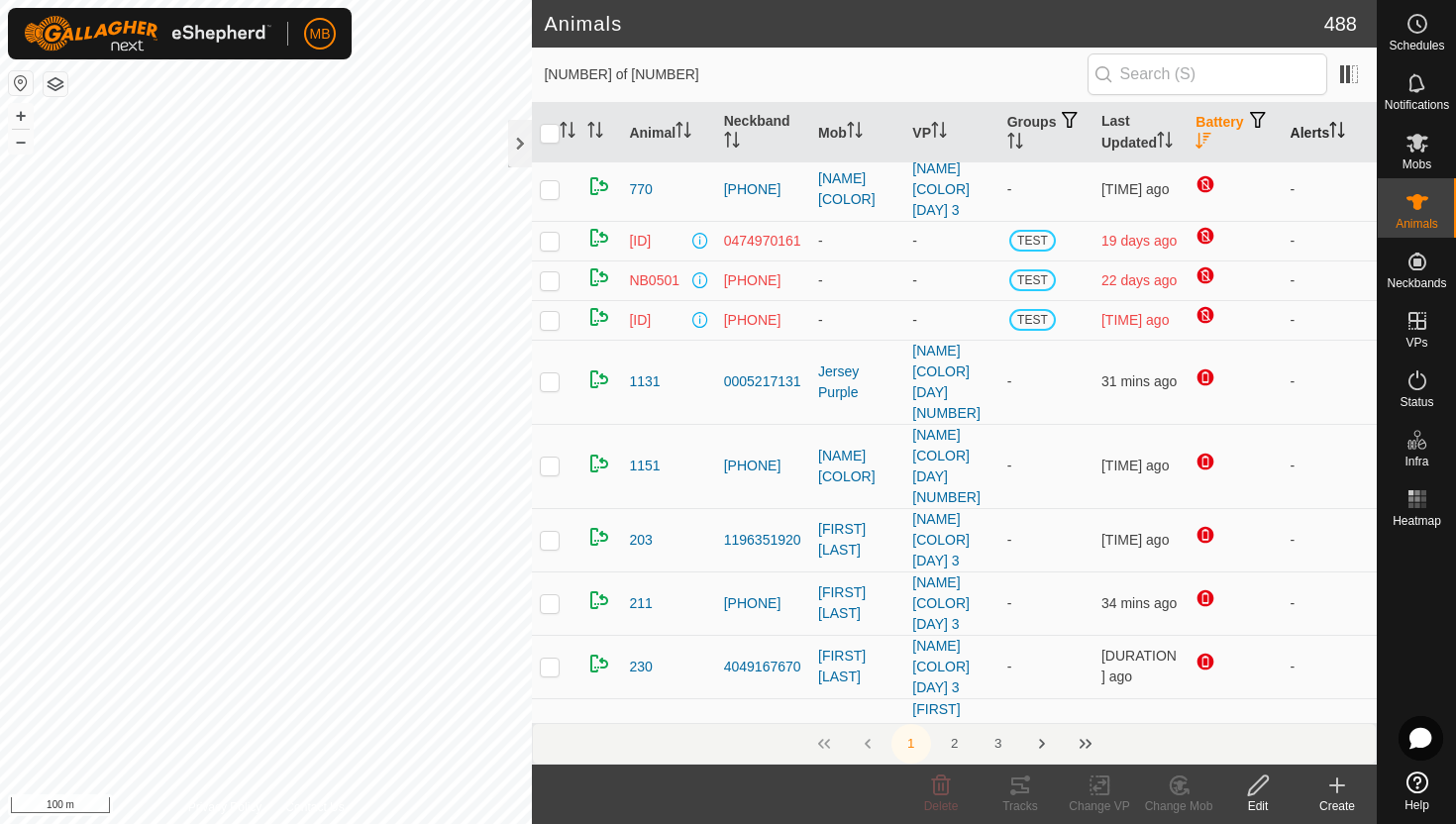 scroll, scrollTop: 69, scrollLeft: 0, axis: vertical 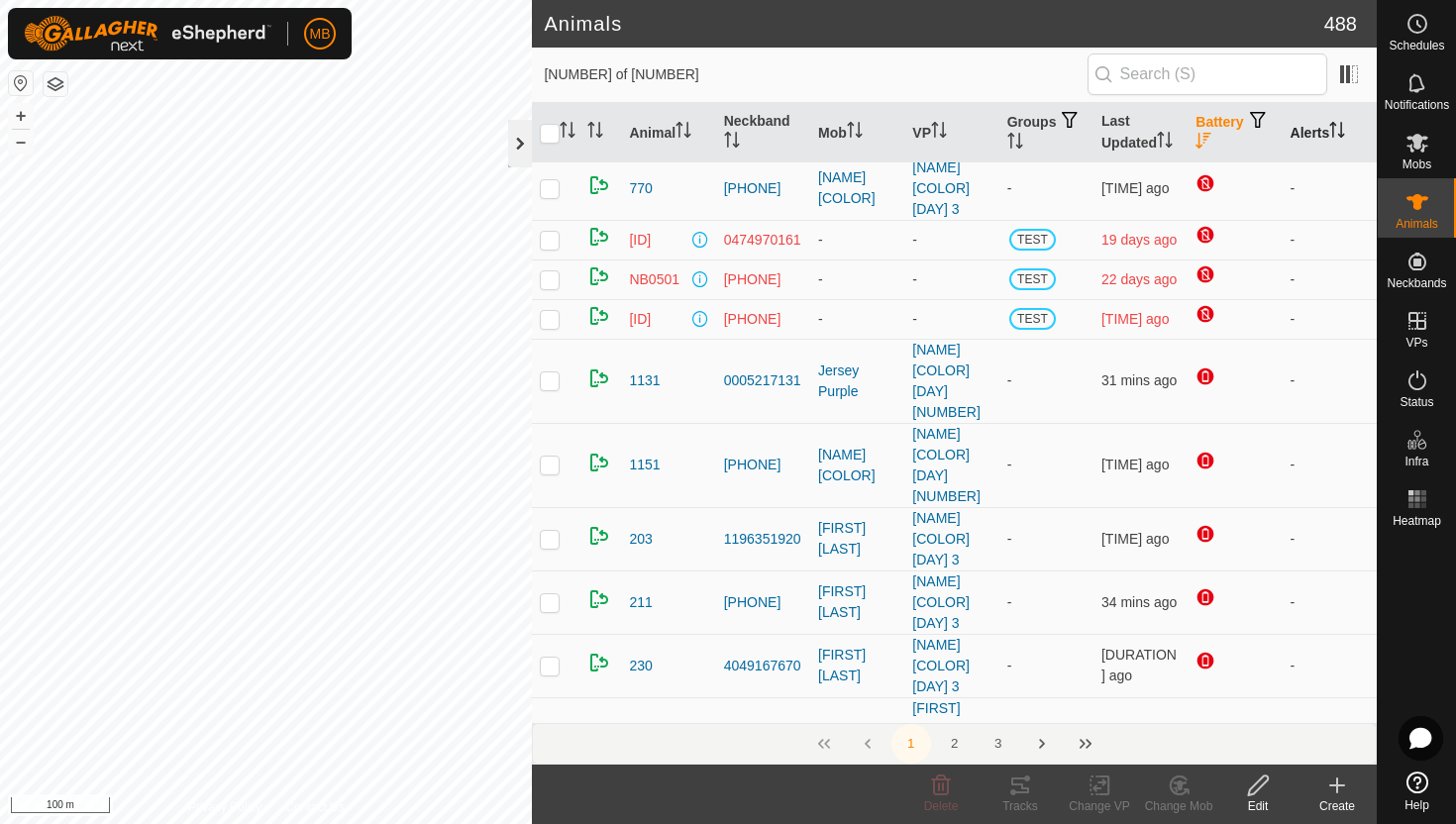 click 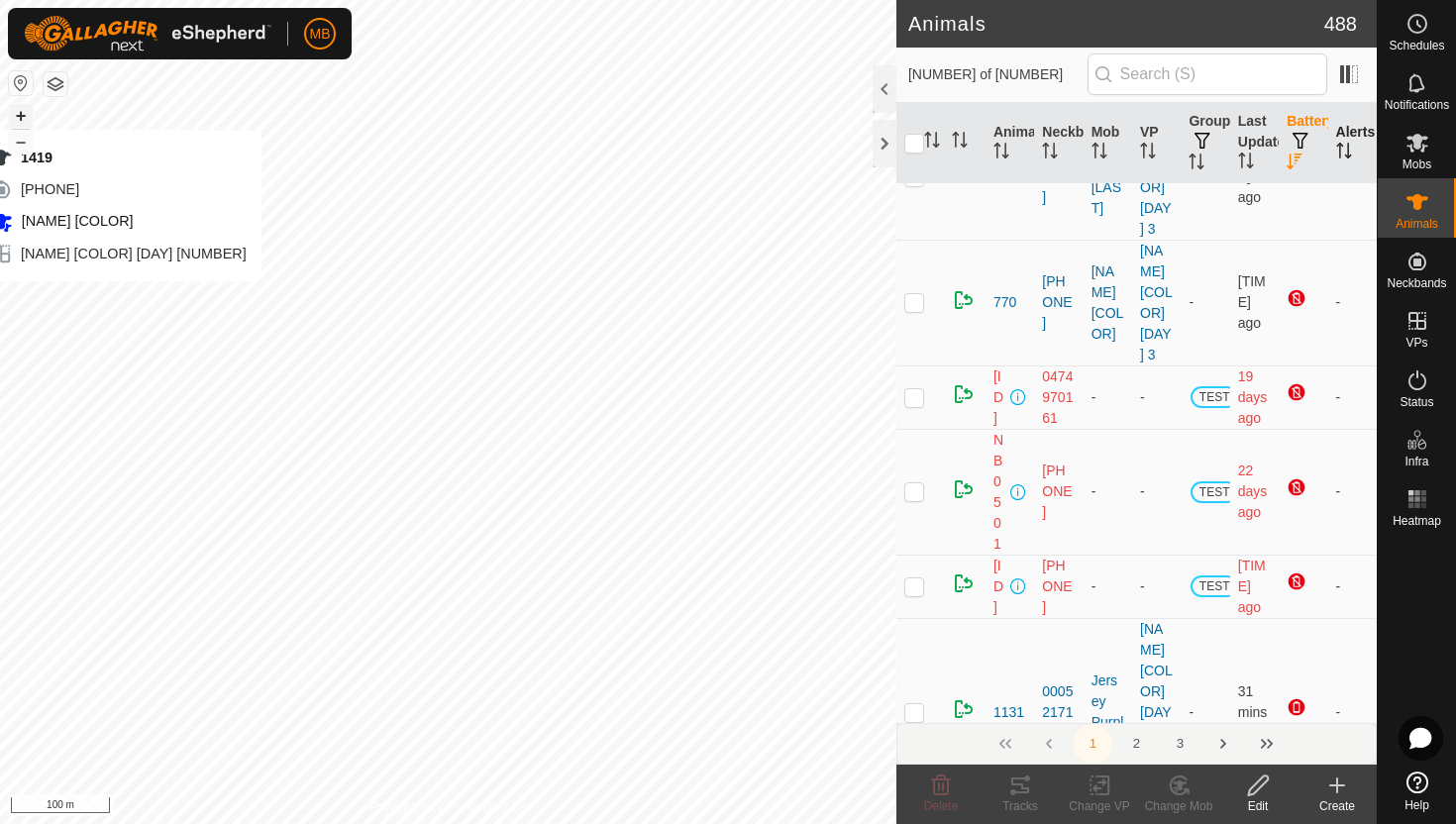 click on "+" at bounding box center [21, 116] 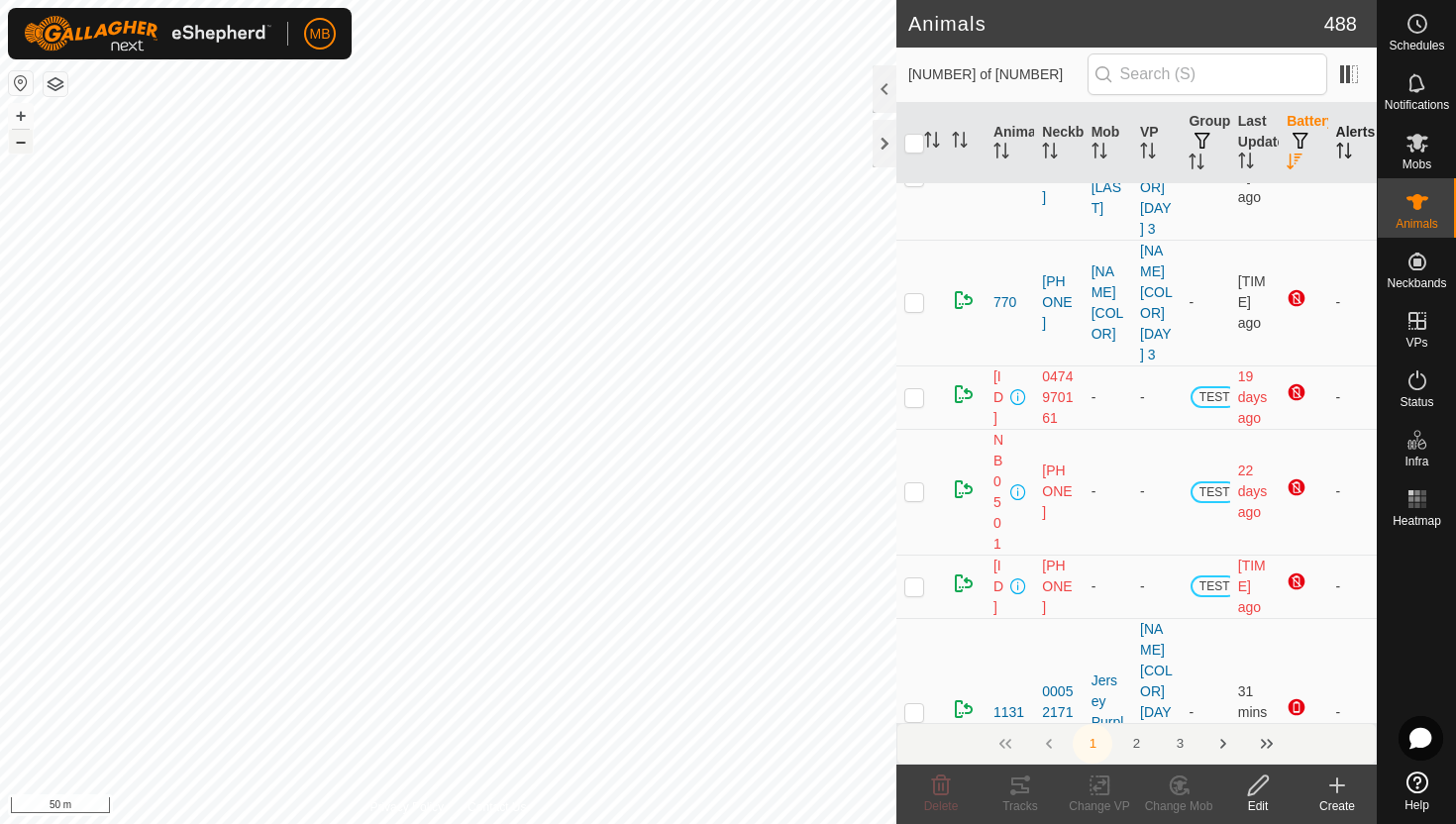 click on "–" at bounding box center (21, 142) 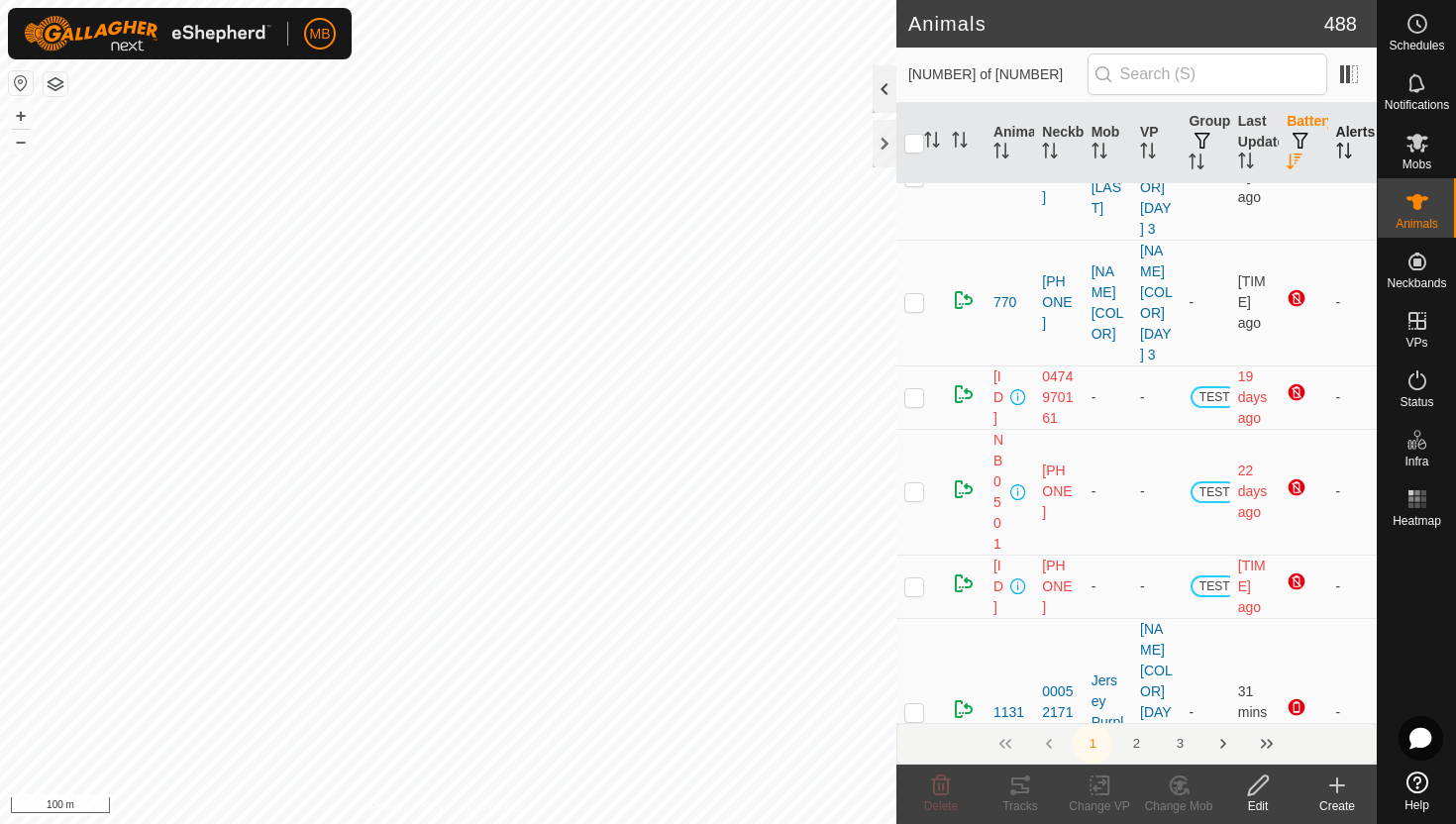 click 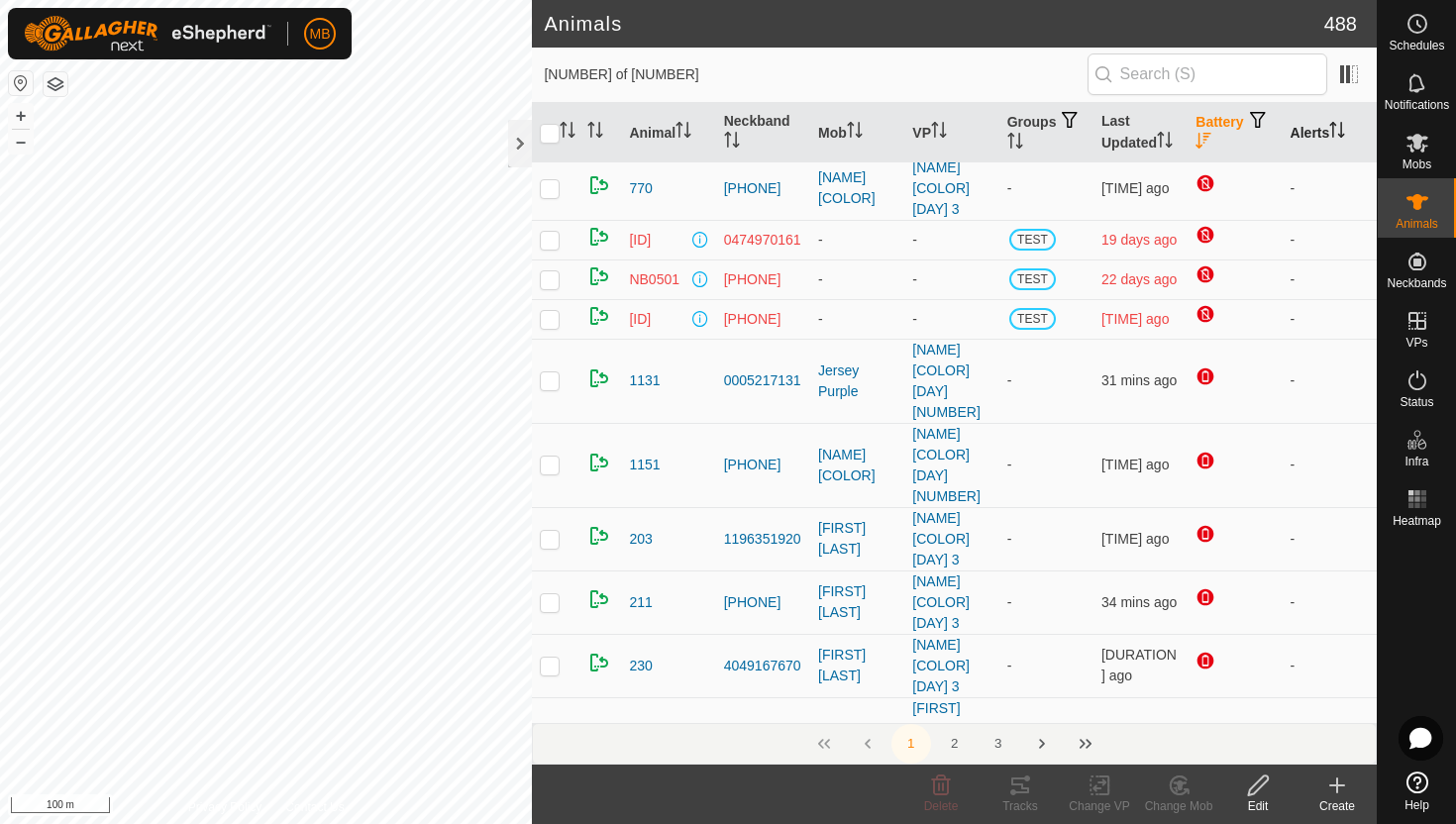 click at bounding box center (550, 739) 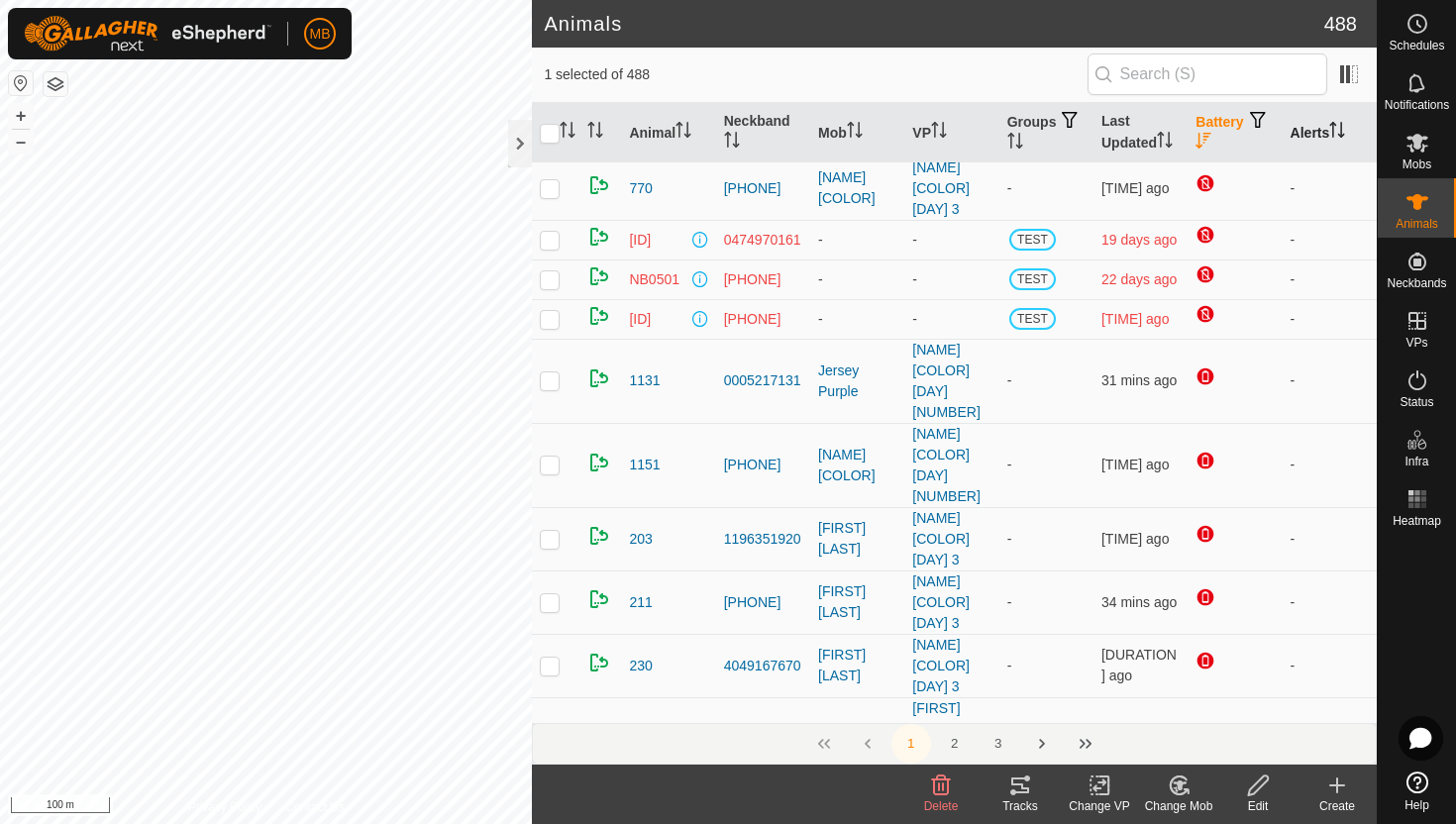 click at bounding box center (550, 739) 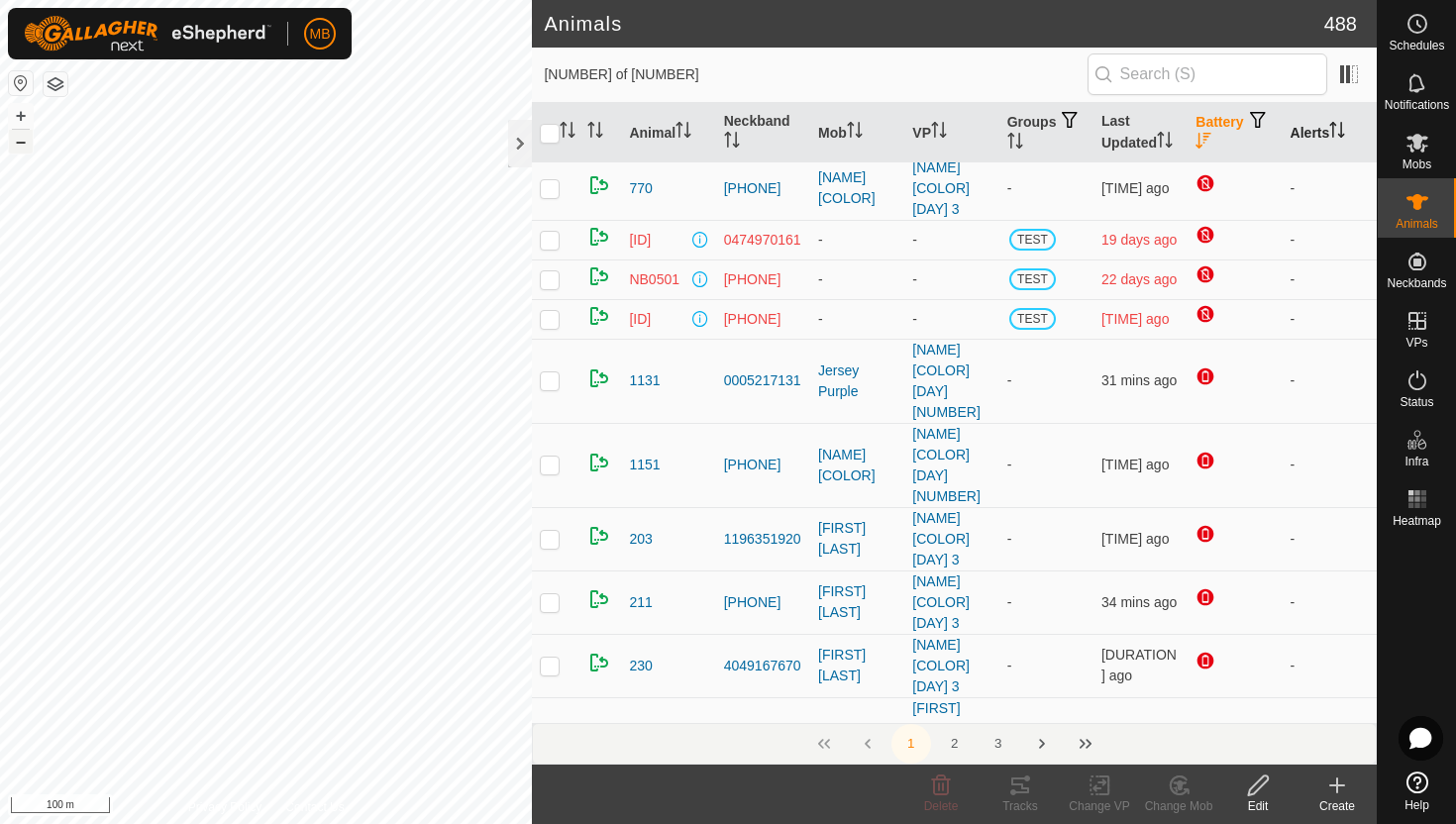 click on "–" at bounding box center [21, 142] 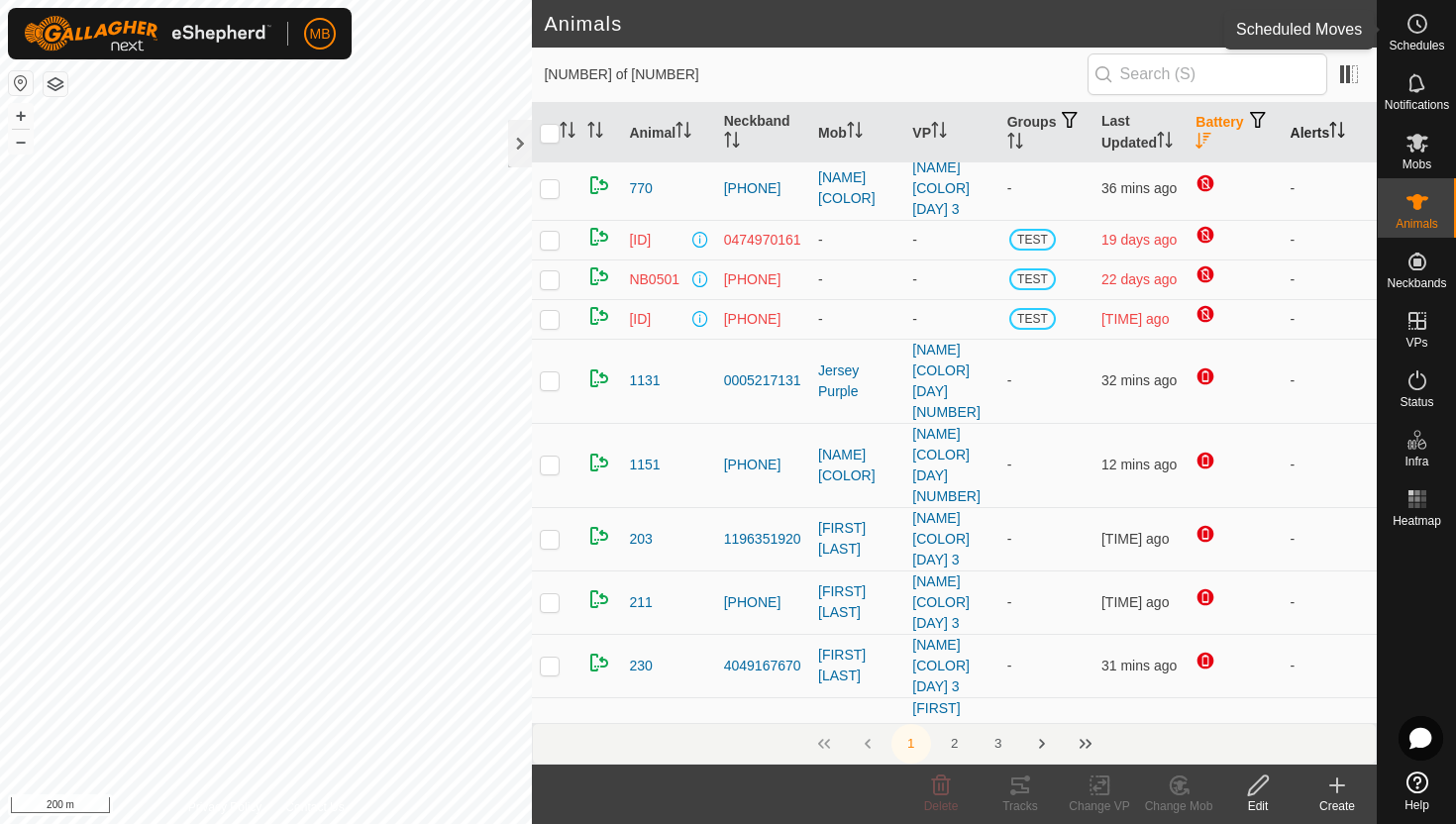 click 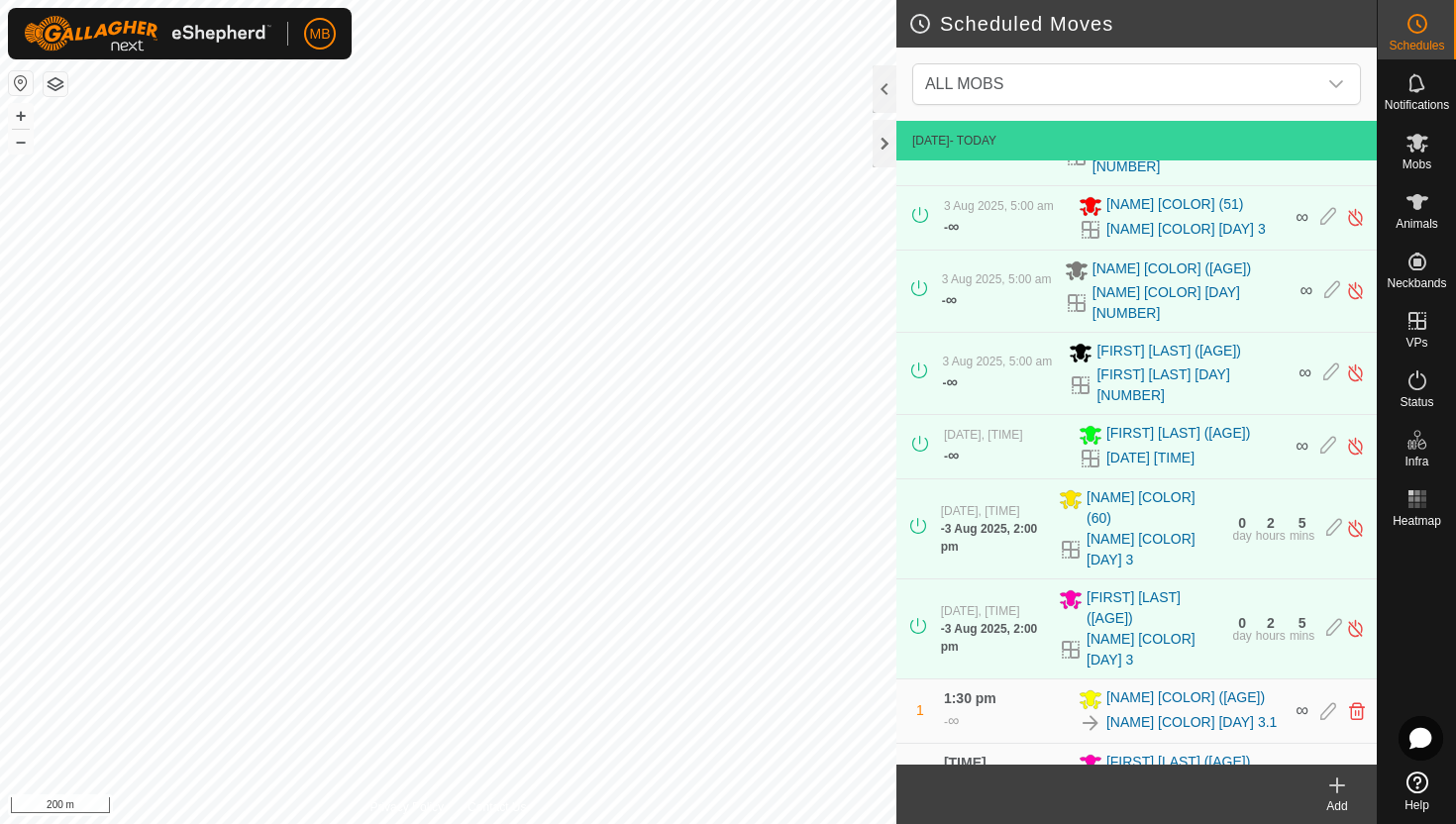 scroll, scrollTop: 0, scrollLeft: 0, axis: both 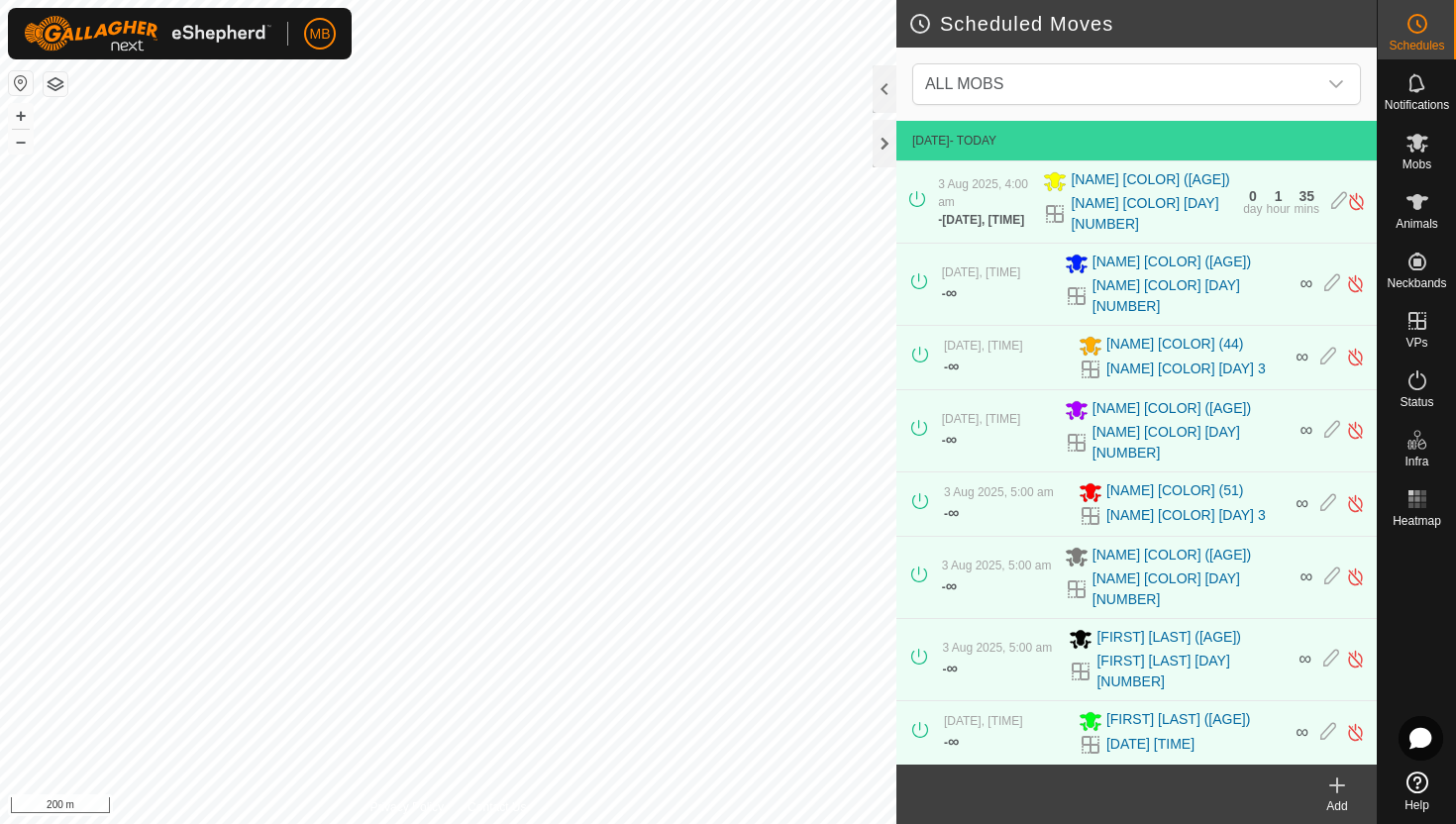 click on "3 Aug 2025, 4:30 am   -  ∞ Angus Orange (44) Angus Orange Sunday 3 ∞" at bounding box center [1136, 358] 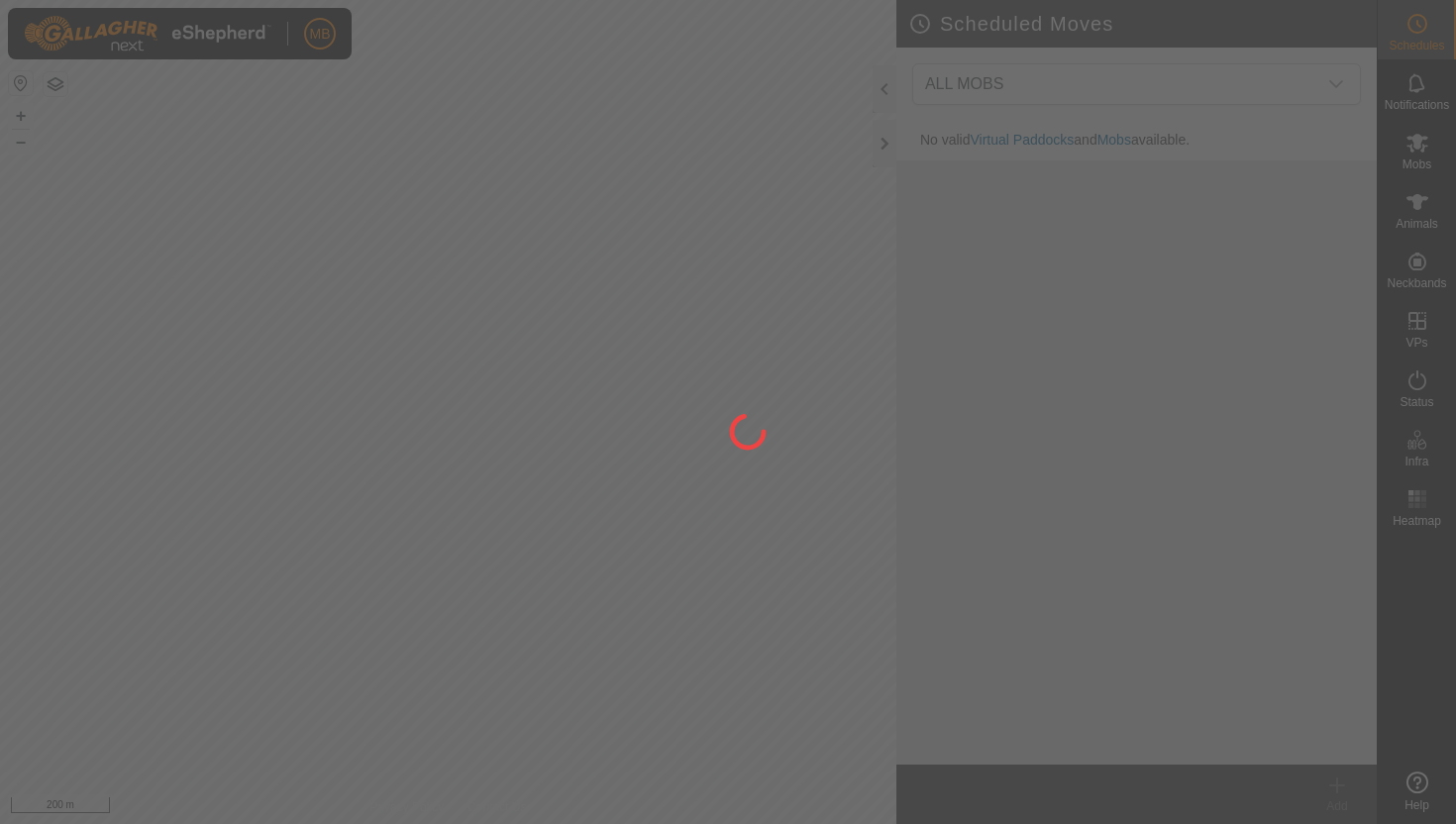 scroll, scrollTop: 0, scrollLeft: 0, axis: both 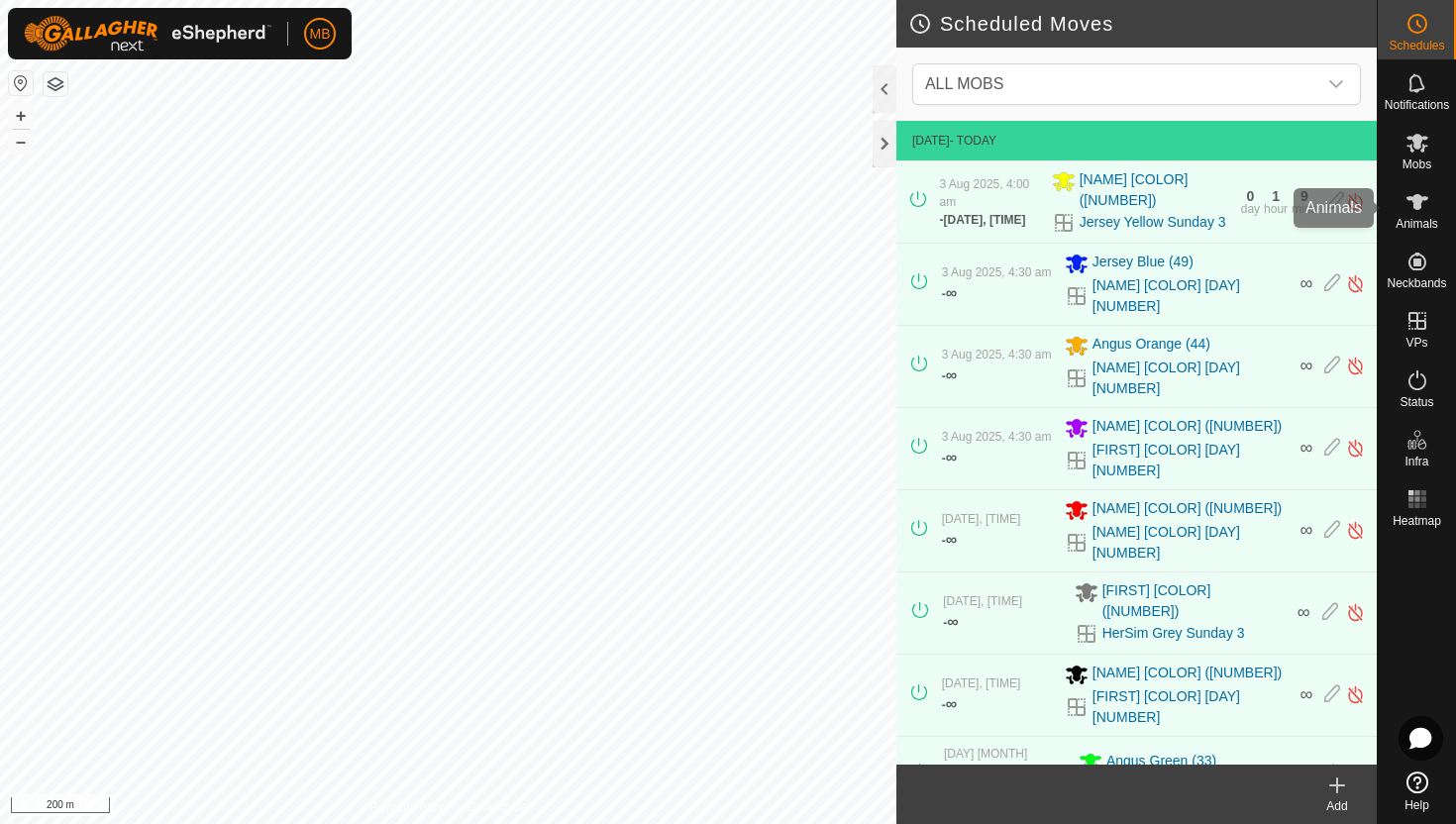 click 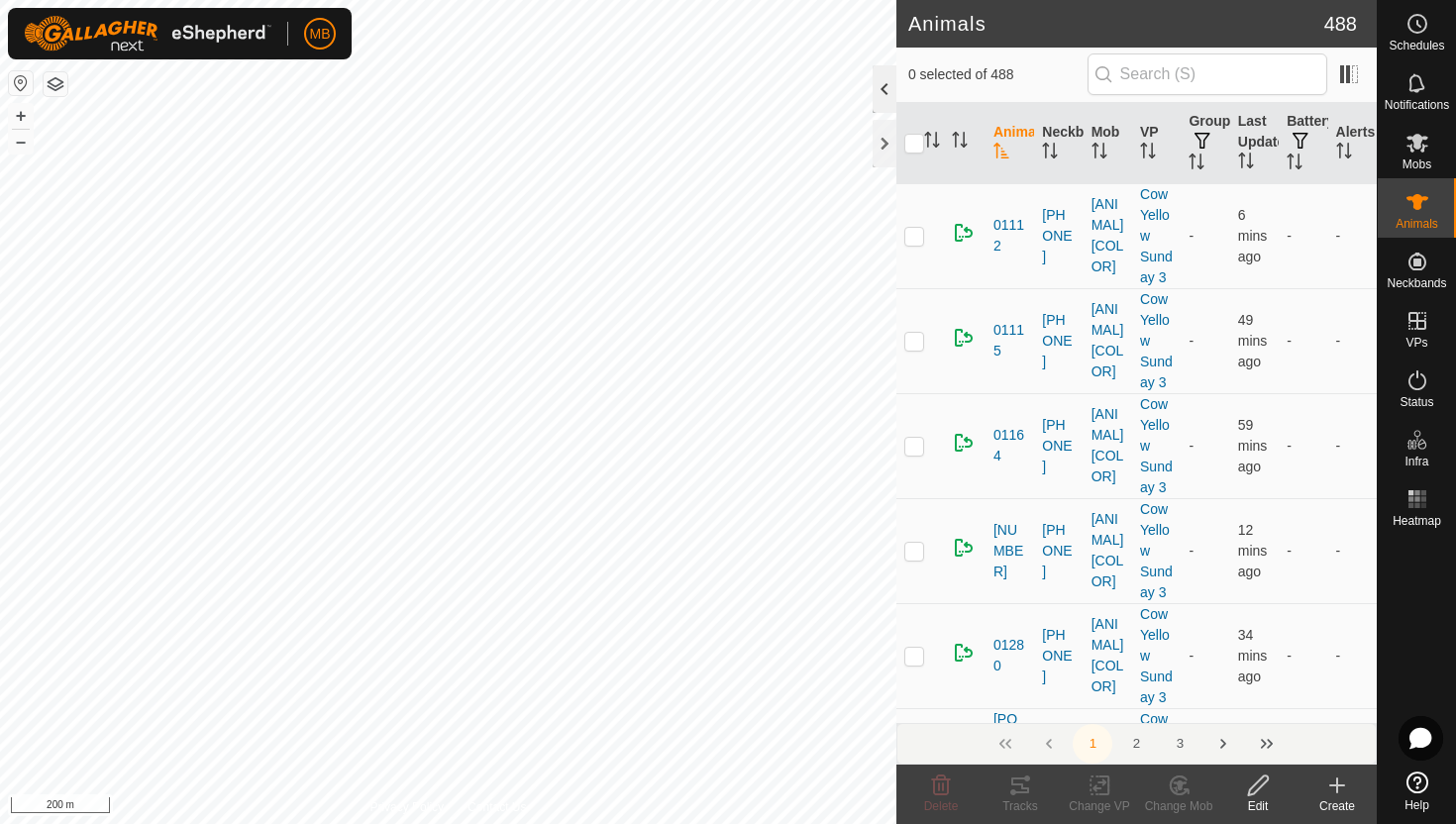 click 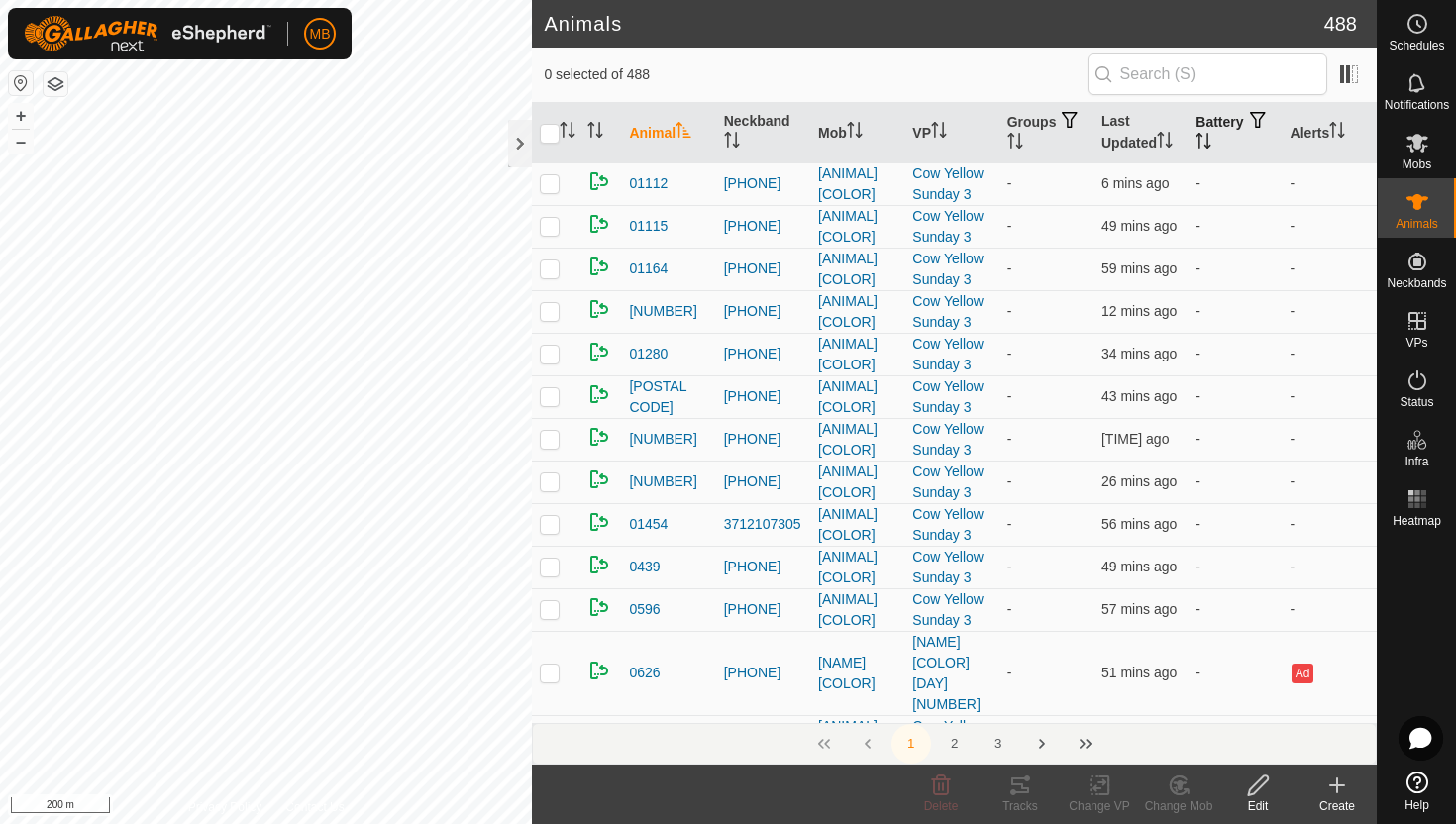 click 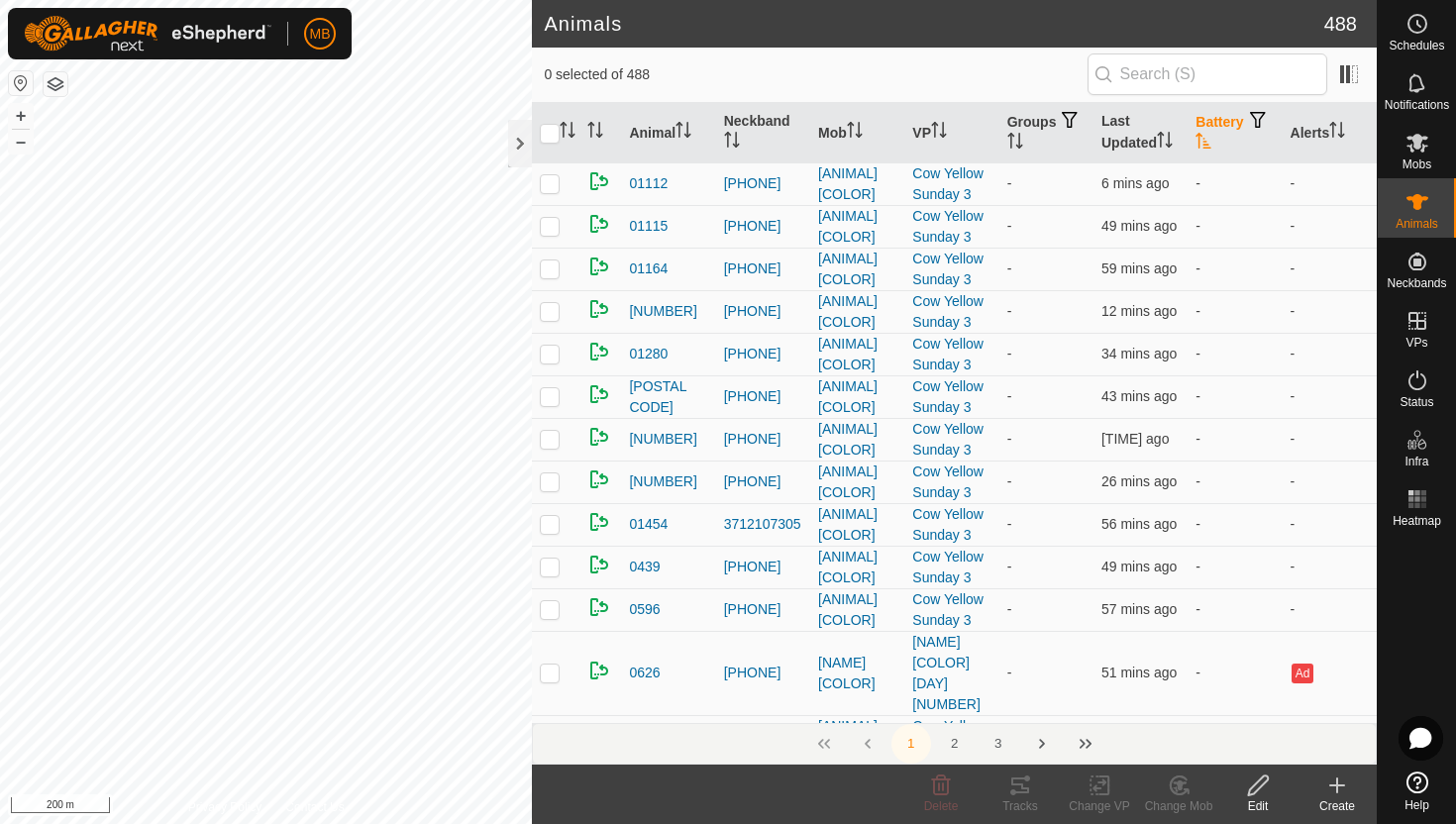 click 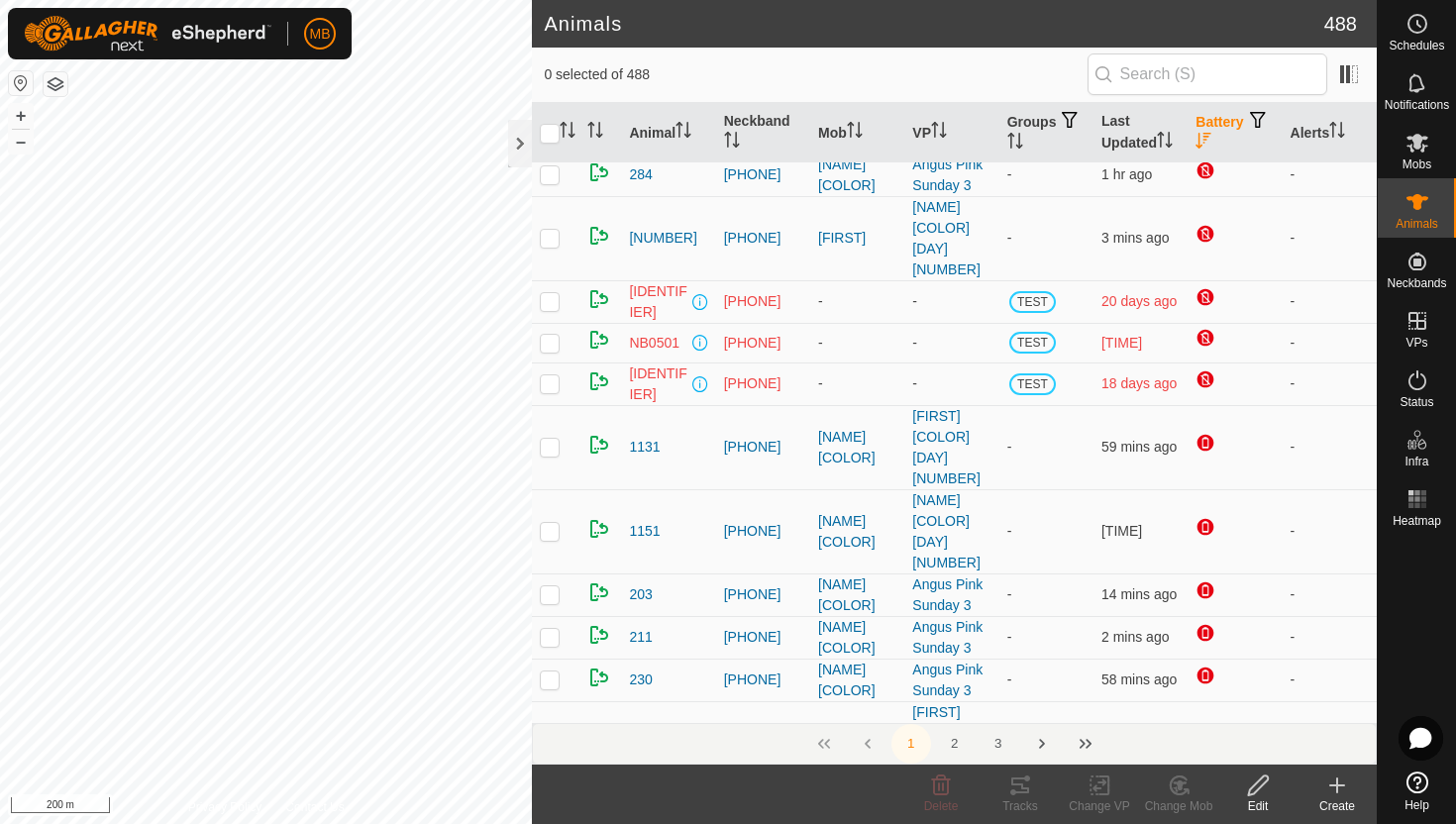 scroll, scrollTop: 0, scrollLeft: 0, axis: both 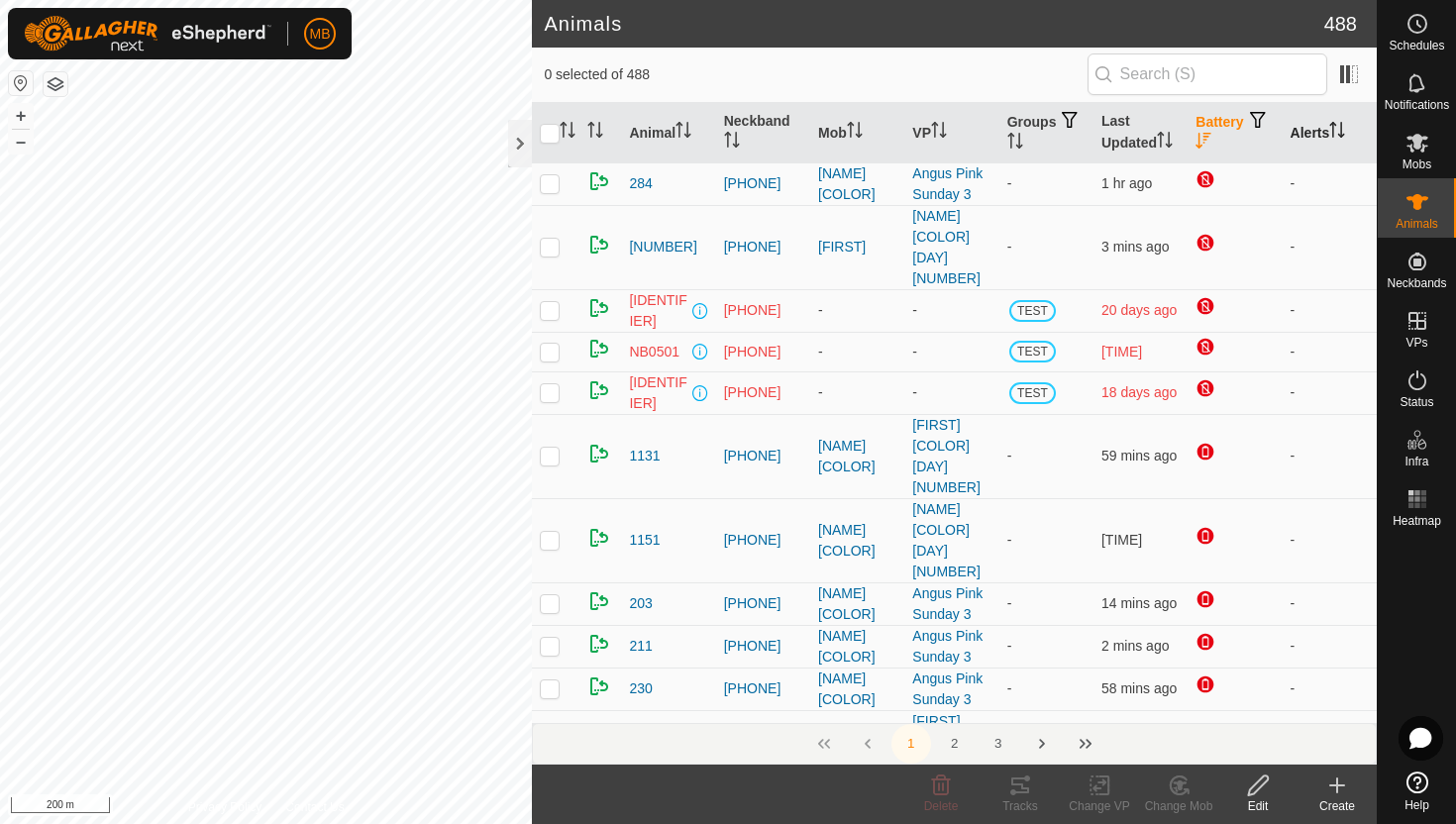 click 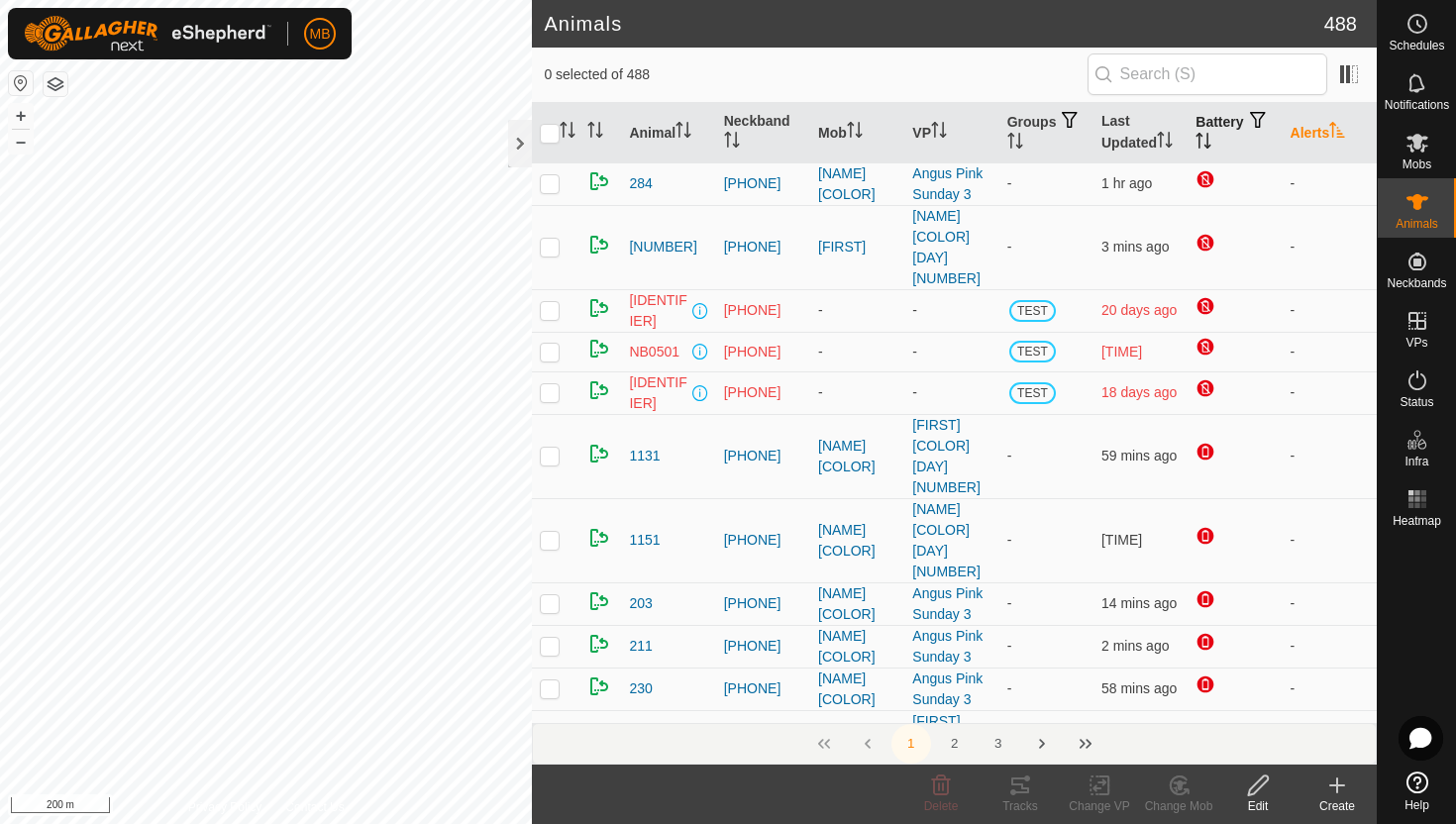 click 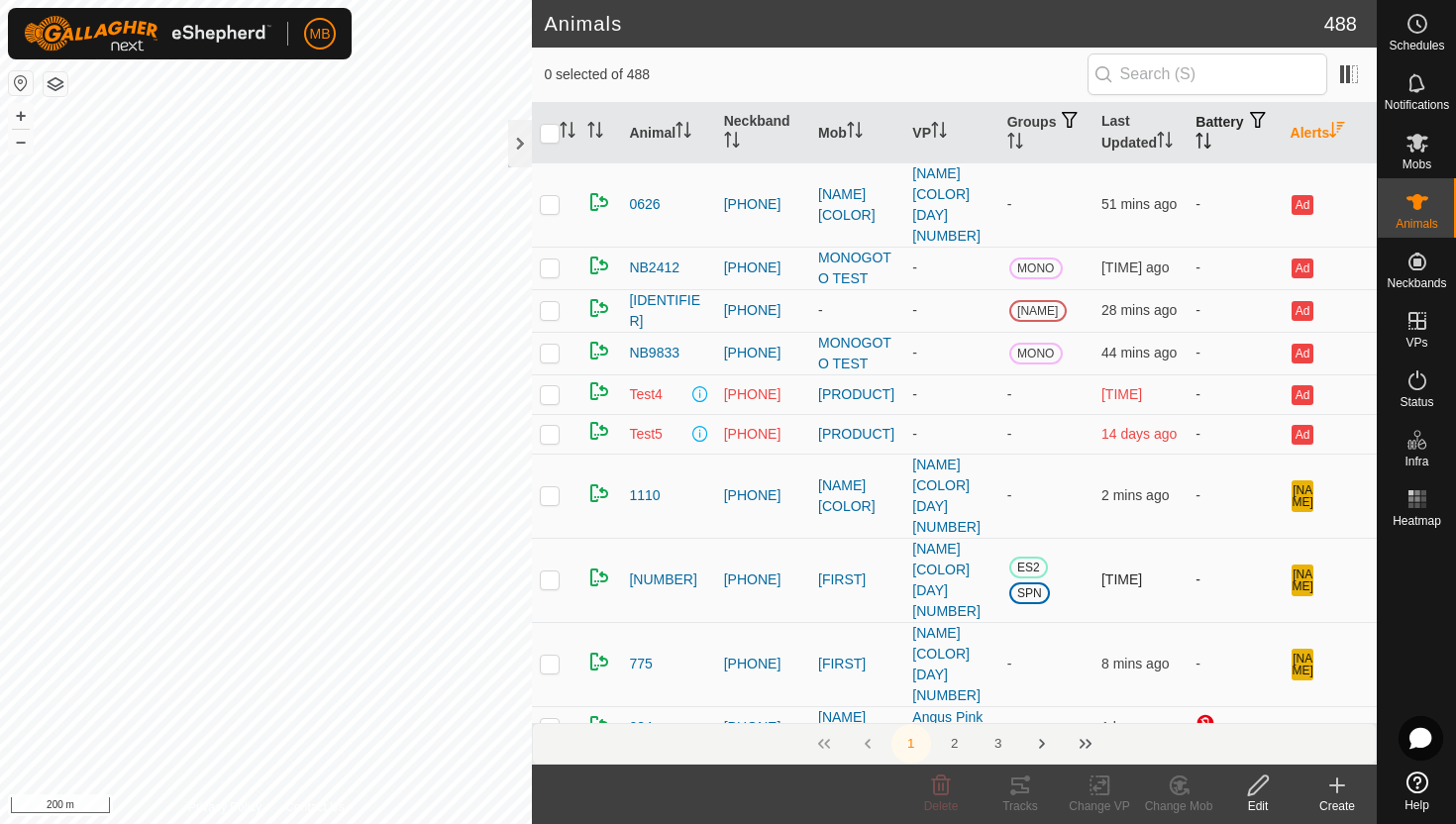 click at bounding box center [550, 579] 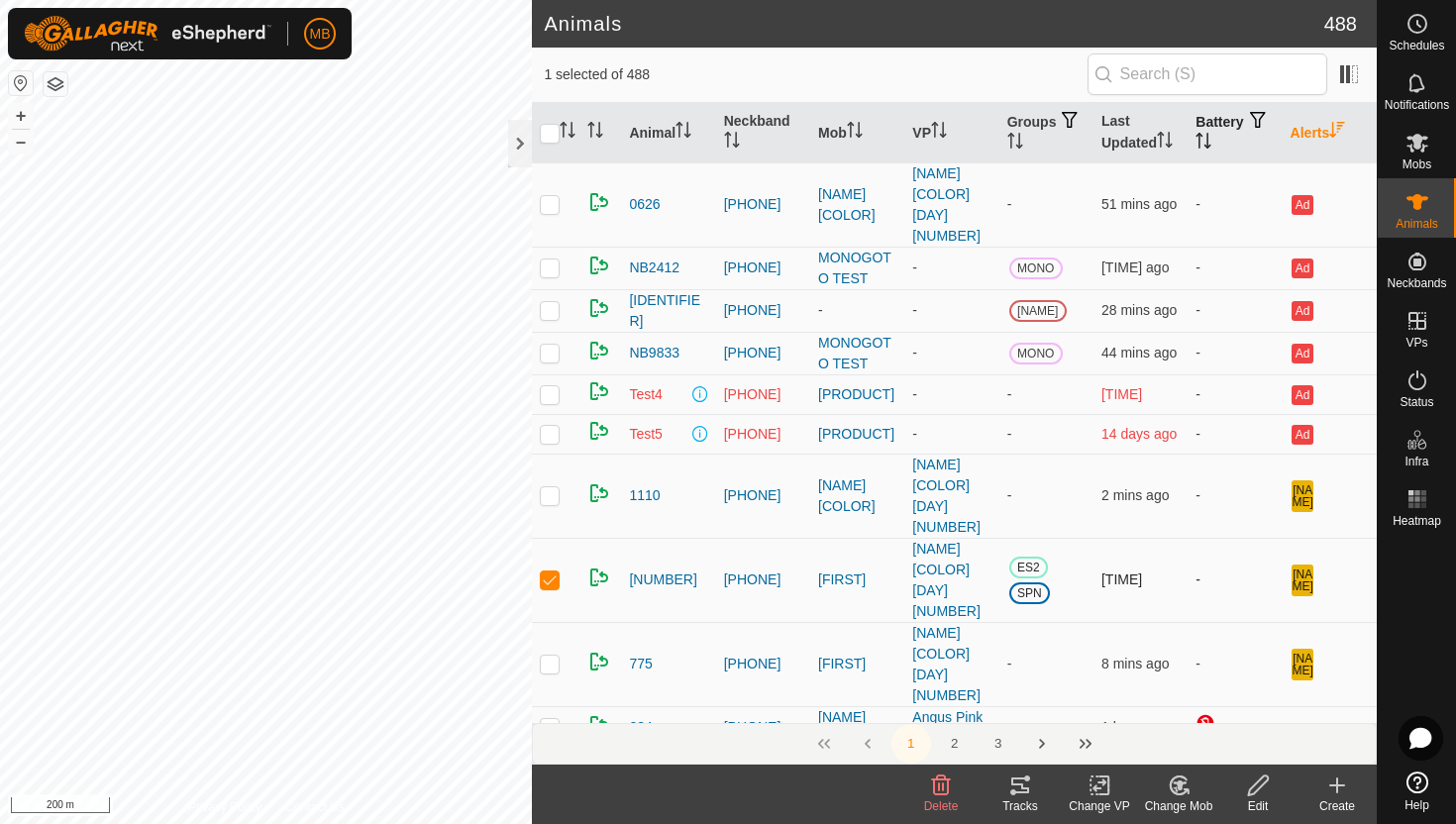 click at bounding box center [550, 579] 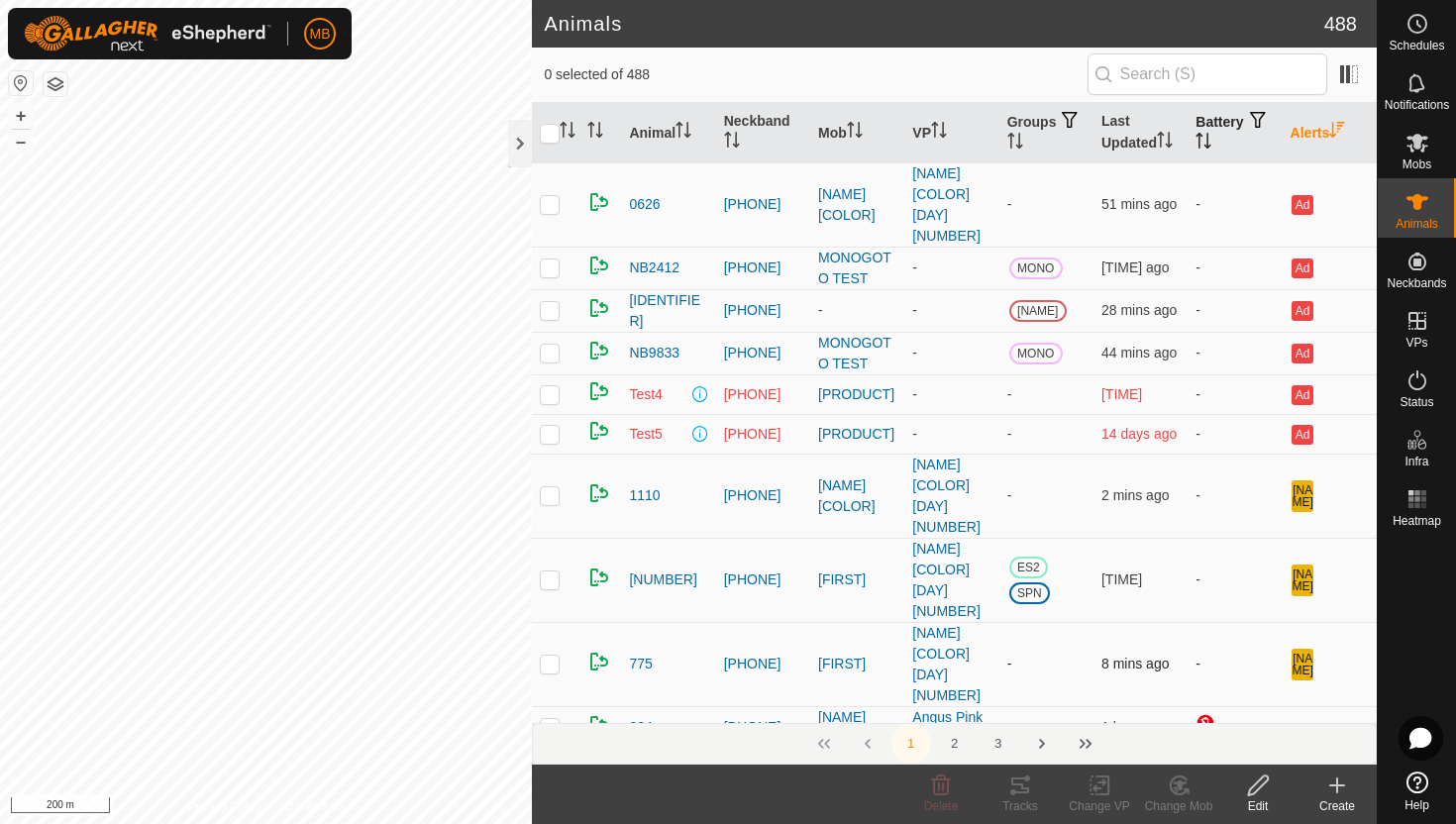 click at bounding box center [550, 664] 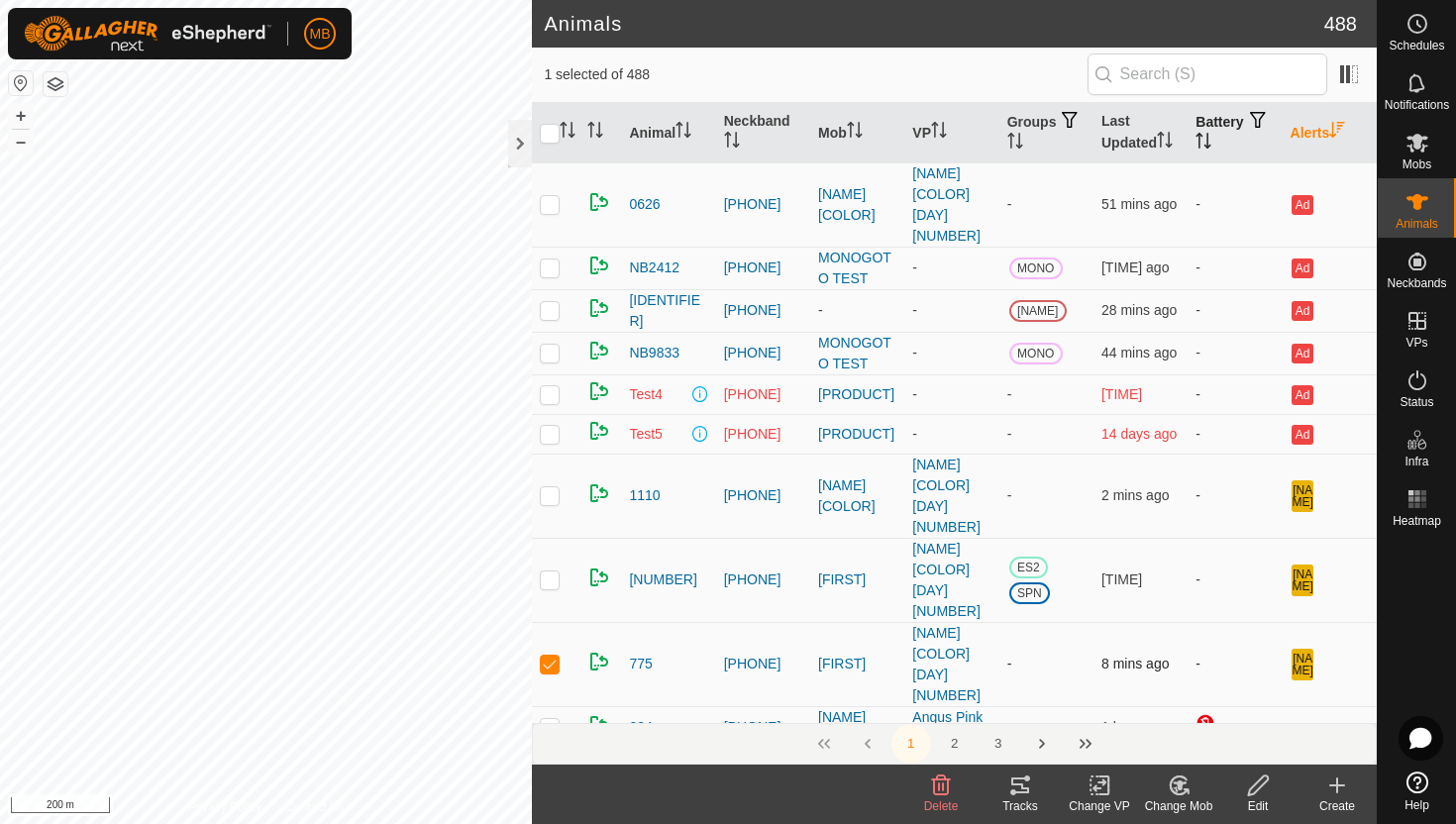 click at bounding box center (550, 664) 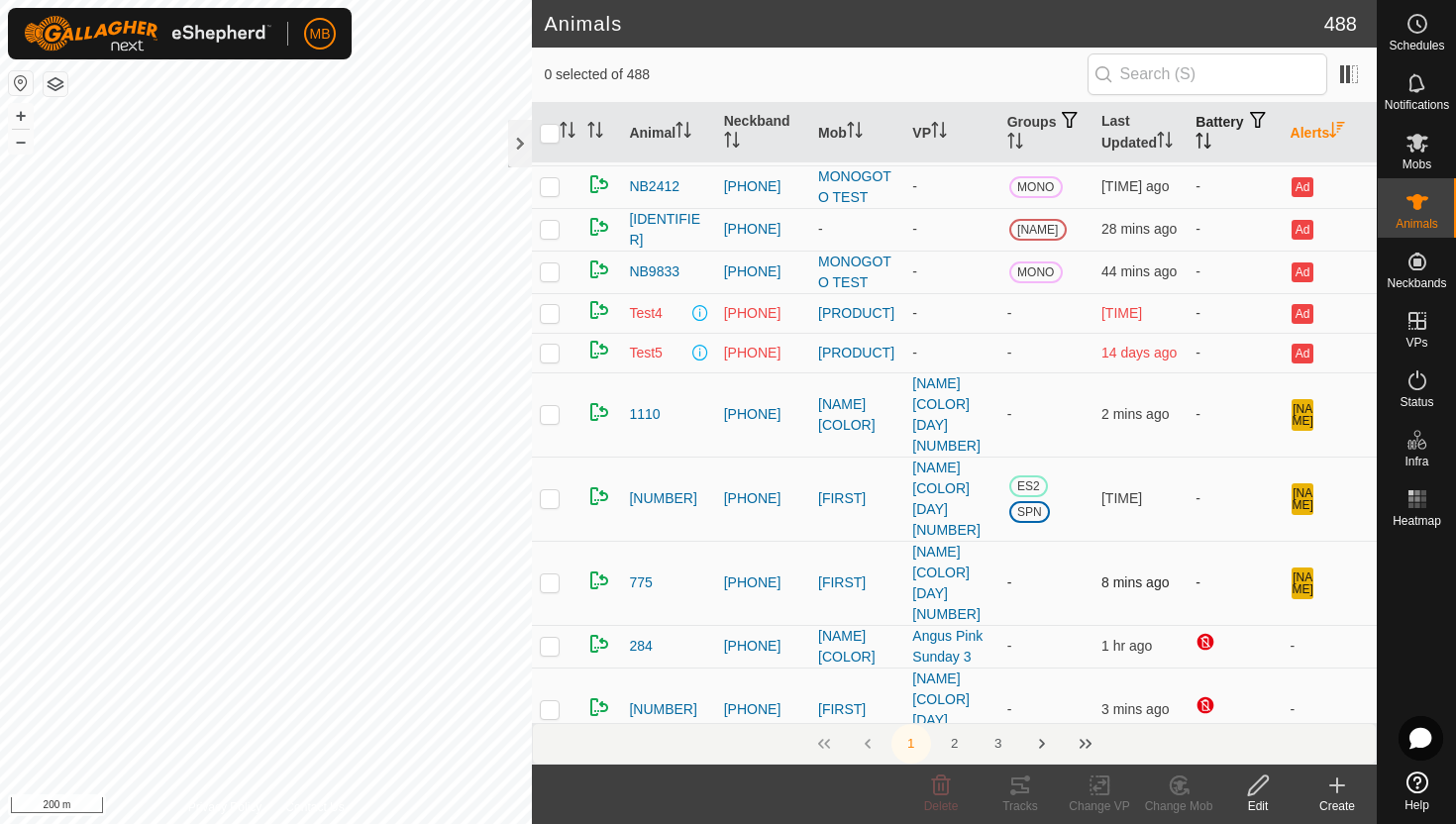 scroll, scrollTop: 89, scrollLeft: 0, axis: vertical 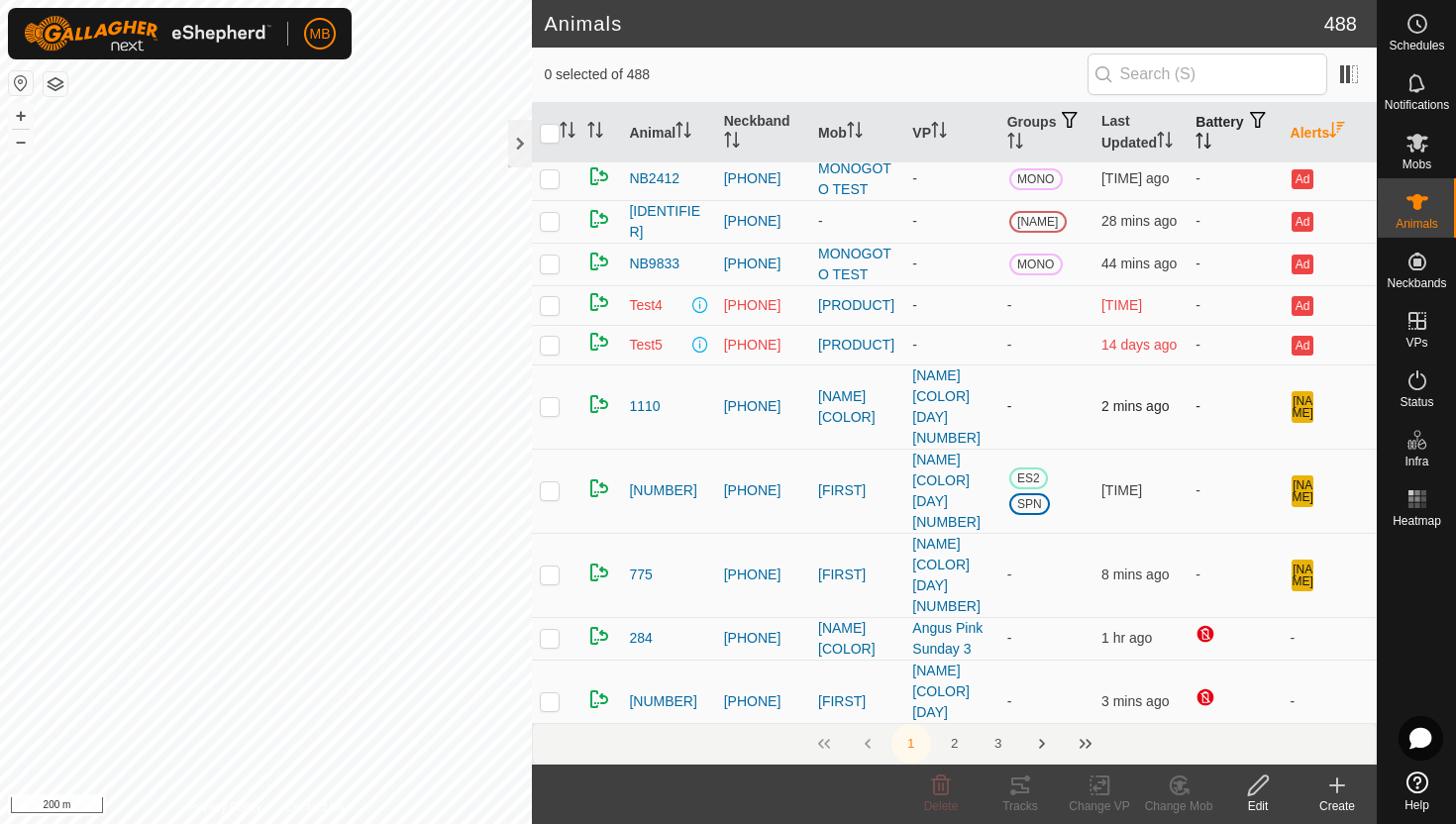 click at bounding box center [550, 406] 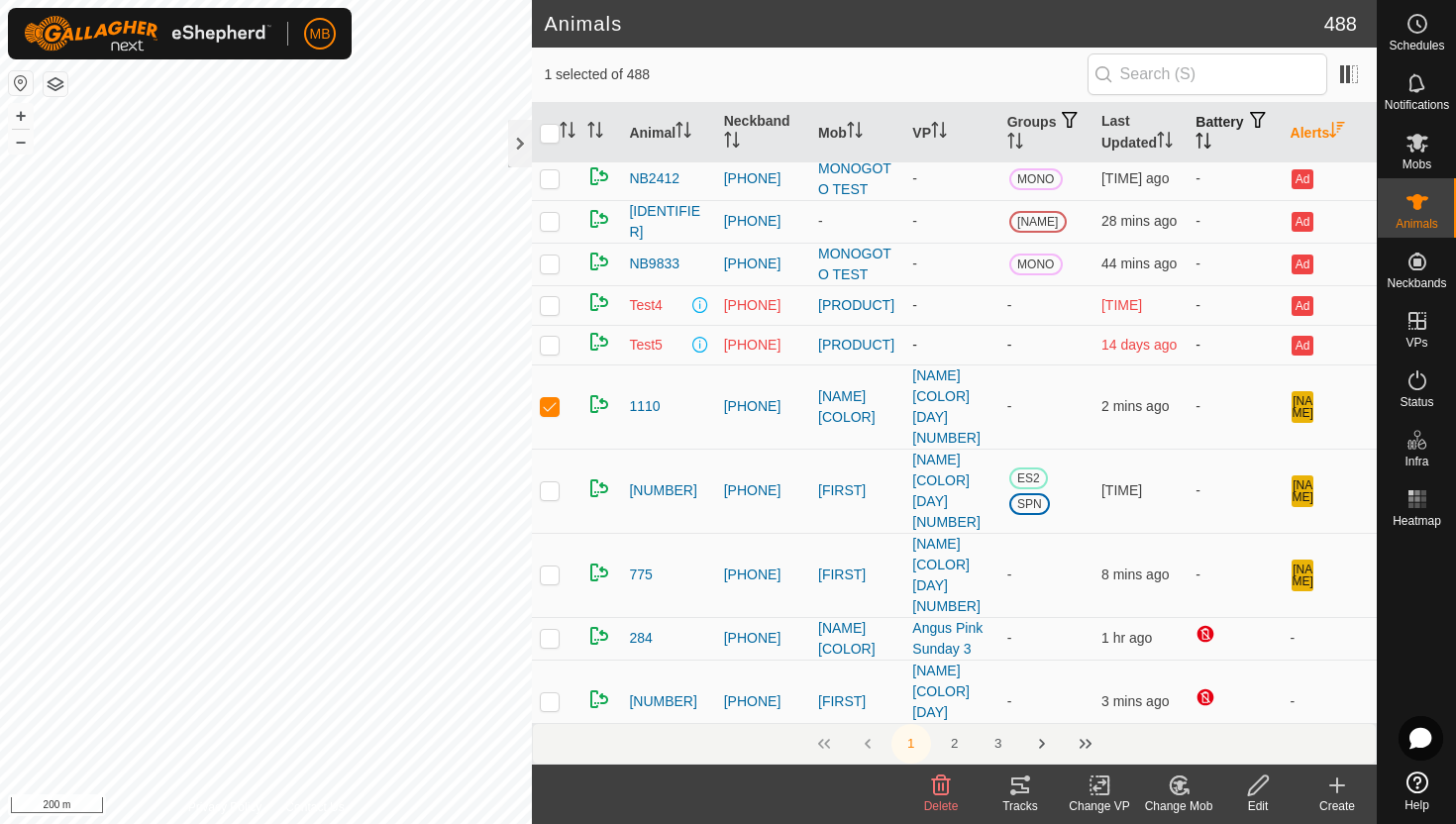 click on "Animals 488 1 selected of 488 Animal Neckband Mob VP Groups Last Updated Battery Alerts 0626 MONOGOTO TEST MONO 7 mins ago Ad NB3464 KORE 28 mins ago Ad NB9833 MONOGOTO TEST MONO 44 mins ago Ad Test4 Comms Testing 13 days ago Ad Test5 Comms Testing 14 days ago Ad 1110 Jersey Blue Jersey Blue Sunday 3 2 mins ago Ro 1364 Hereford Red Hereford Red Sunday 3 ES2 SPN 48 mins ago Ro 775 Hereford Red Hereford Red Sunday 3 8 mins ago Ro 284 Angus Pink Angus Pink Sunday 3 1 hr ago 770 Hereford Red Hereford Red Sunday 3 3 mins ago Ro NB0161 TEST 20 days ago NB0501 TEST 22 days ago NB1987" 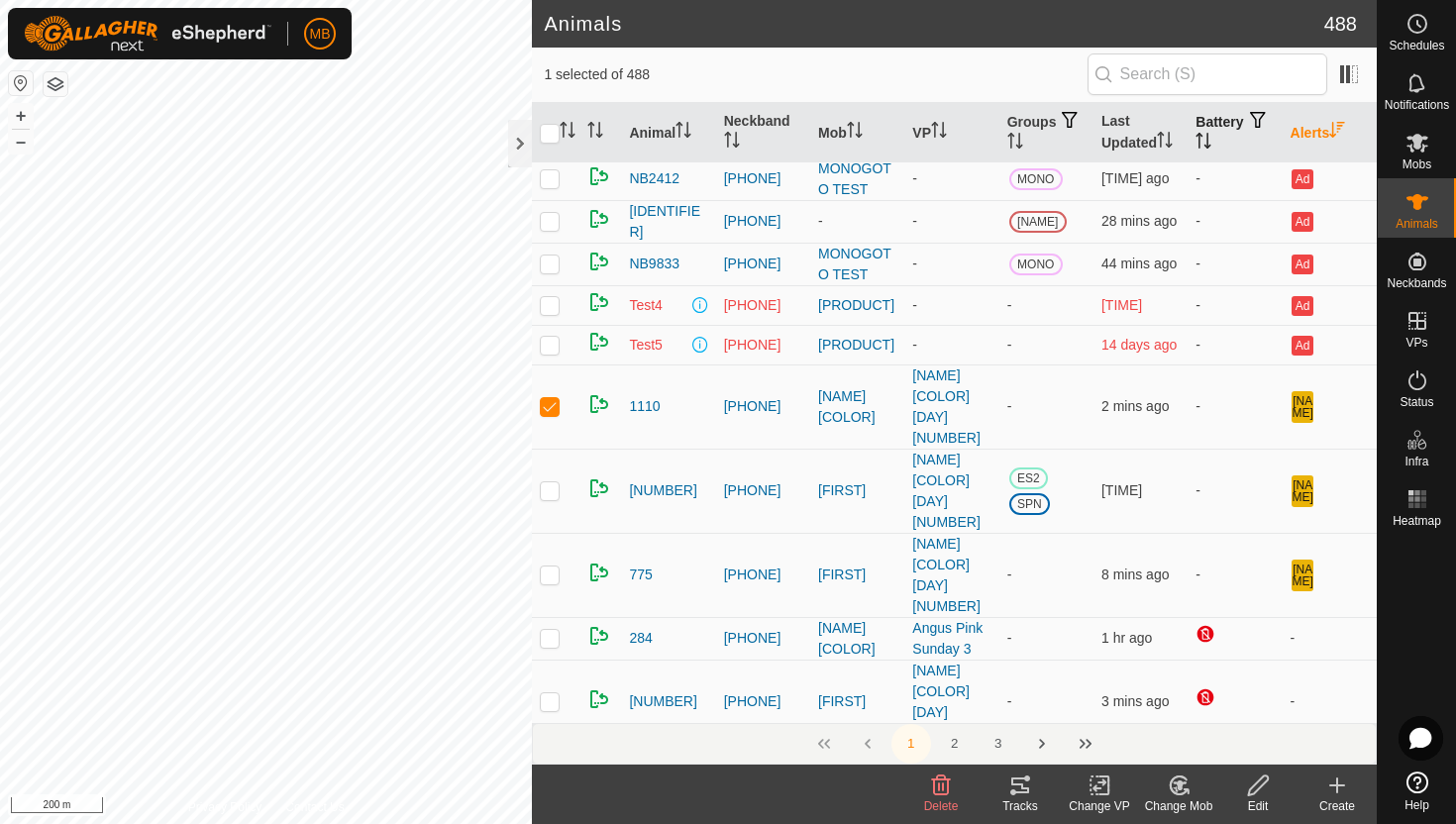 click 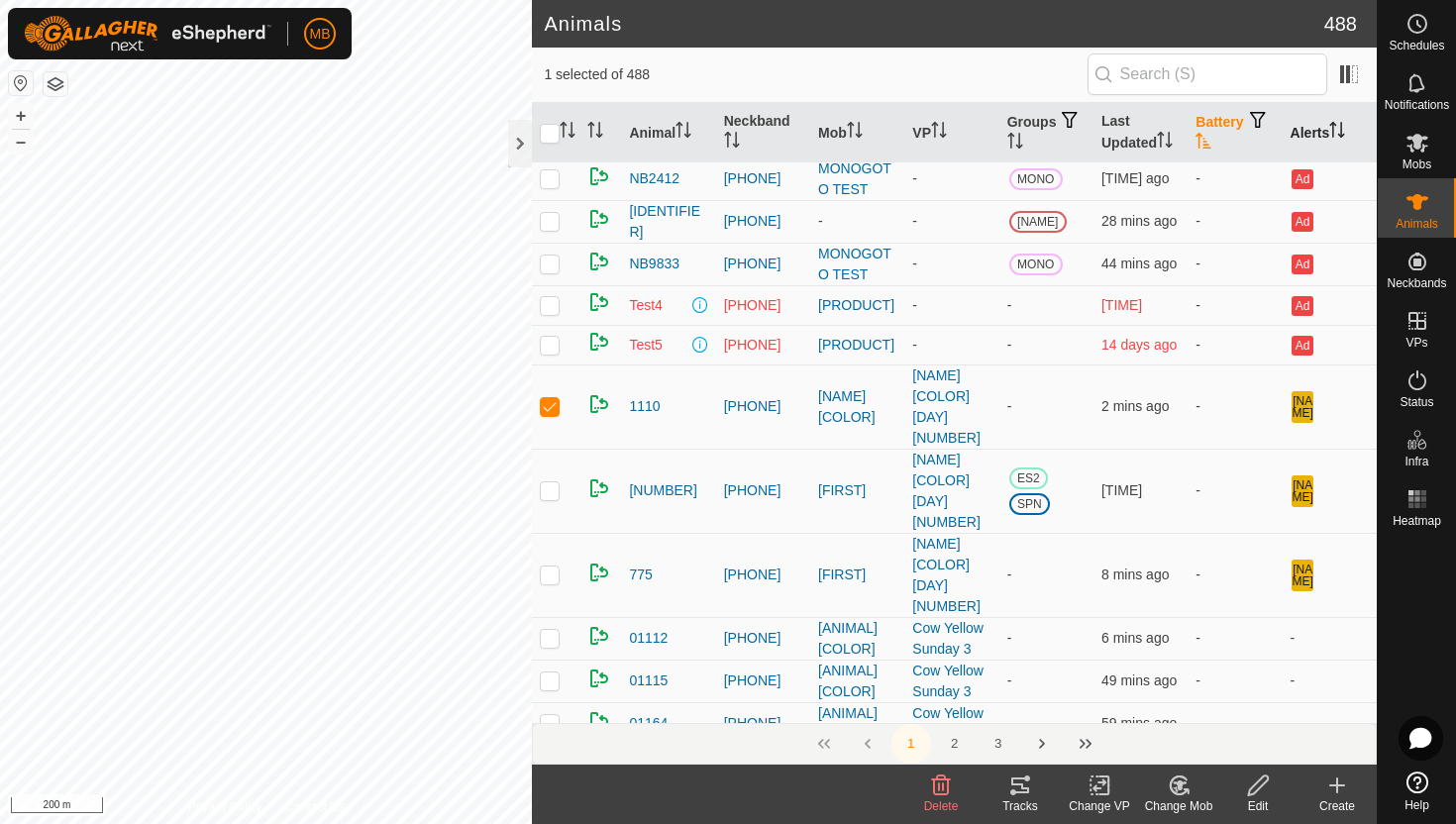 scroll, scrollTop: 0, scrollLeft: 0, axis: both 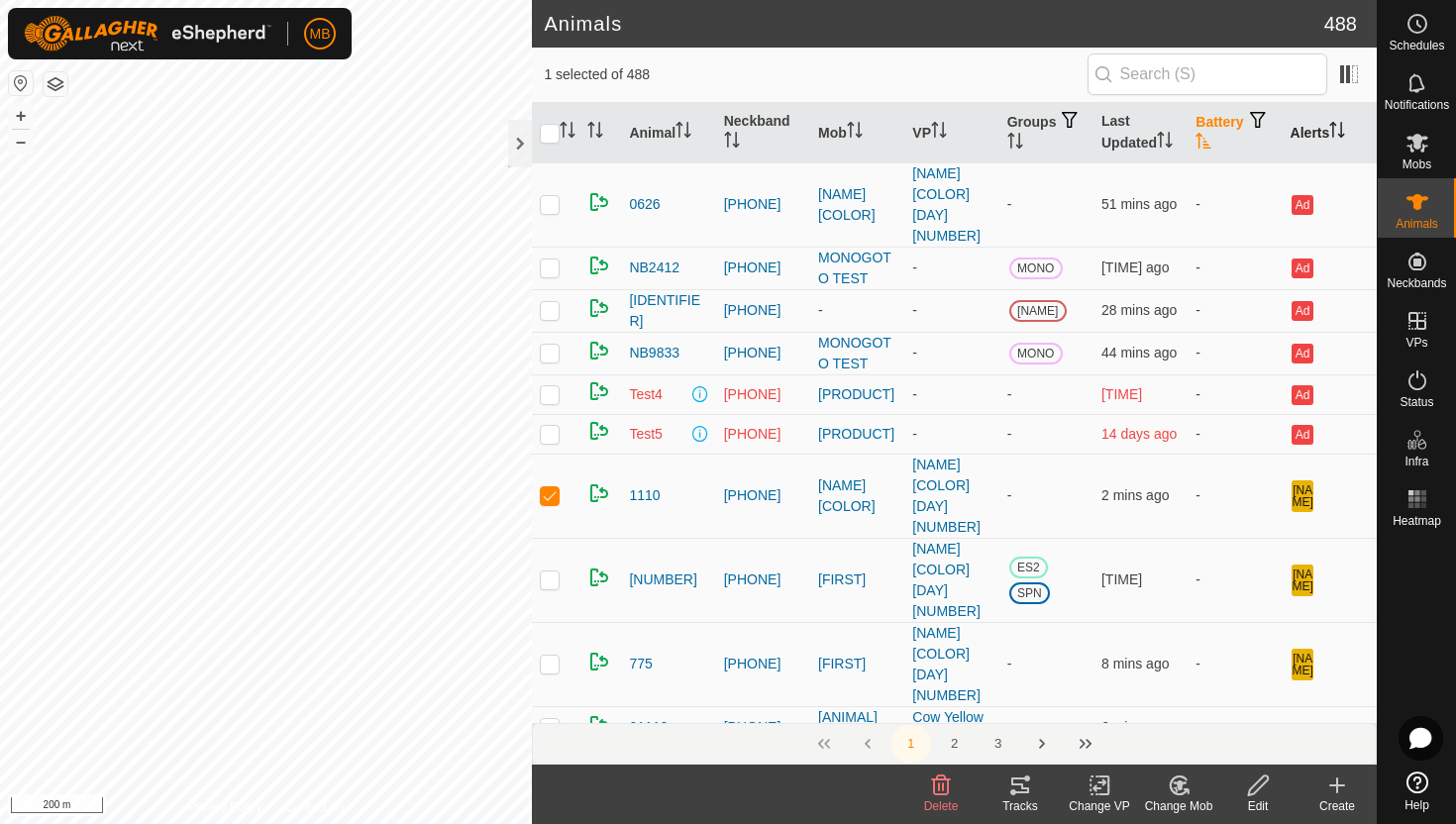 click 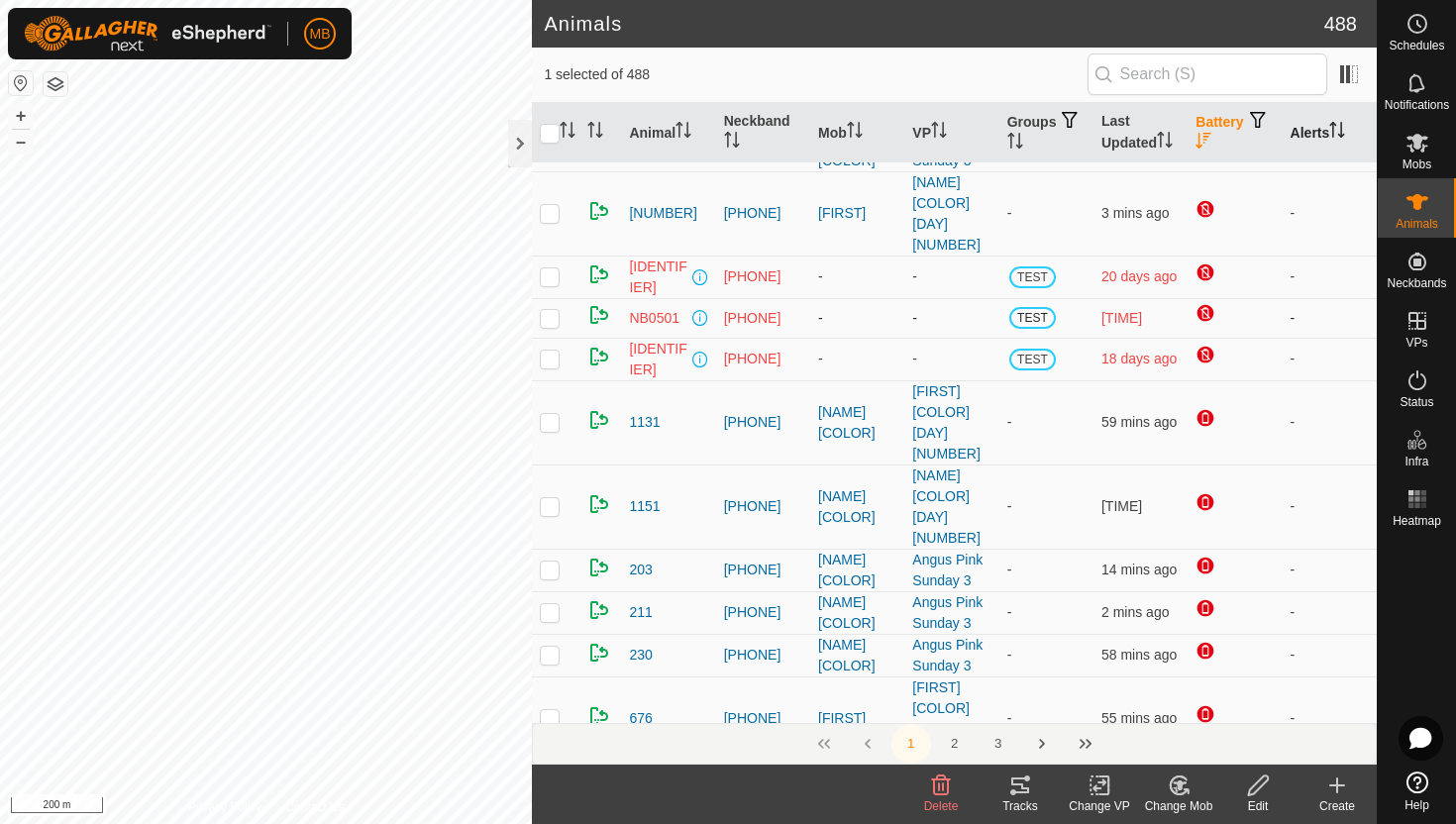 scroll, scrollTop: 0, scrollLeft: 0, axis: both 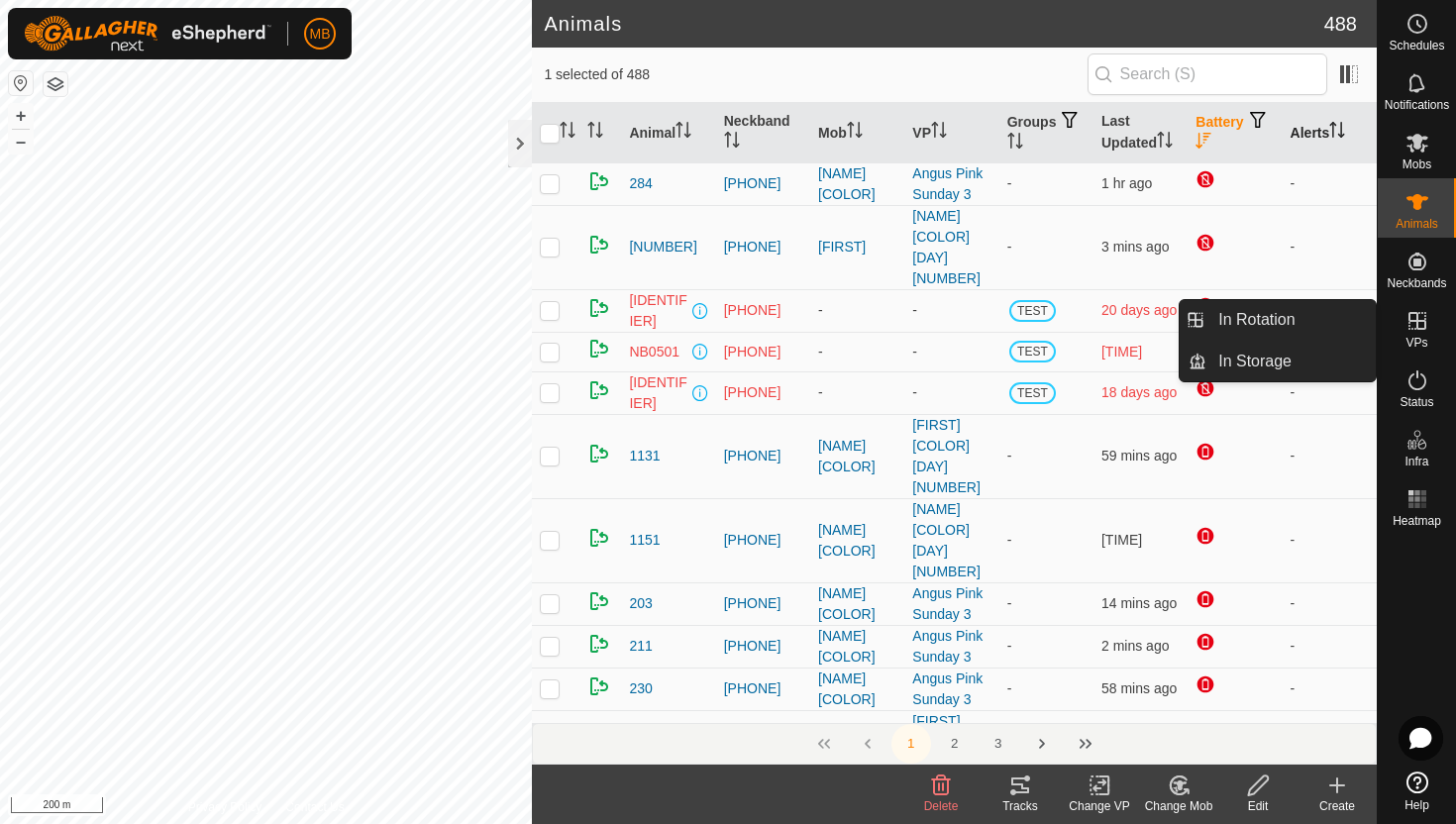click 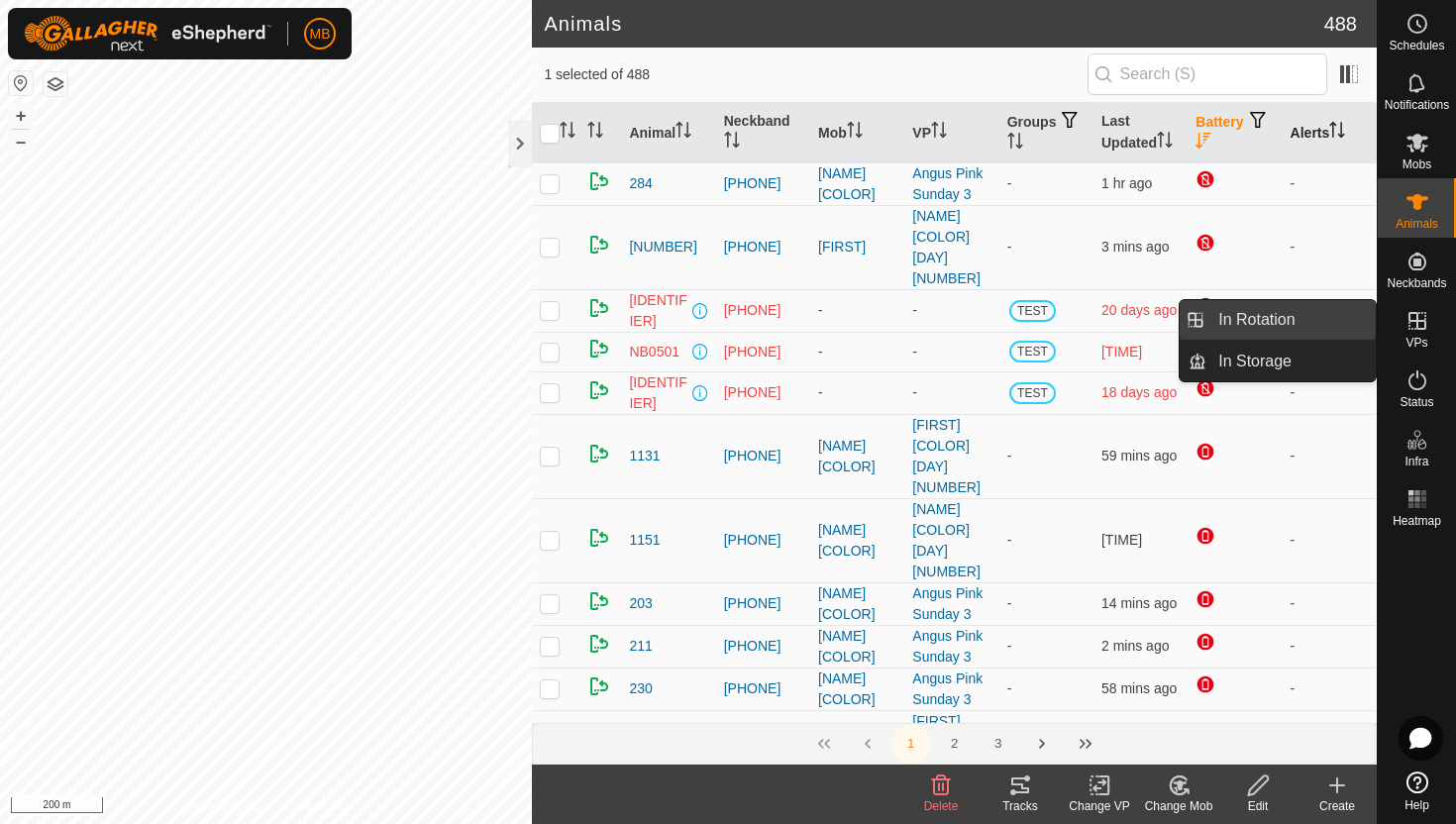 click on "In Rotation" at bounding box center [1291, 320] 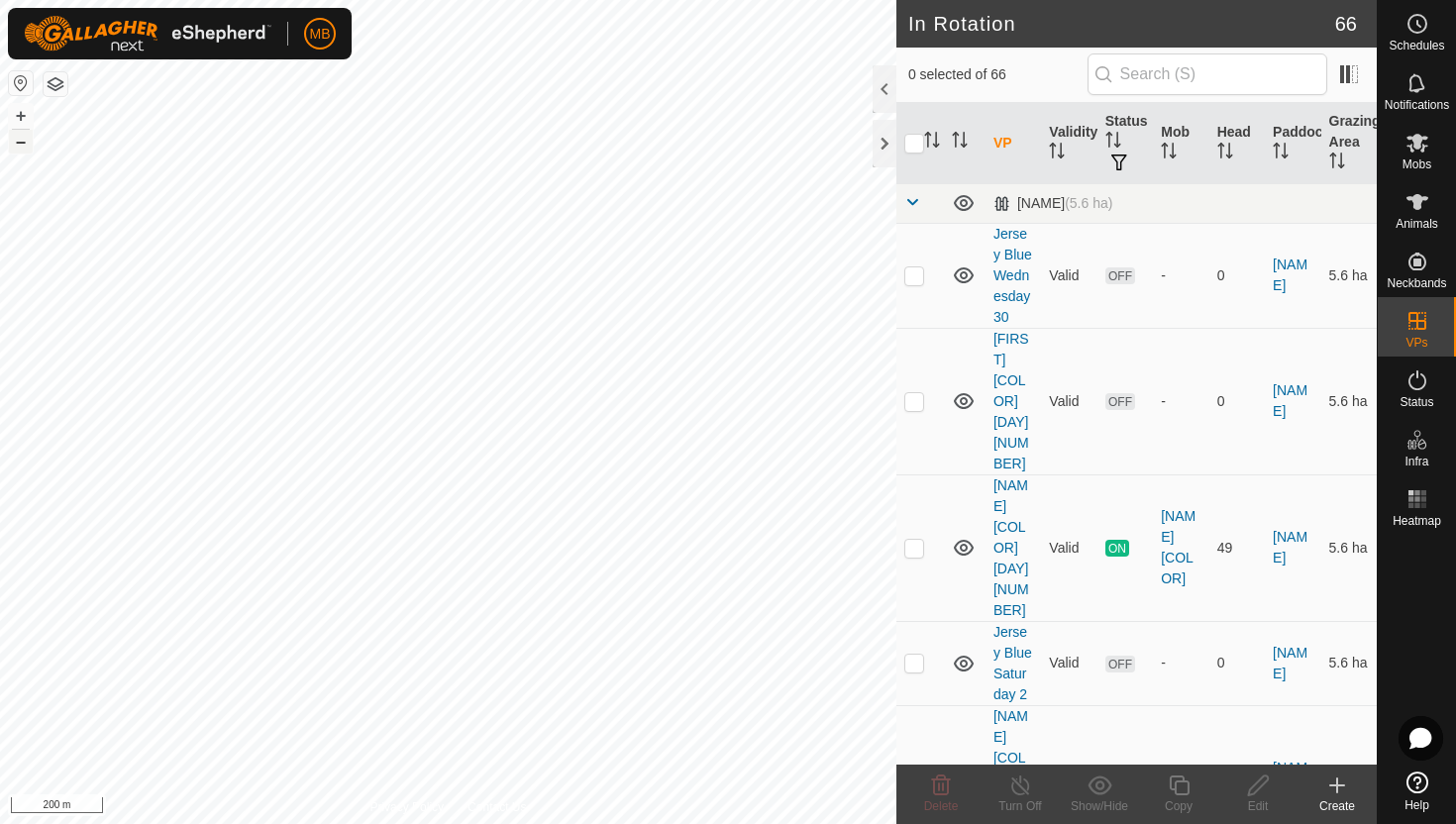 click on "–" at bounding box center (21, 142) 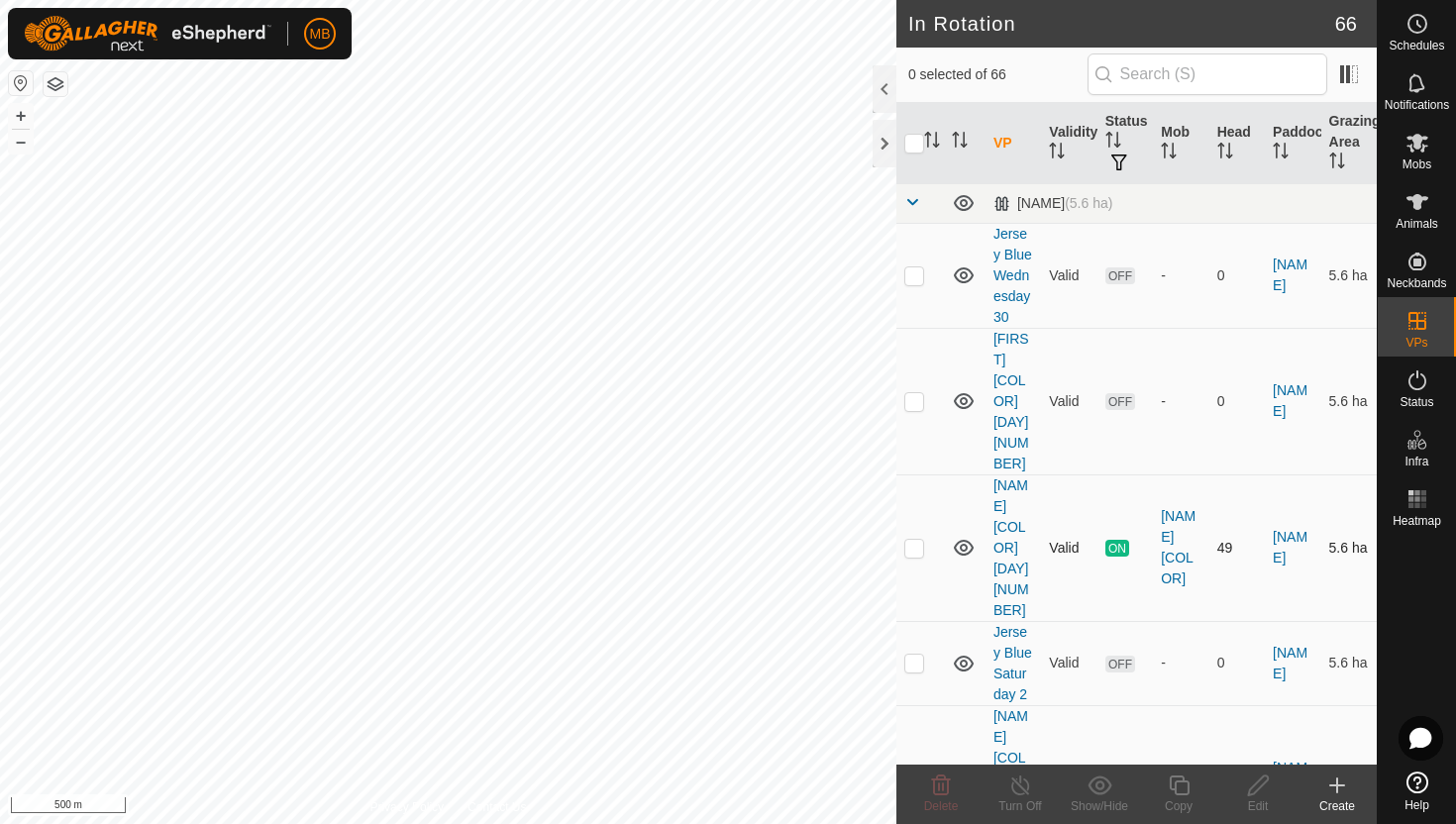 click at bounding box center [914, 548] 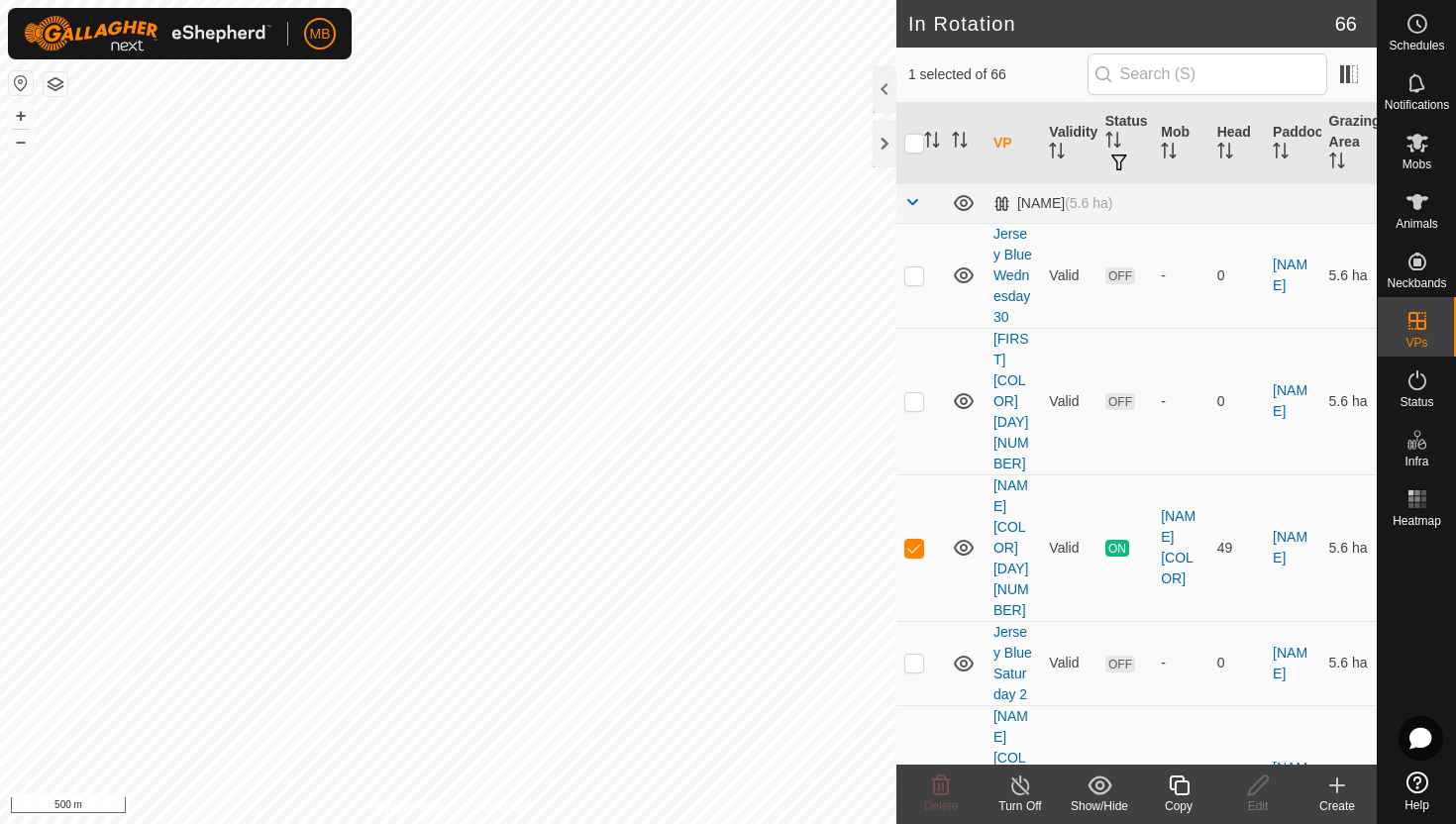 click 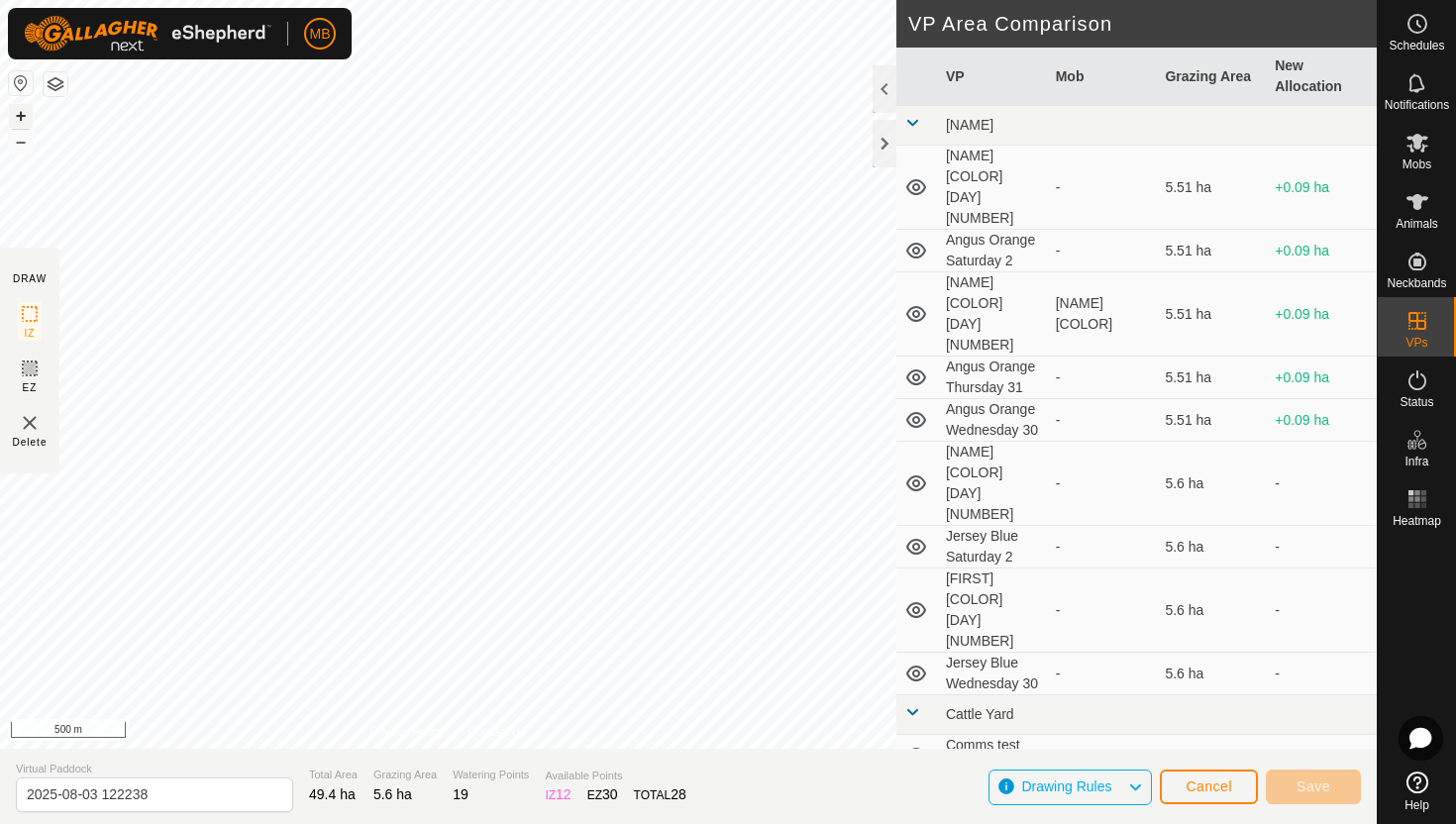click on "+" at bounding box center [21, 116] 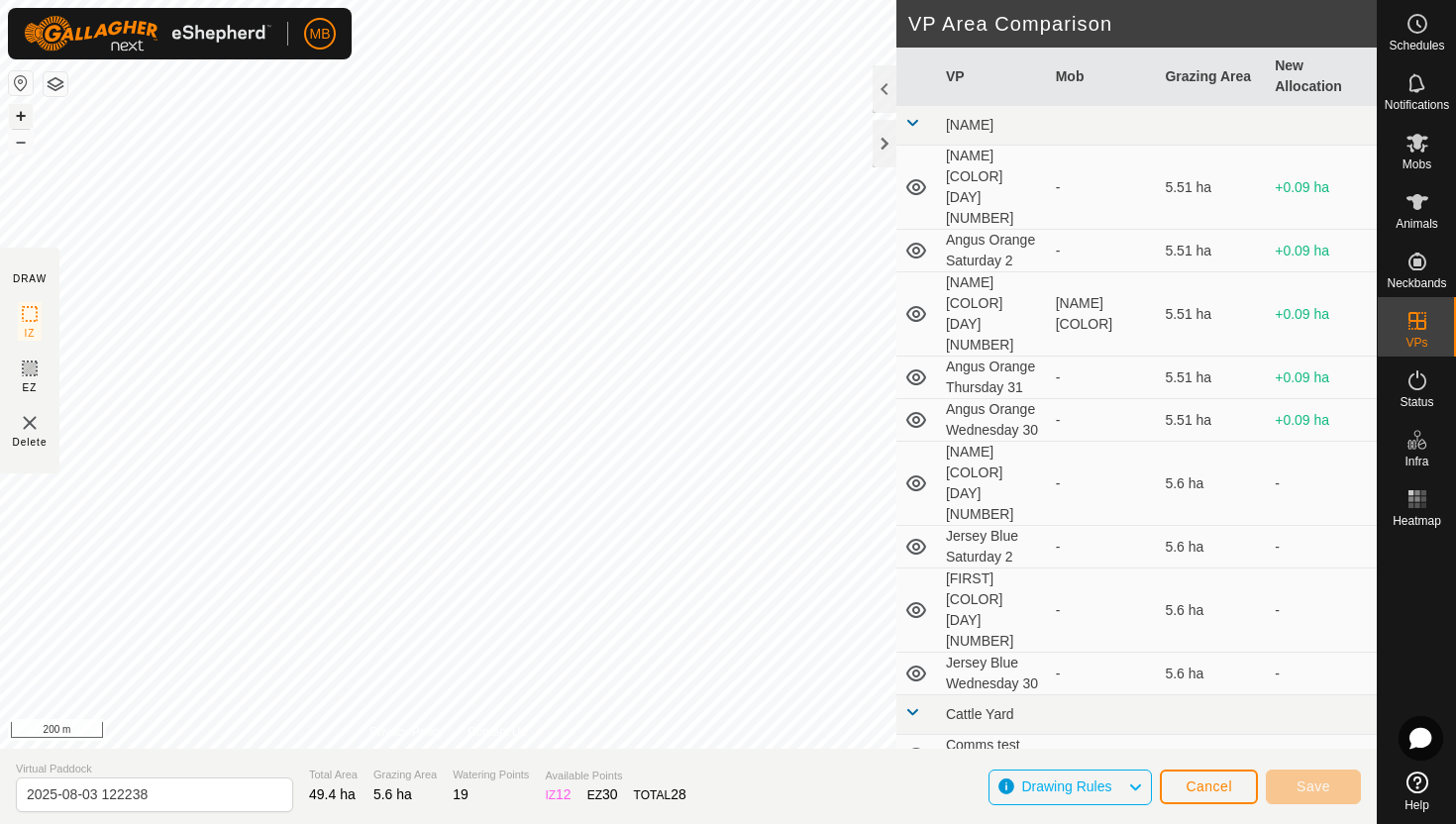 click on "+" at bounding box center (21, 116) 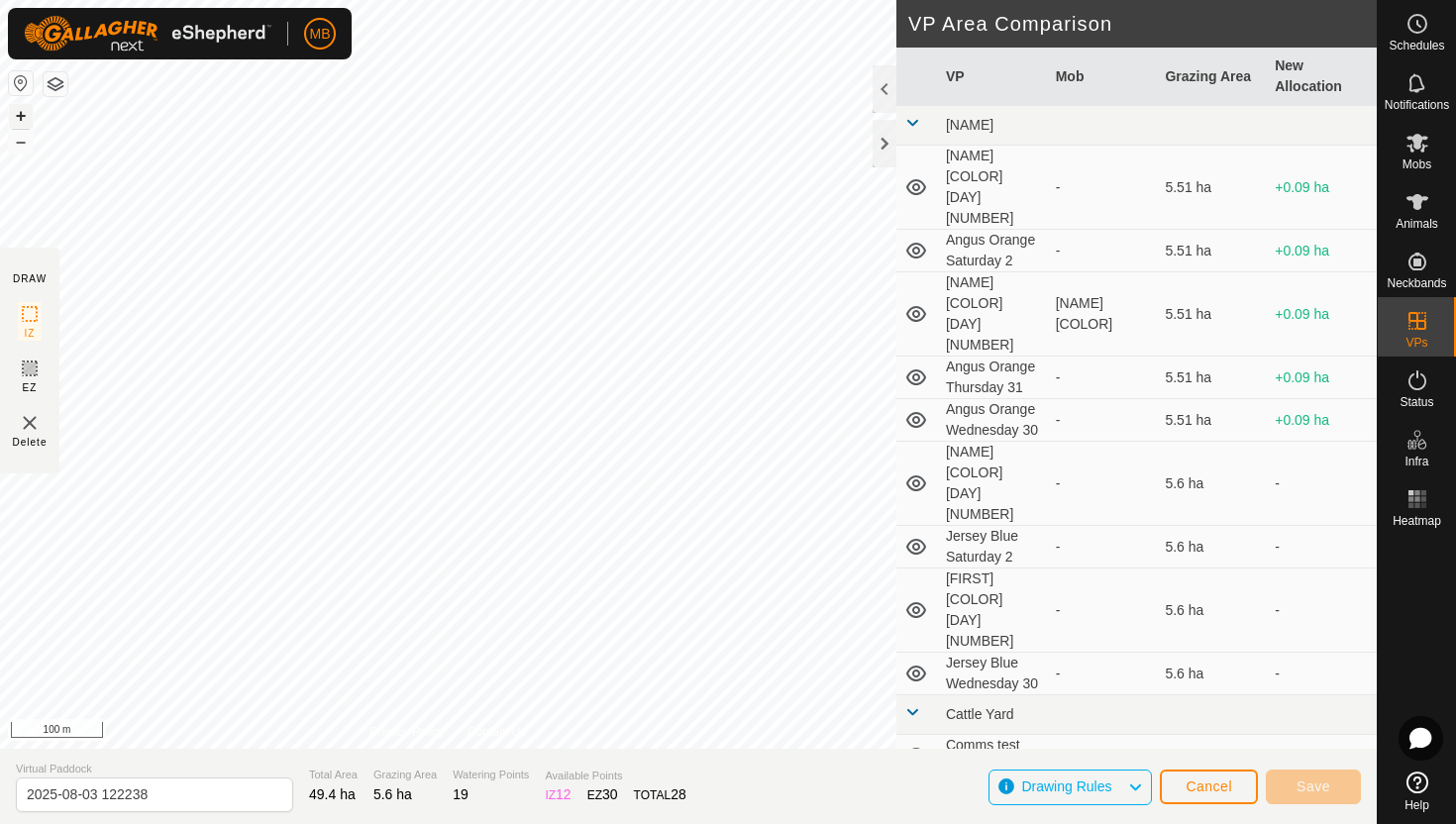 click on "+" at bounding box center [21, 116] 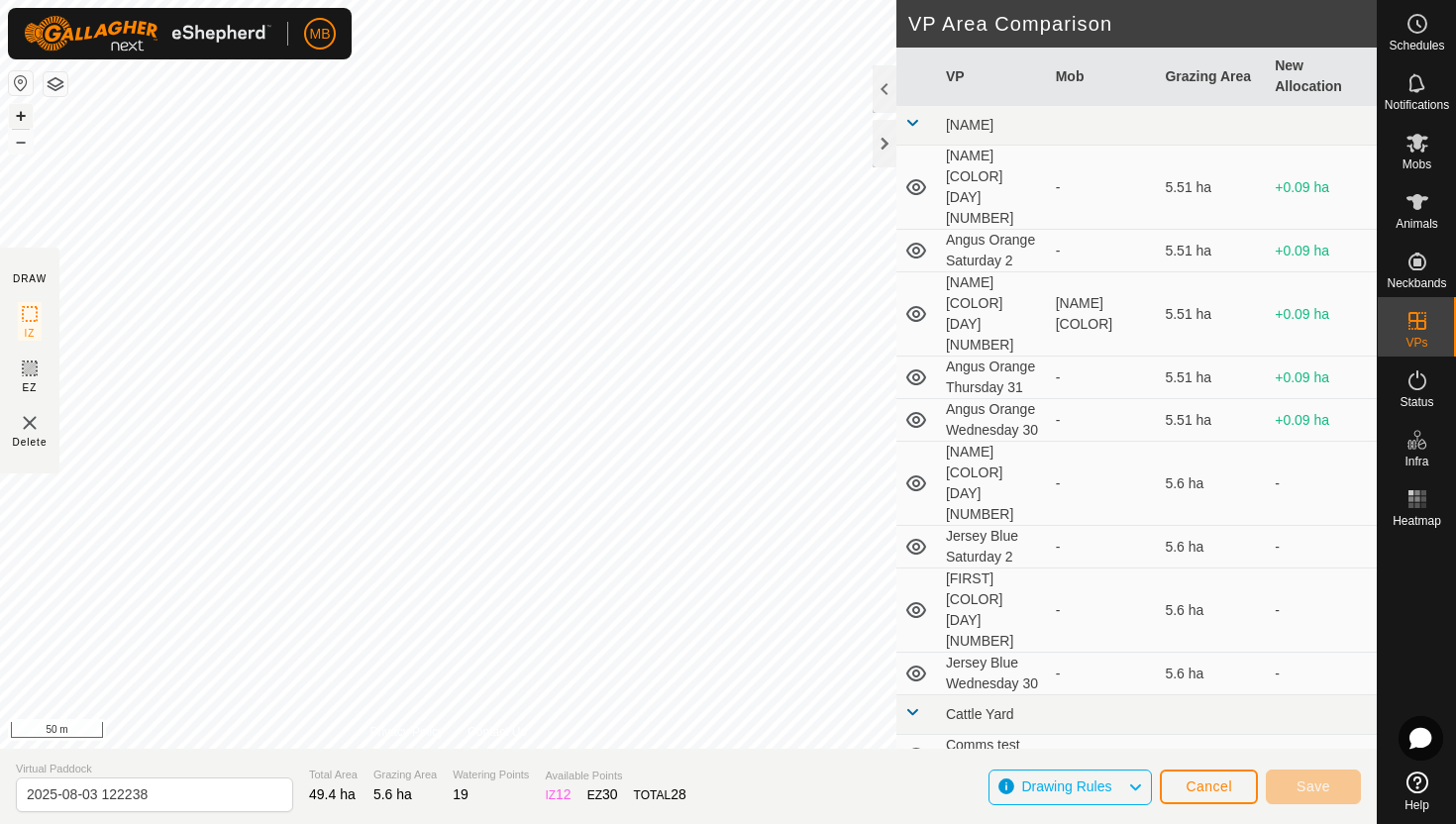 click on "+" at bounding box center [21, 116] 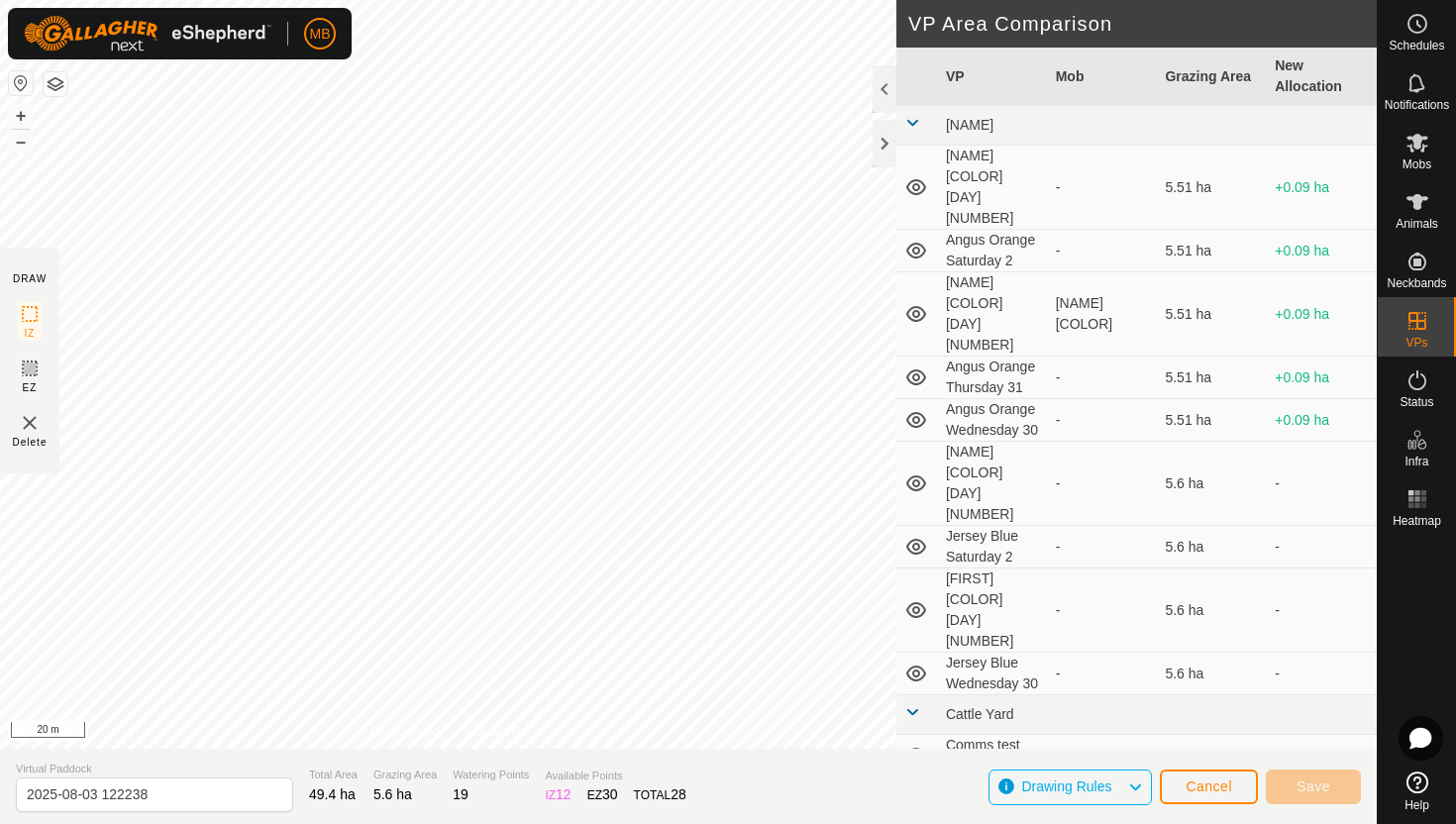 click on "[PRIVACY POLICY] [CONTACT US] [NUMBER]" at bounding box center [448, 374] 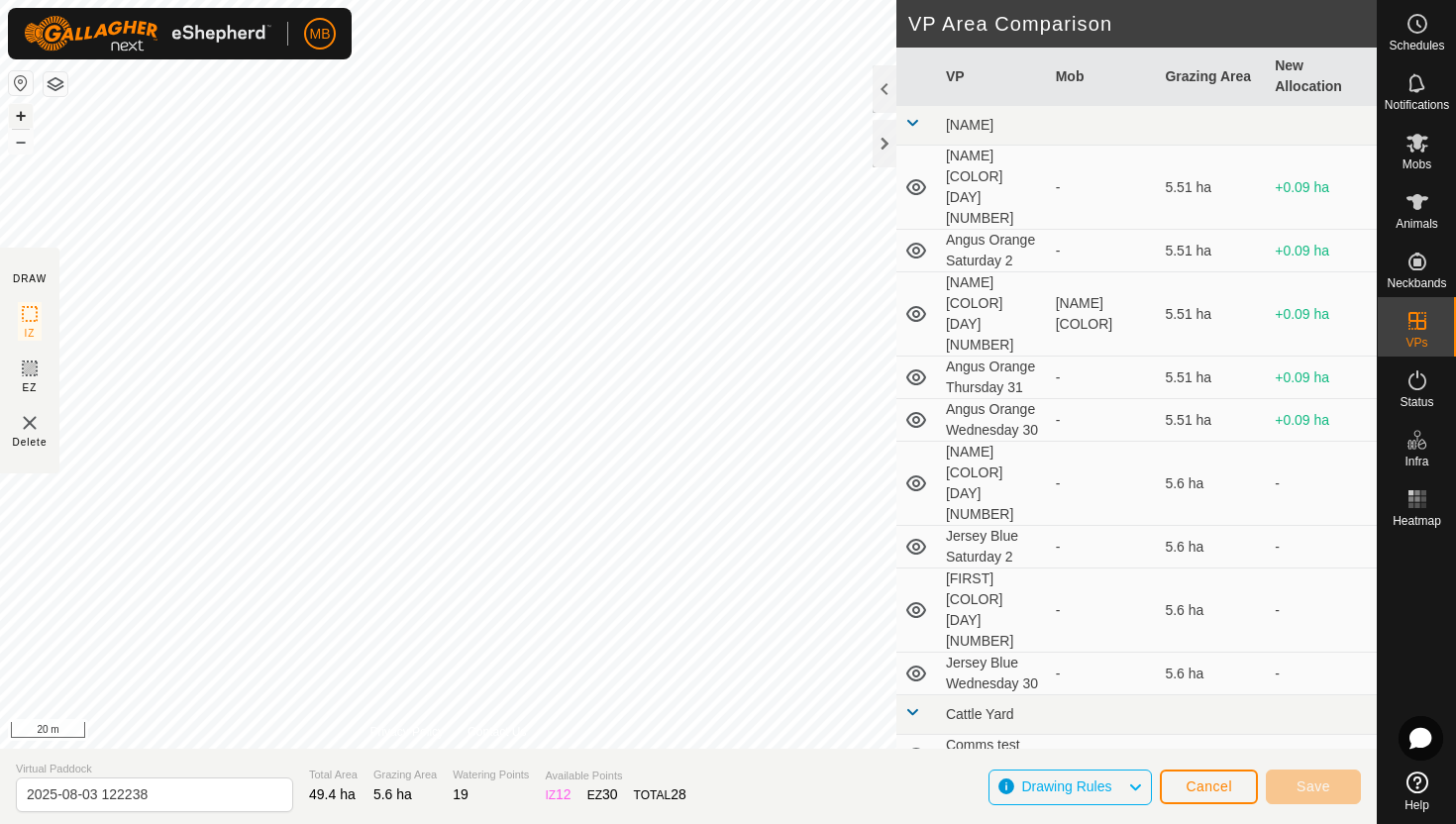 click on "+" at bounding box center [21, 116] 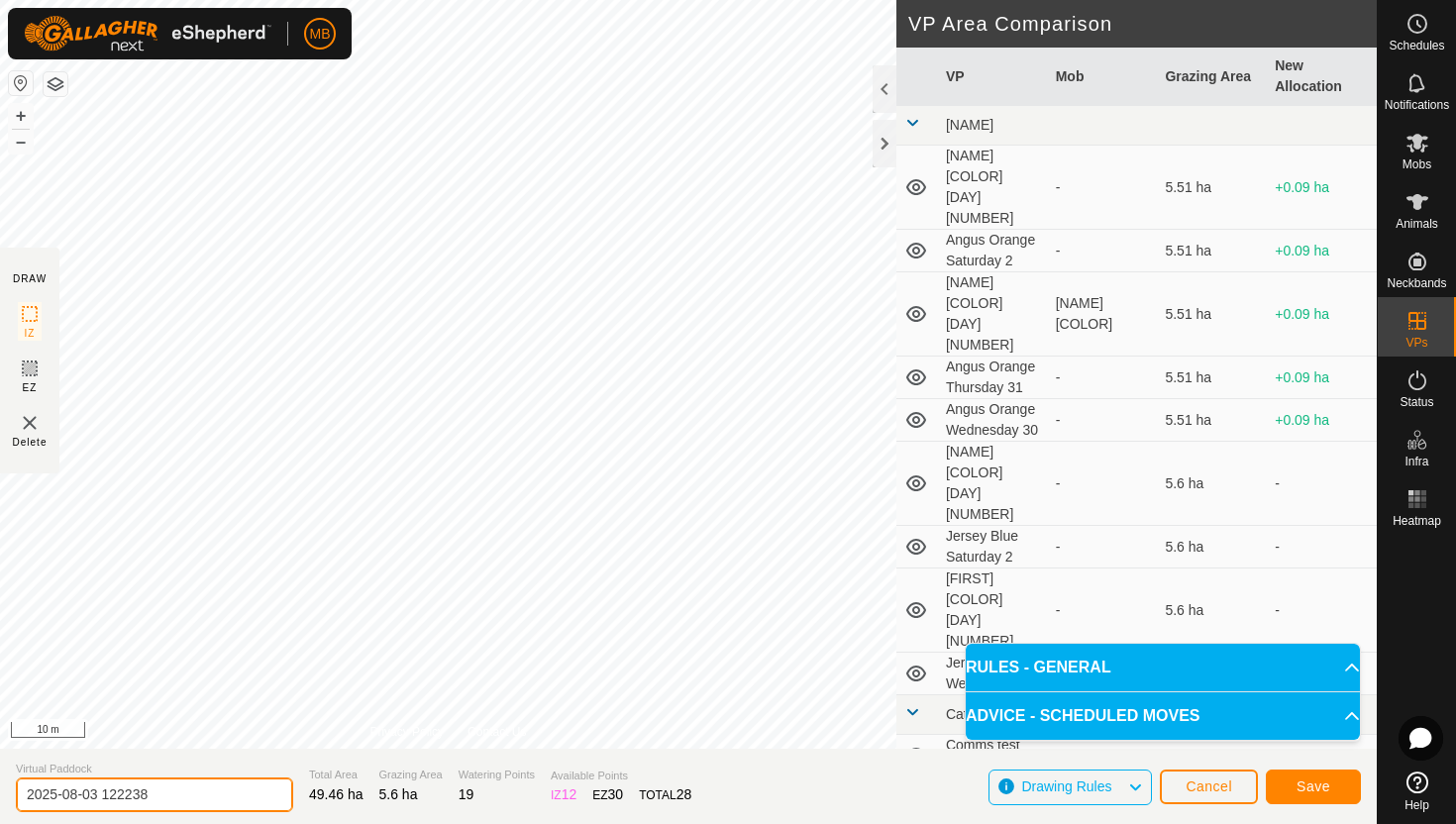 click on "2025-08-03 122238" 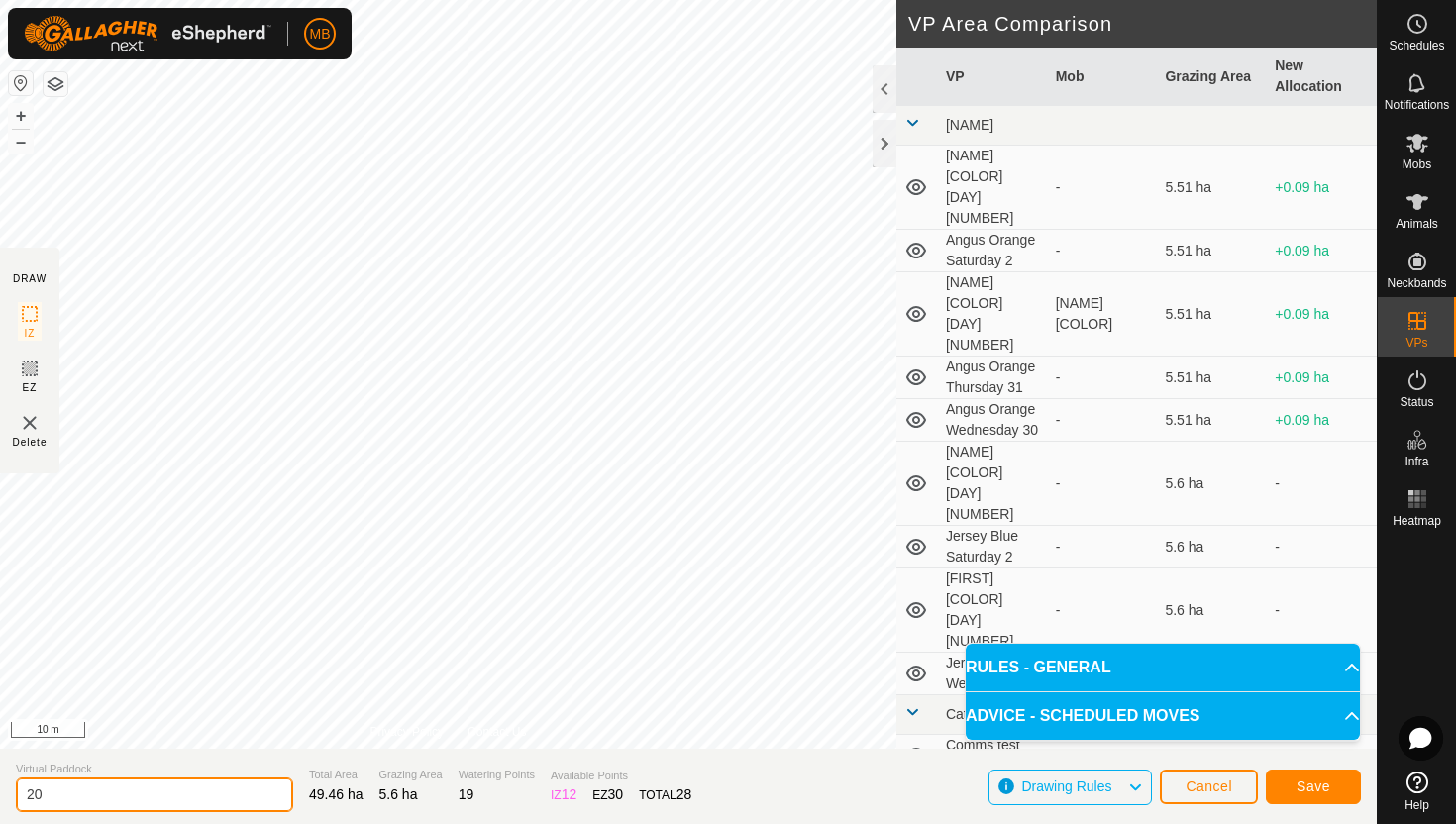 type on "2" 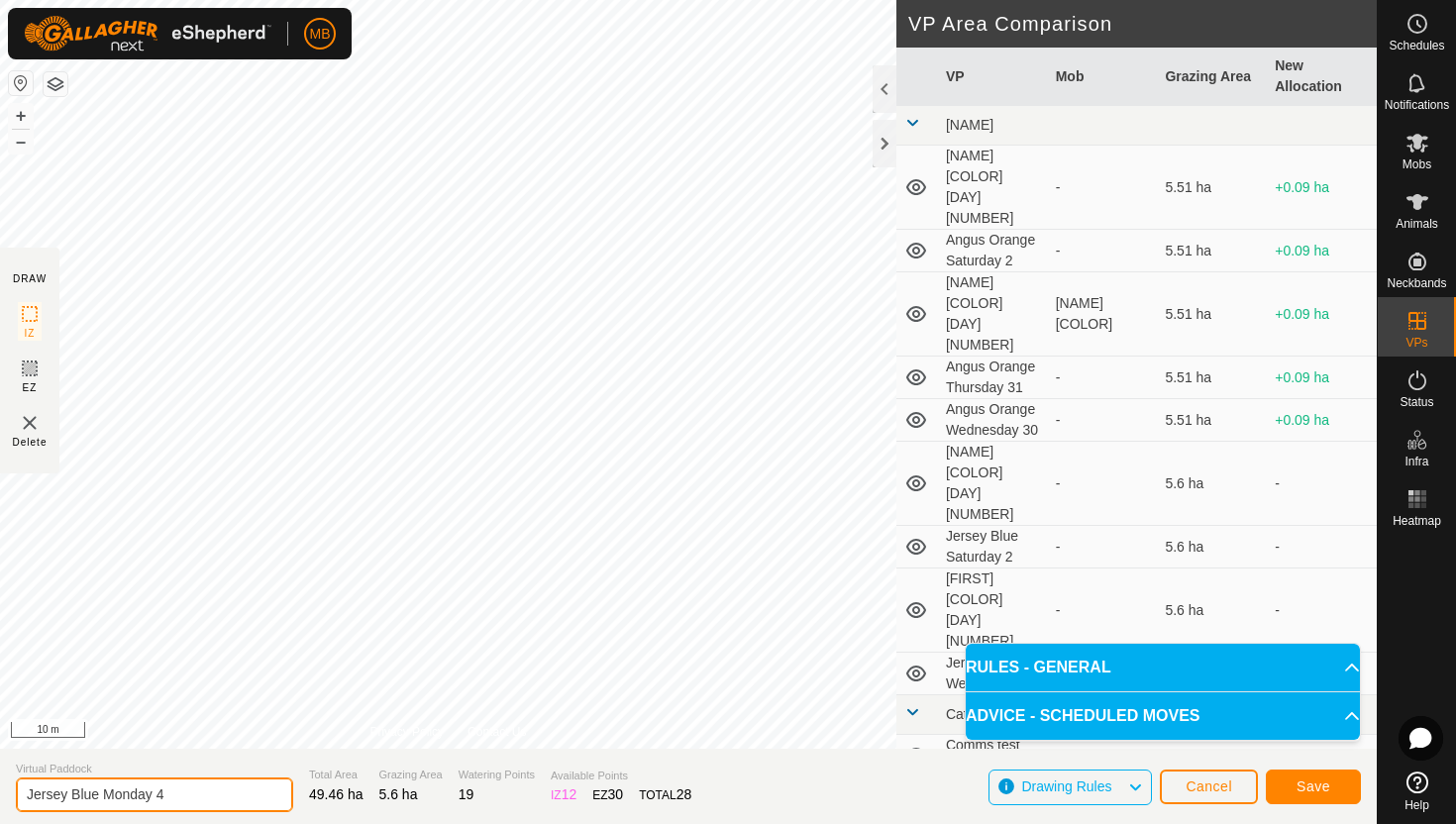 type on "Jersey Blue Monday 4" 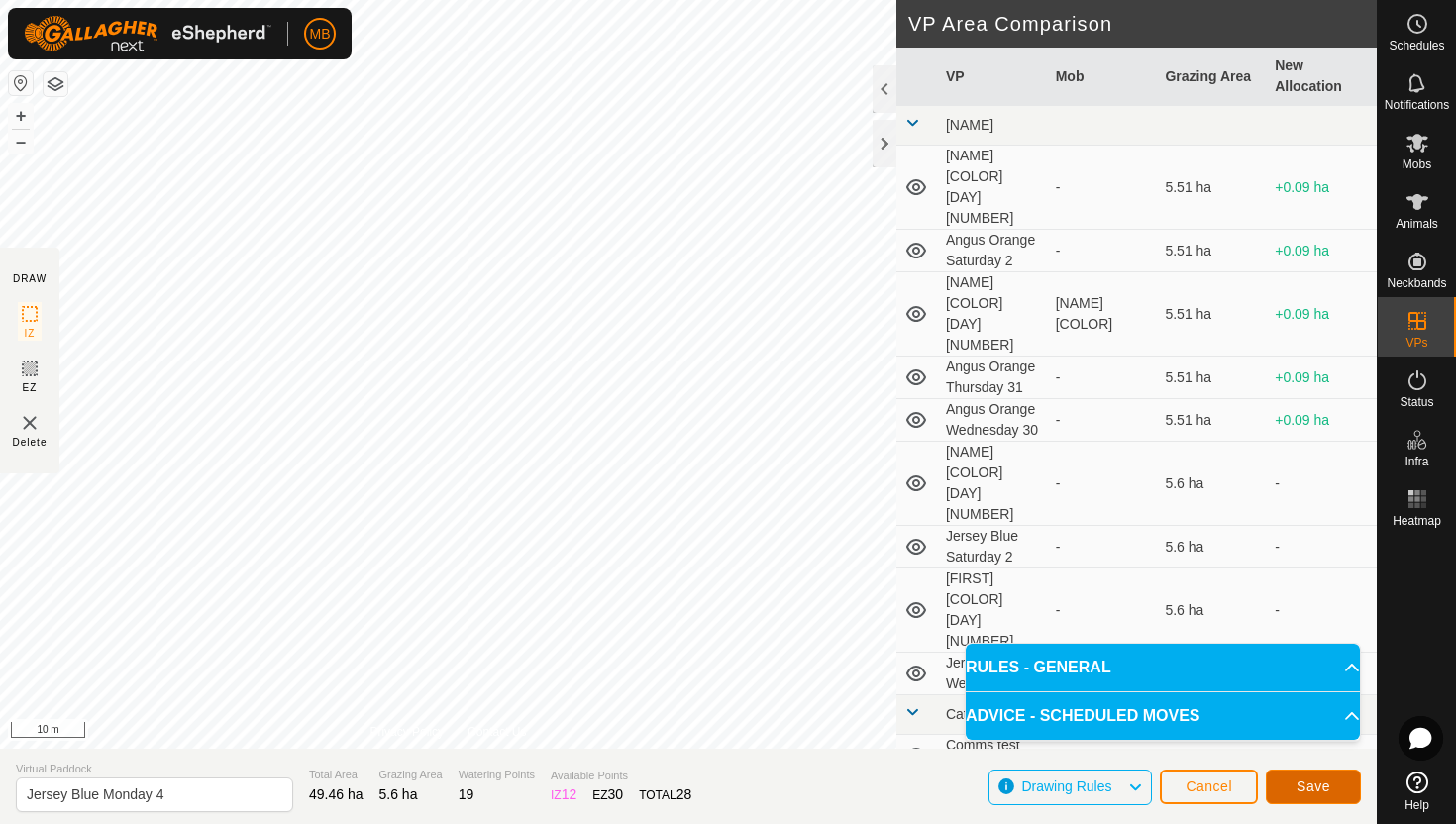 click on "Save" 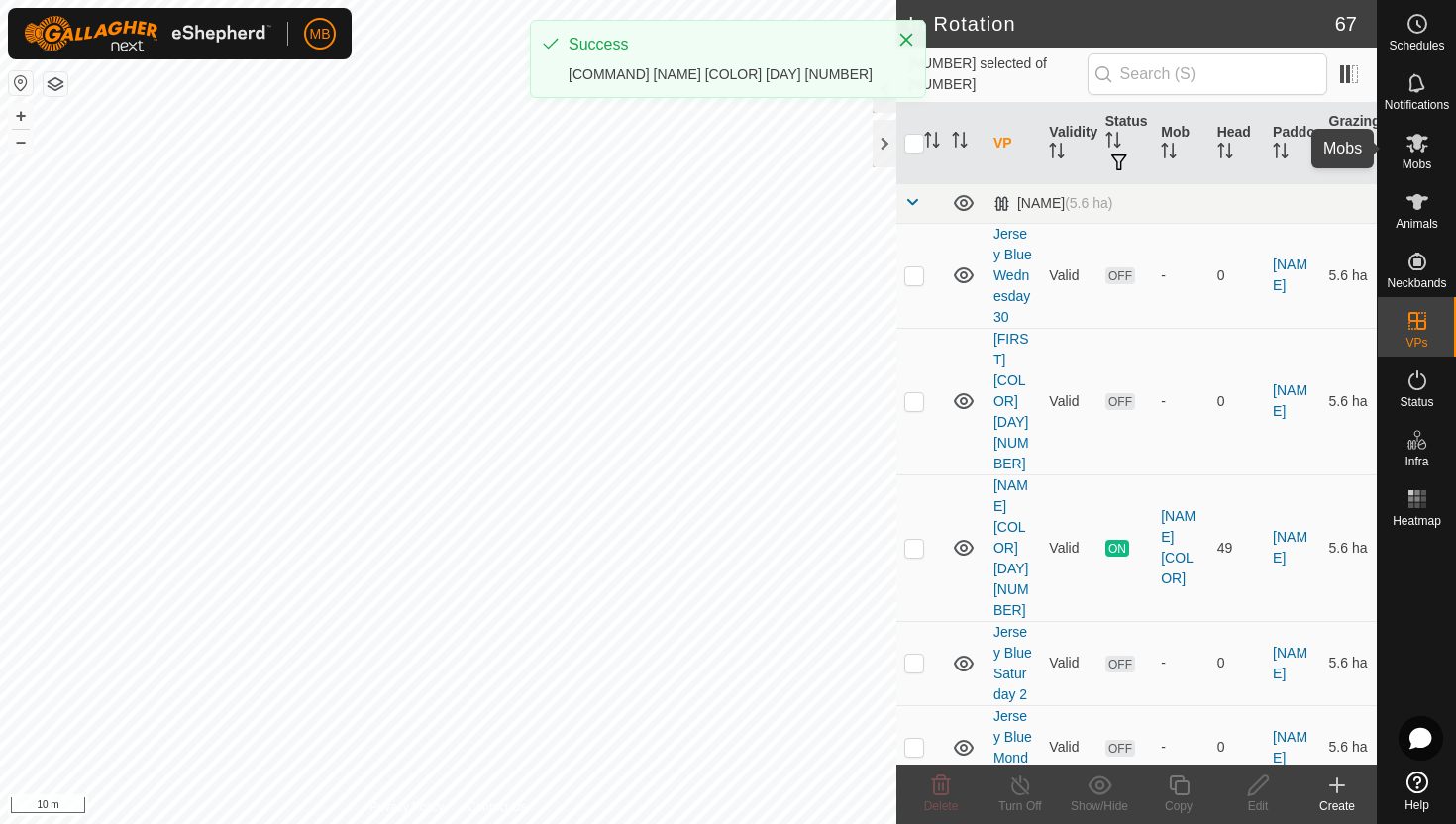 click at bounding box center [1417, 143] 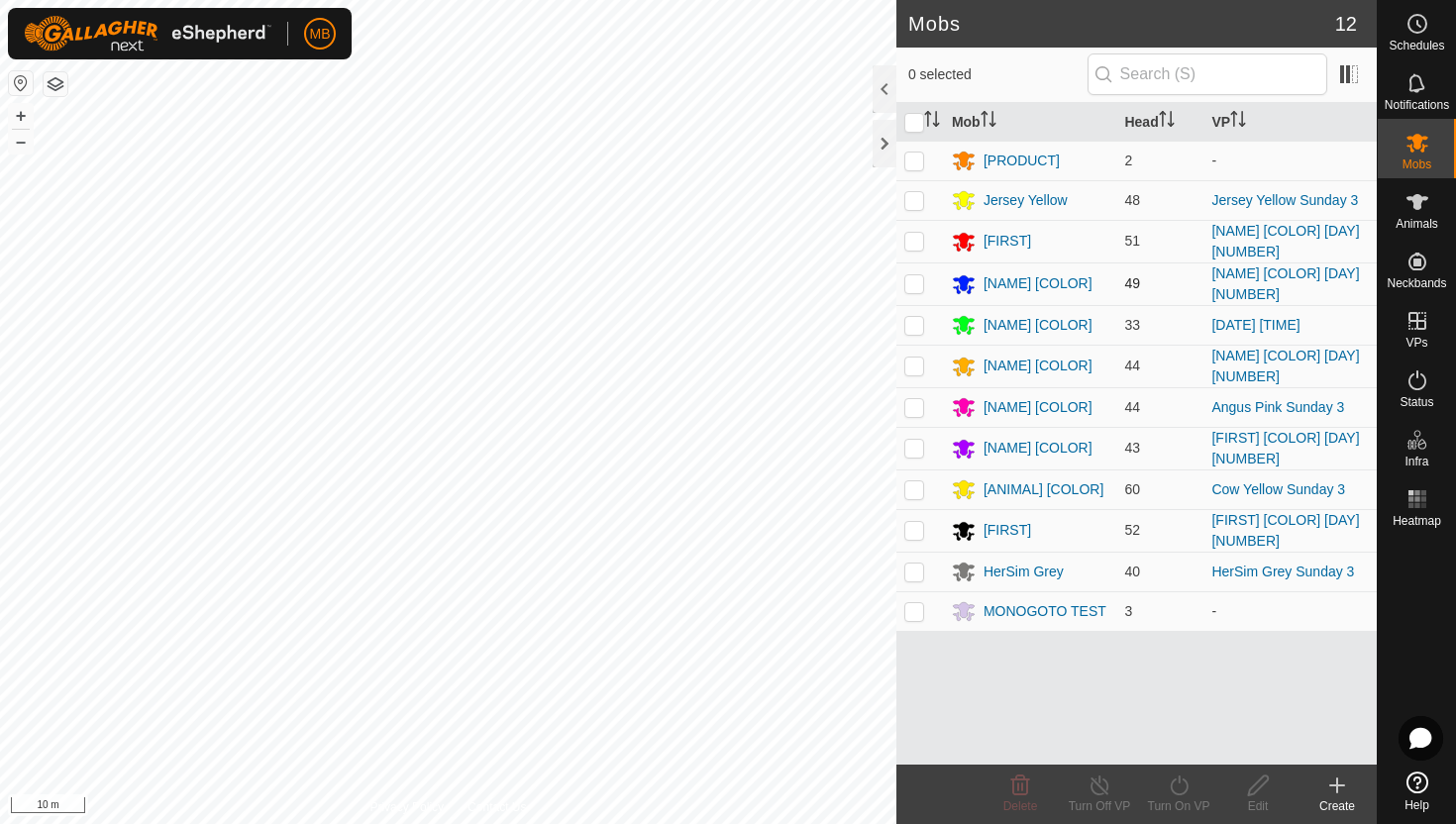 click at bounding box center [914, 283] 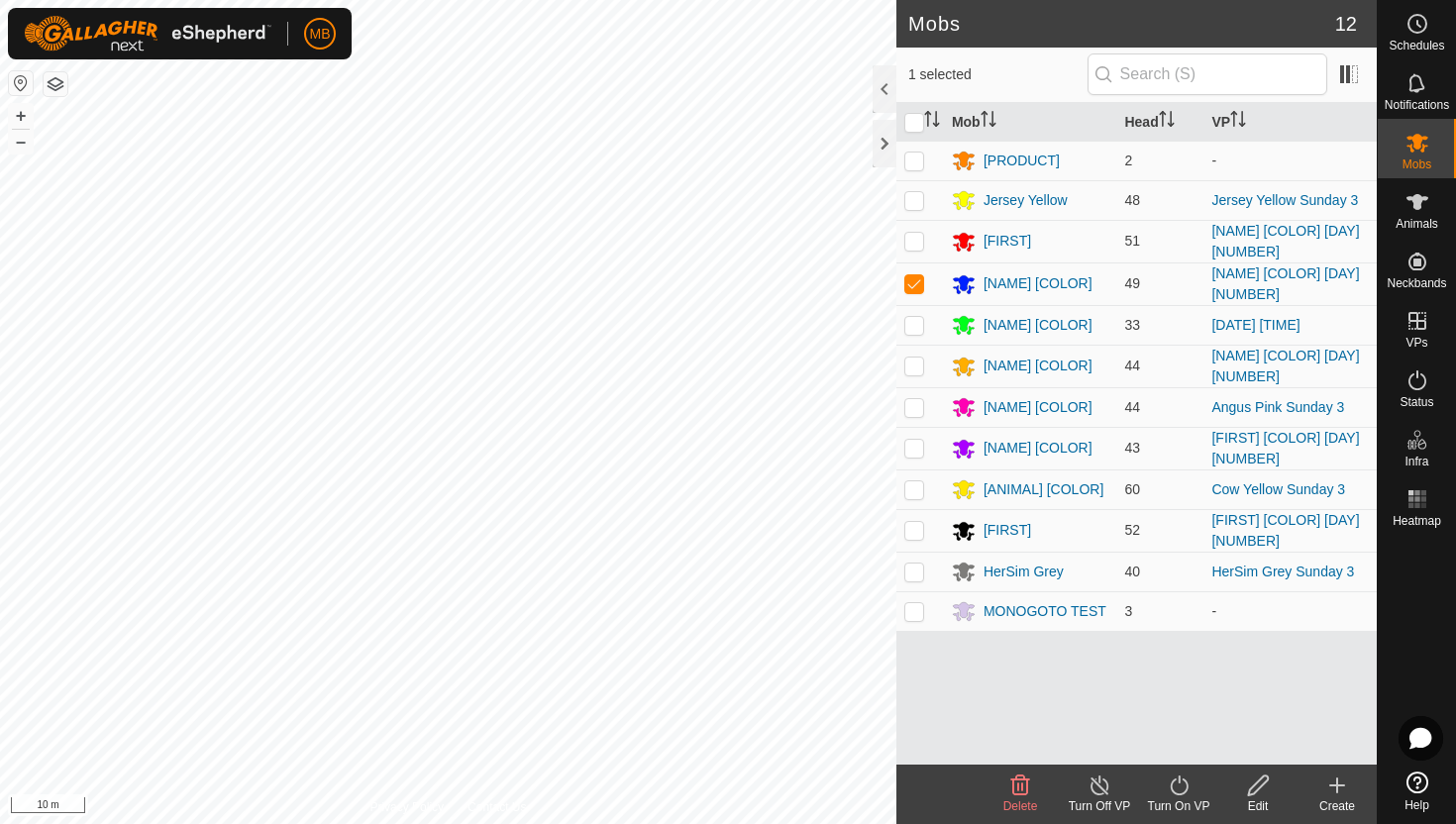 click 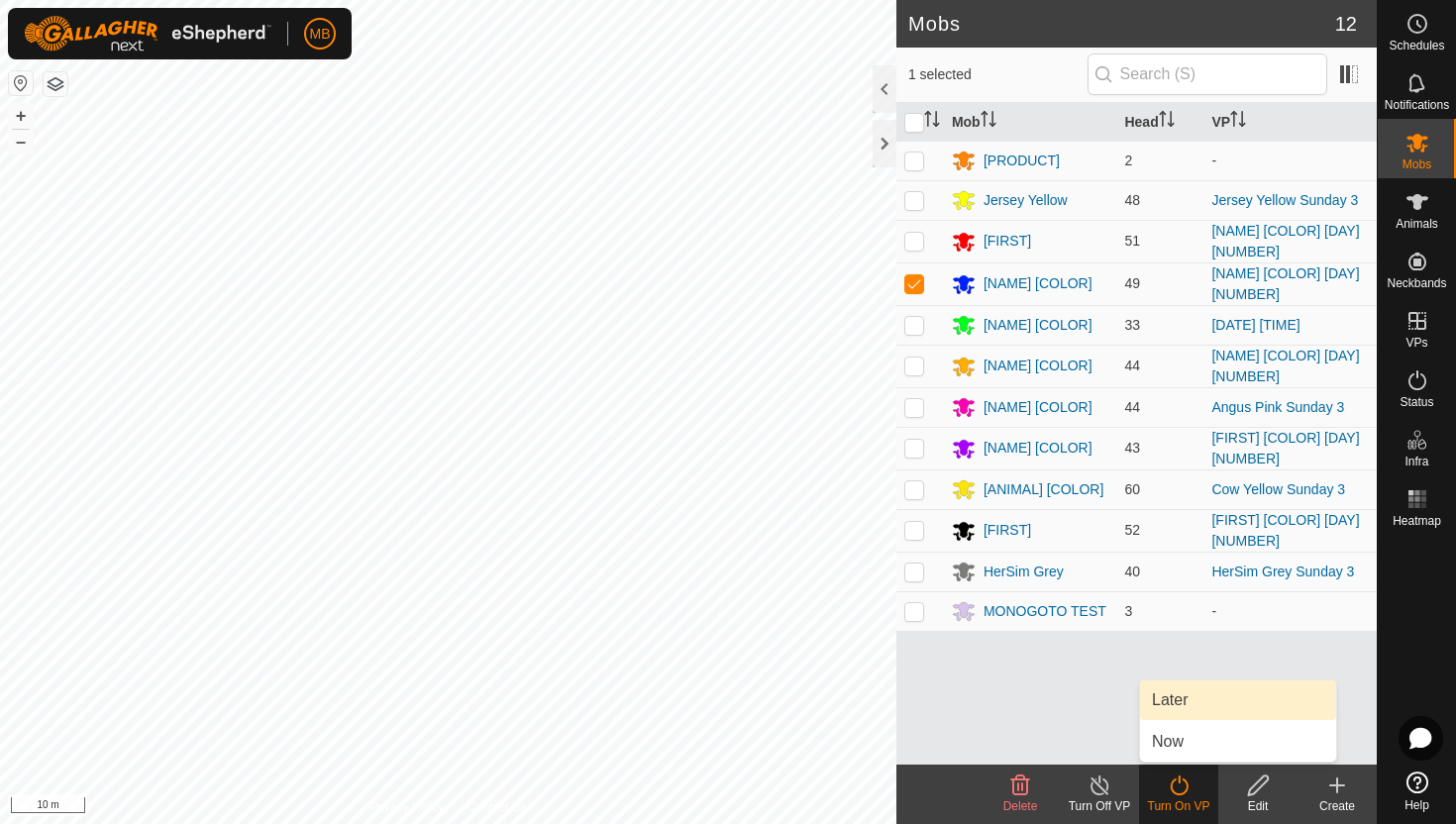 click on "Later" at bounding box center [1238, 700] 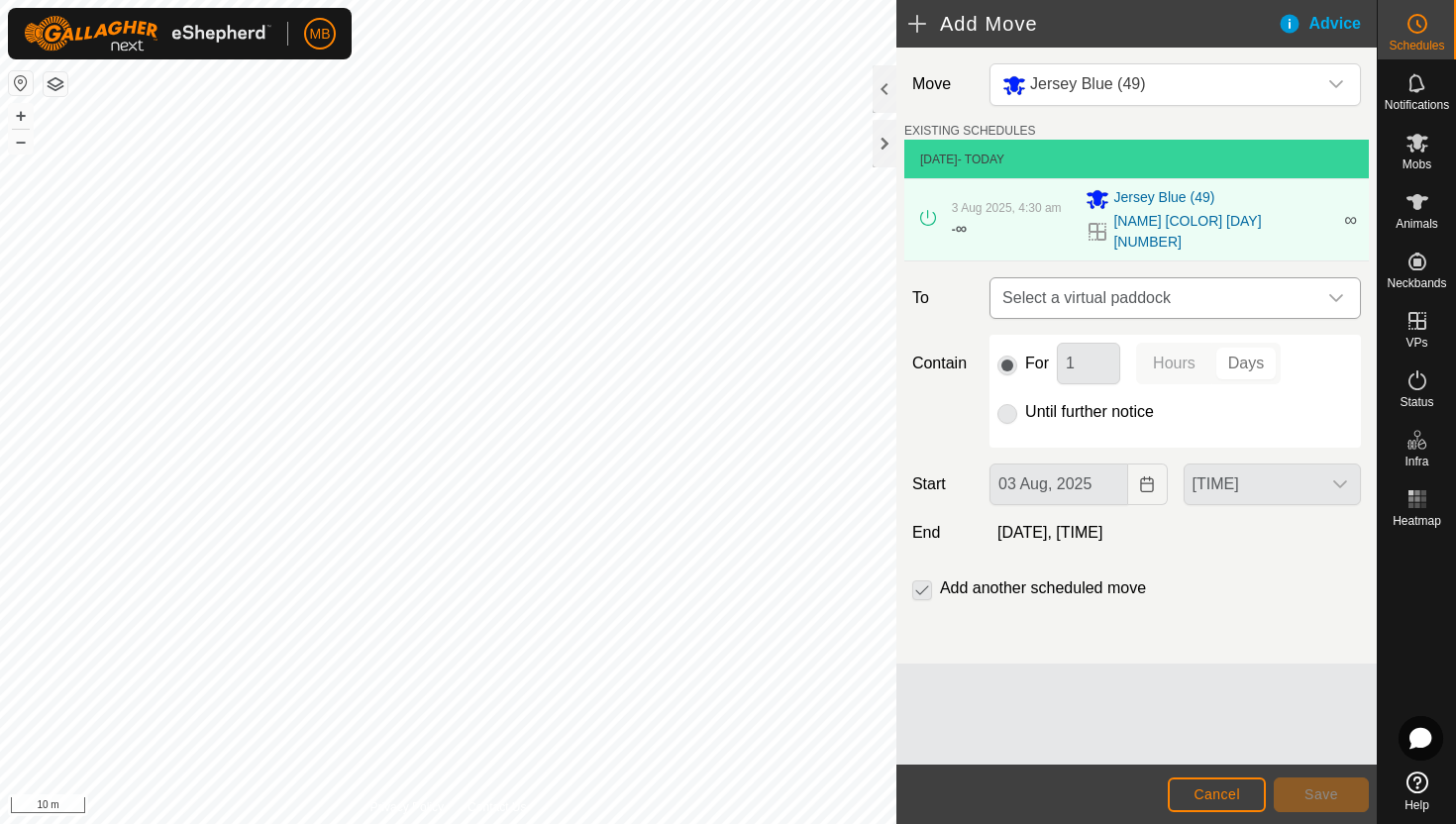 click on "Select a virtual paddock" at bounding box center (1155, 298) 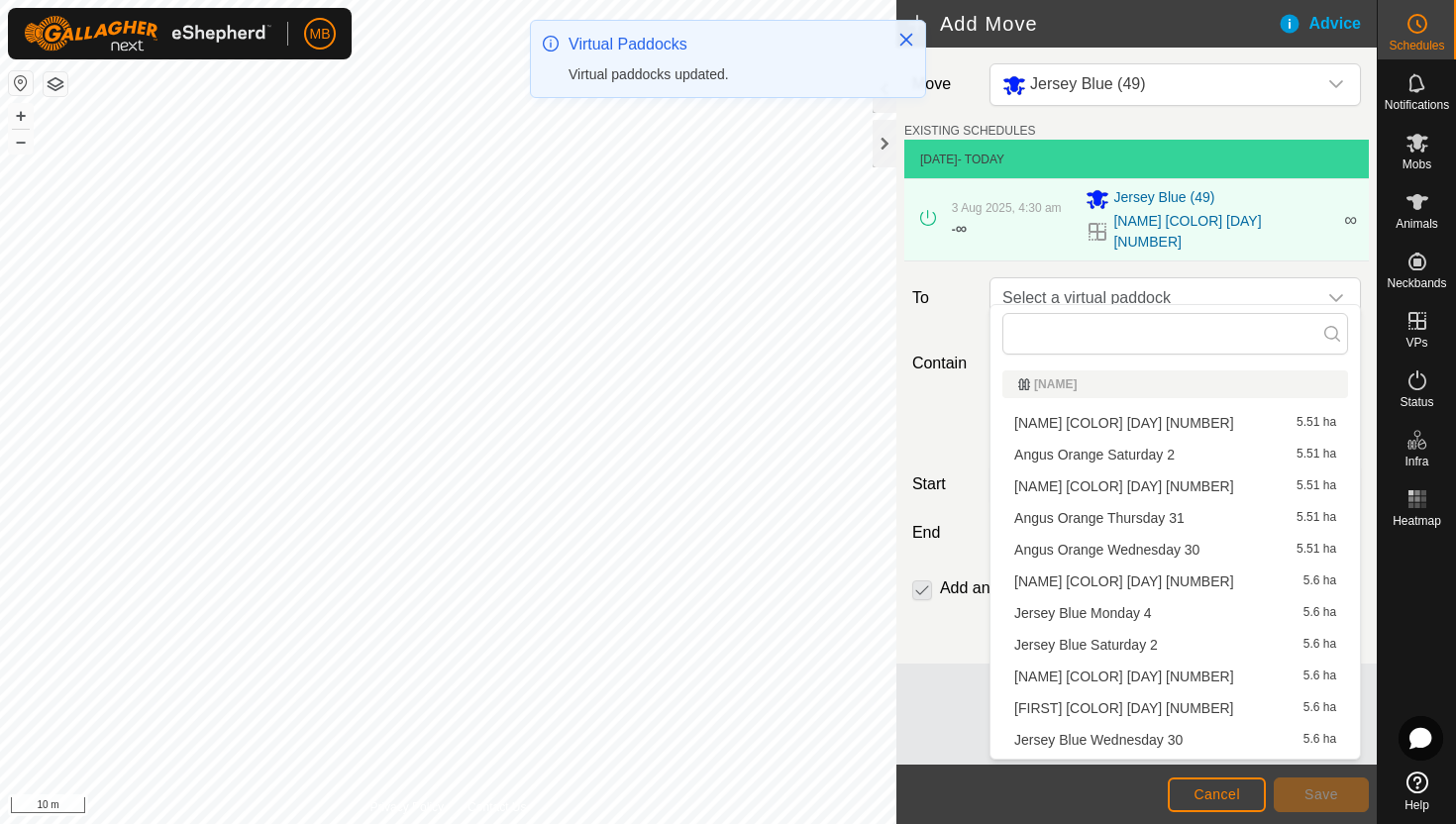 click on "Jersey Blue Monday 4 5.6 ha" at bounding box center [1175, 613] 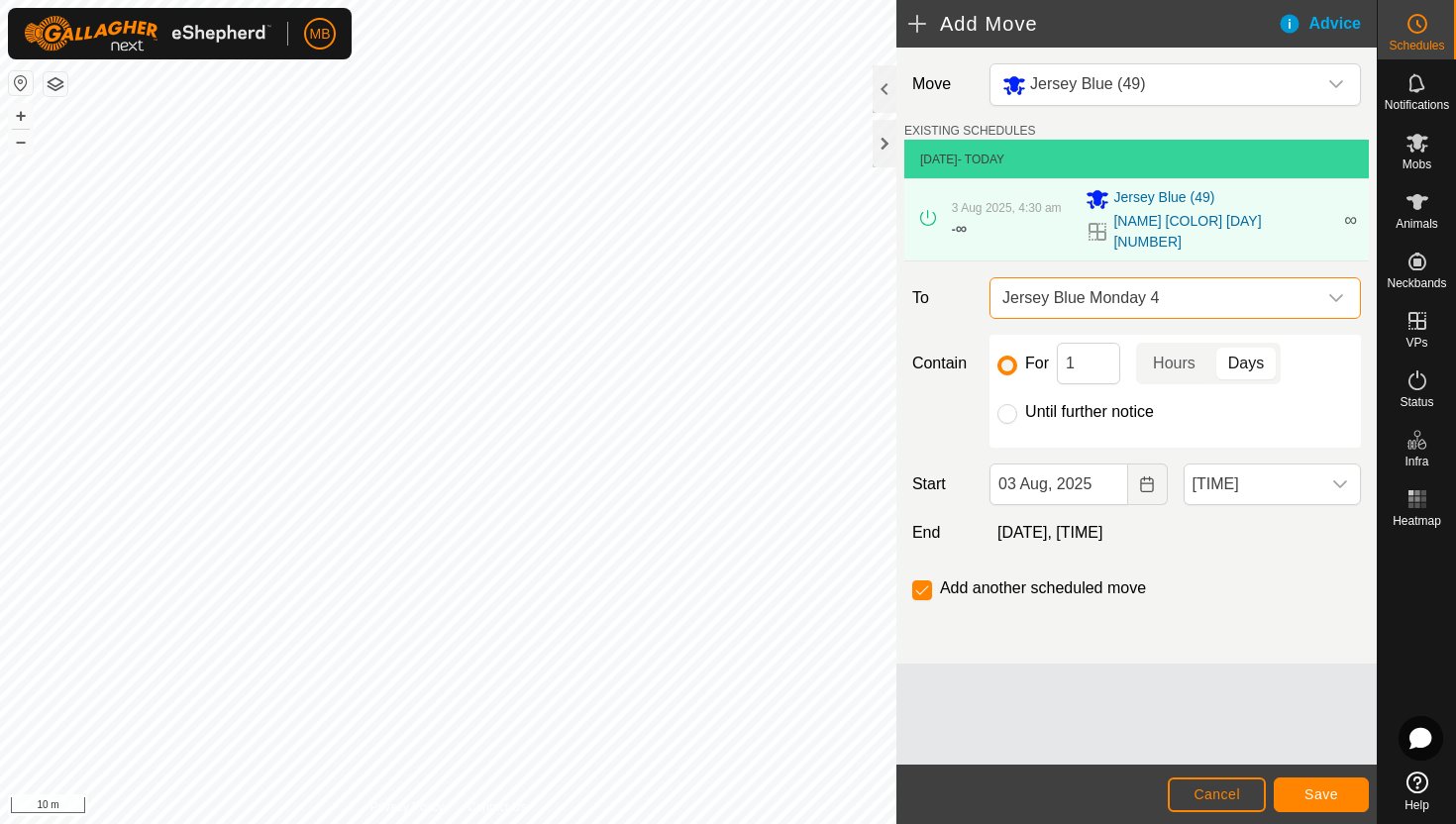 click on "Until further notice" 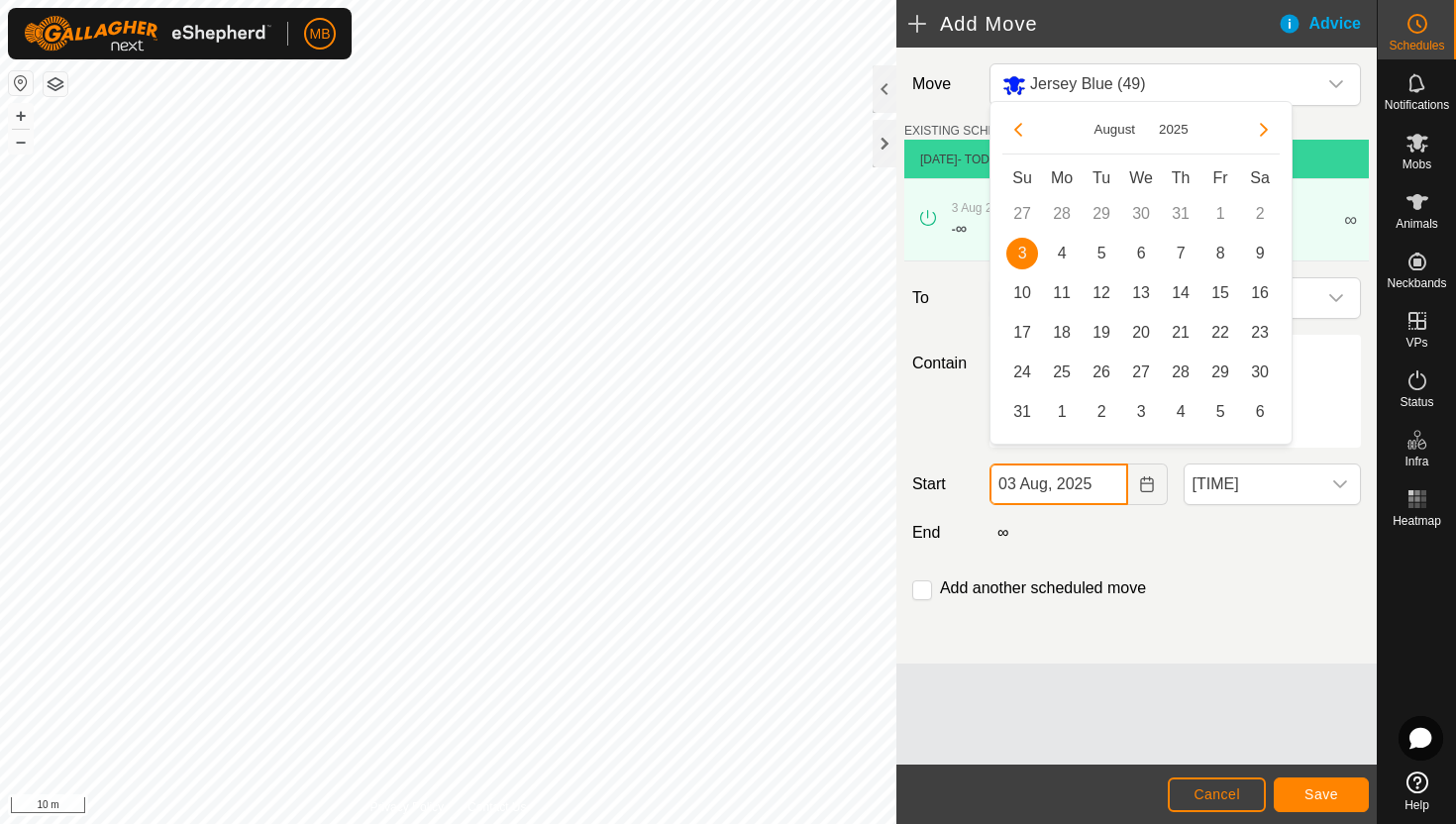 click on "03 Aug, 2025" 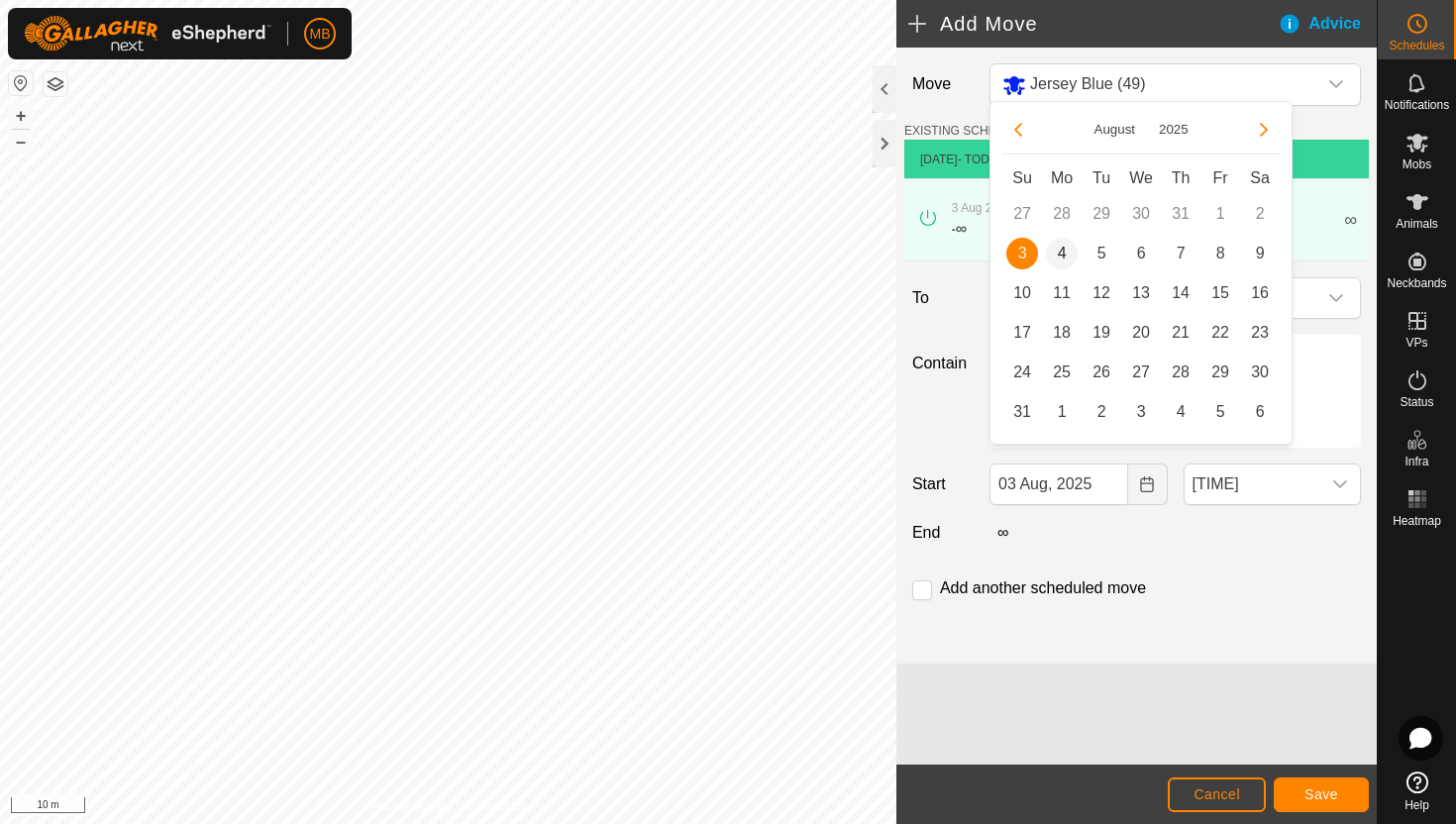 click on "4" at bounding box center [1062, 254] 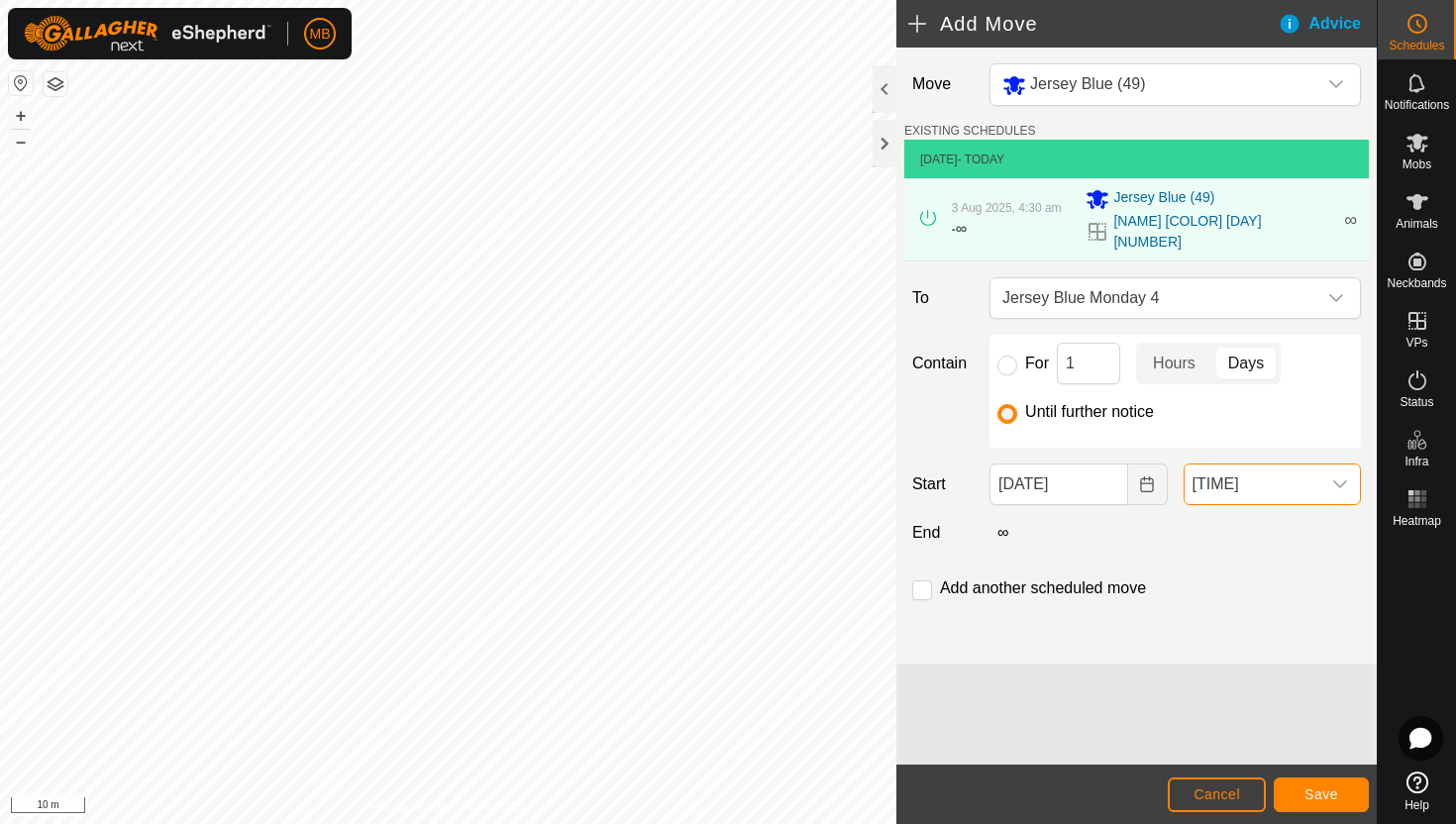 click on "[TIME]" at bounding box center [1252, 484] 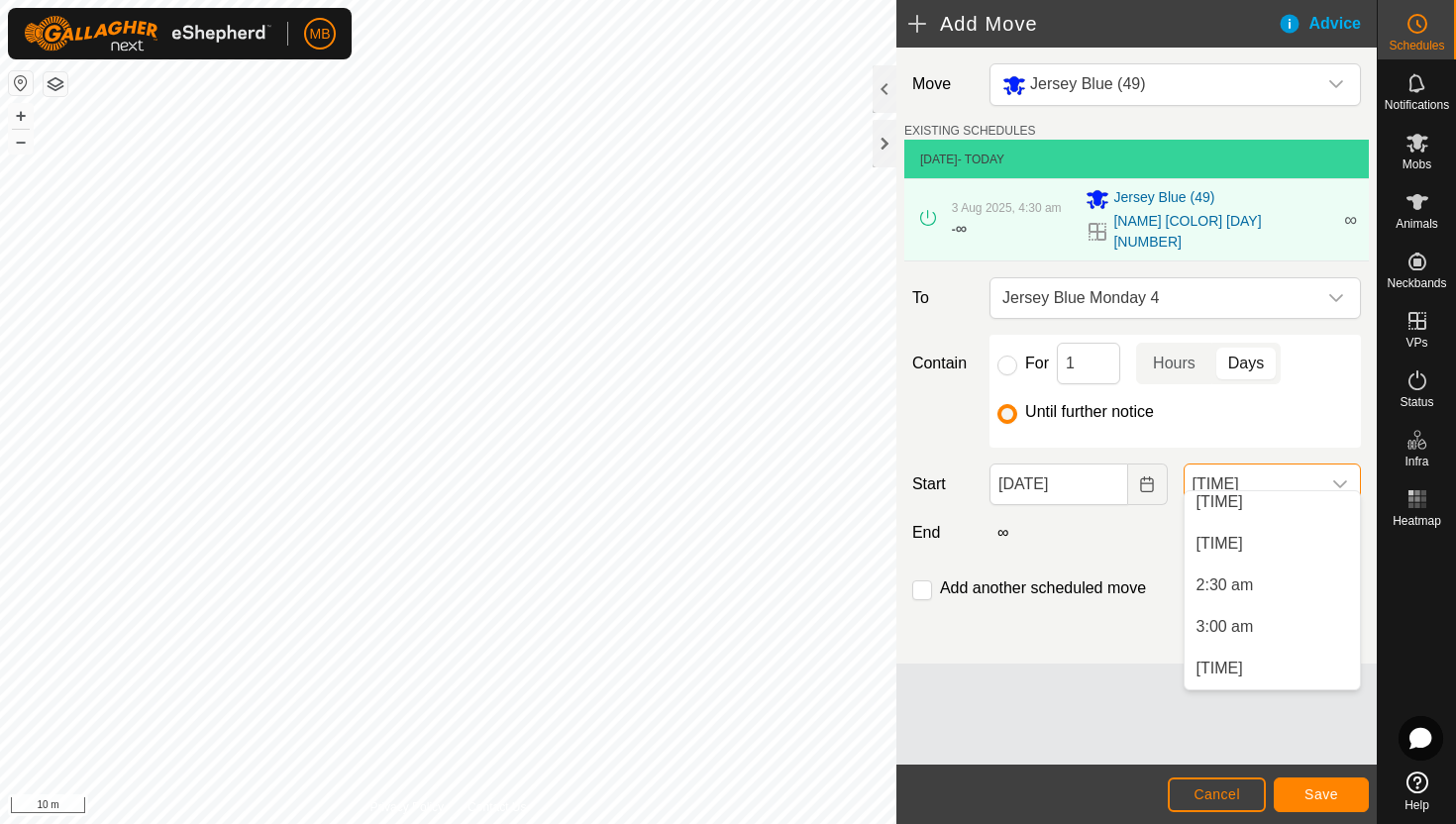 scroll, scrollTop: 133, scrollLeft: 0, axis: vertical 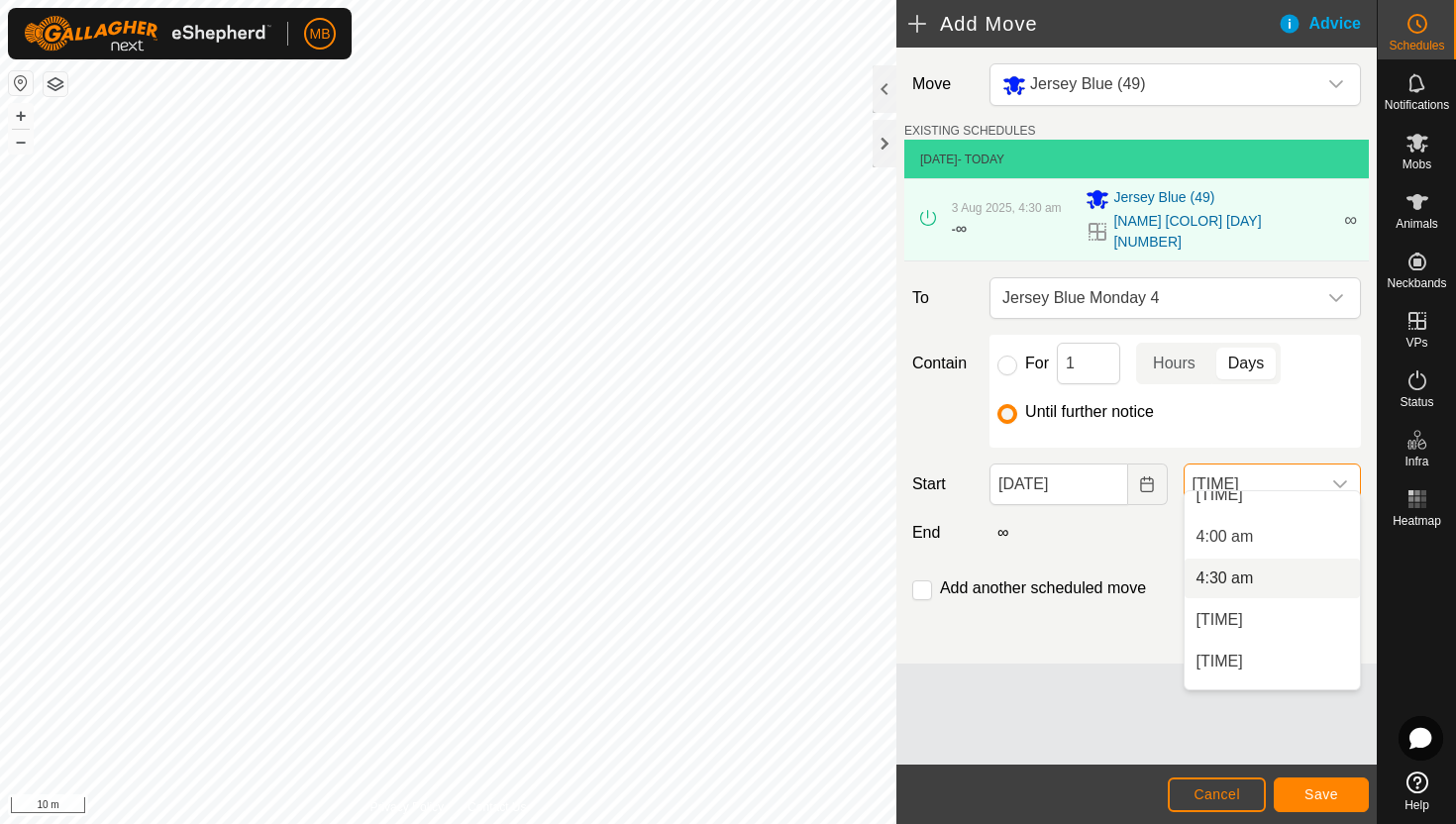 click on "4:30 am" at bounding box center (1272, 578) 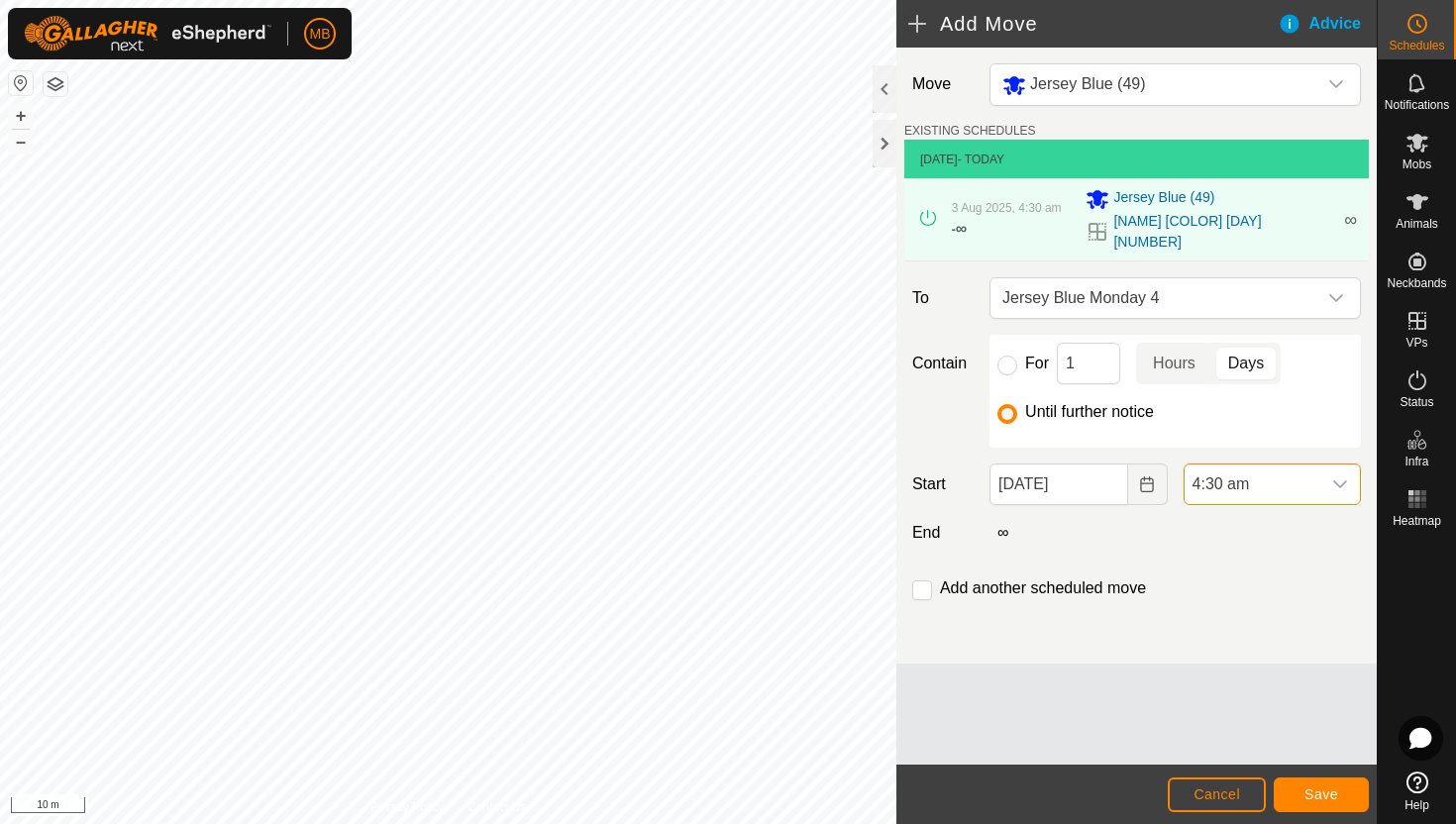 scroll, scrollTop: 965, scrollLeft: 0, axis: vertical 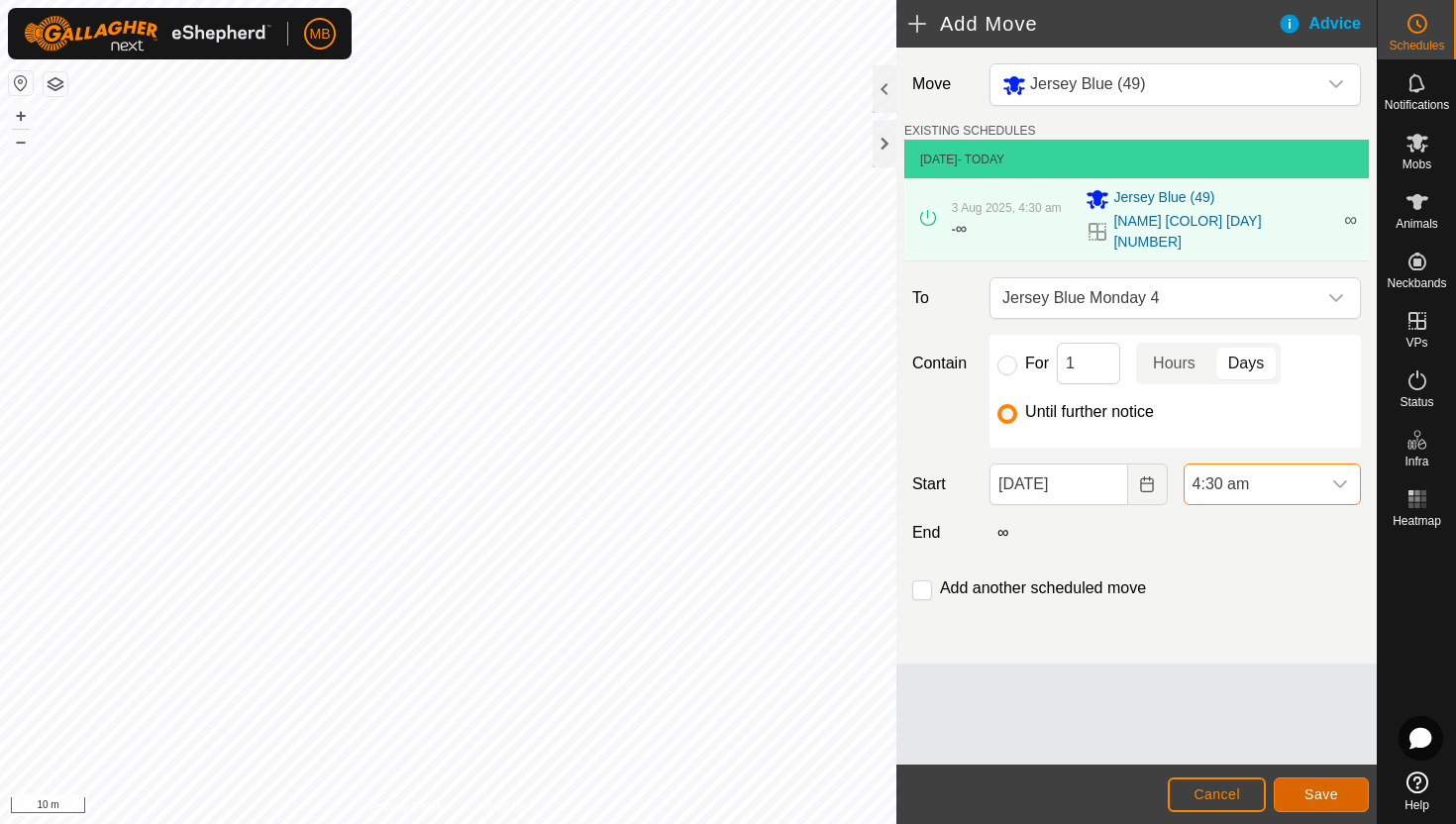 click on "Save" 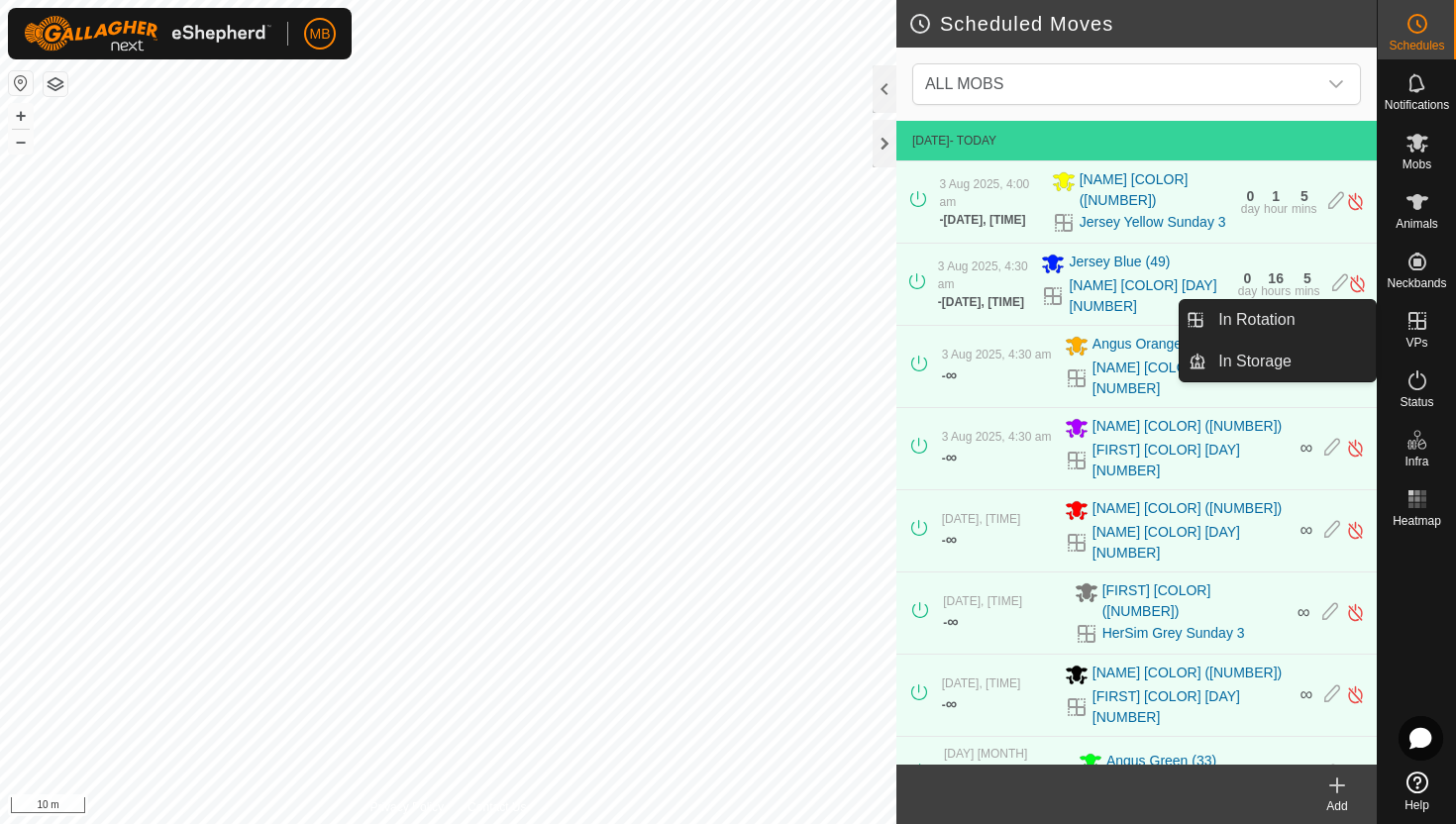 click 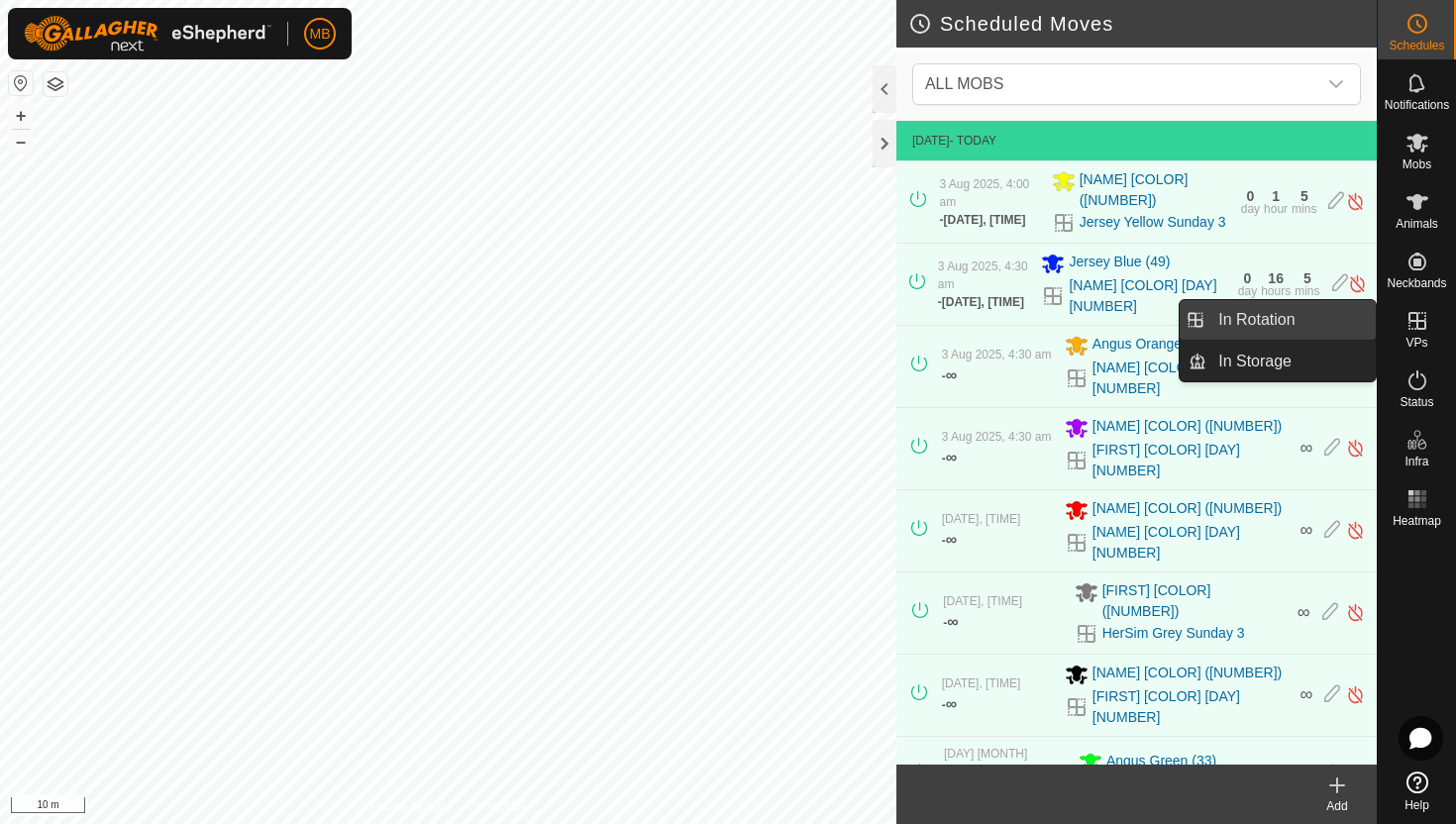 click on "In Rotation" at bounding box center [1291, 320] 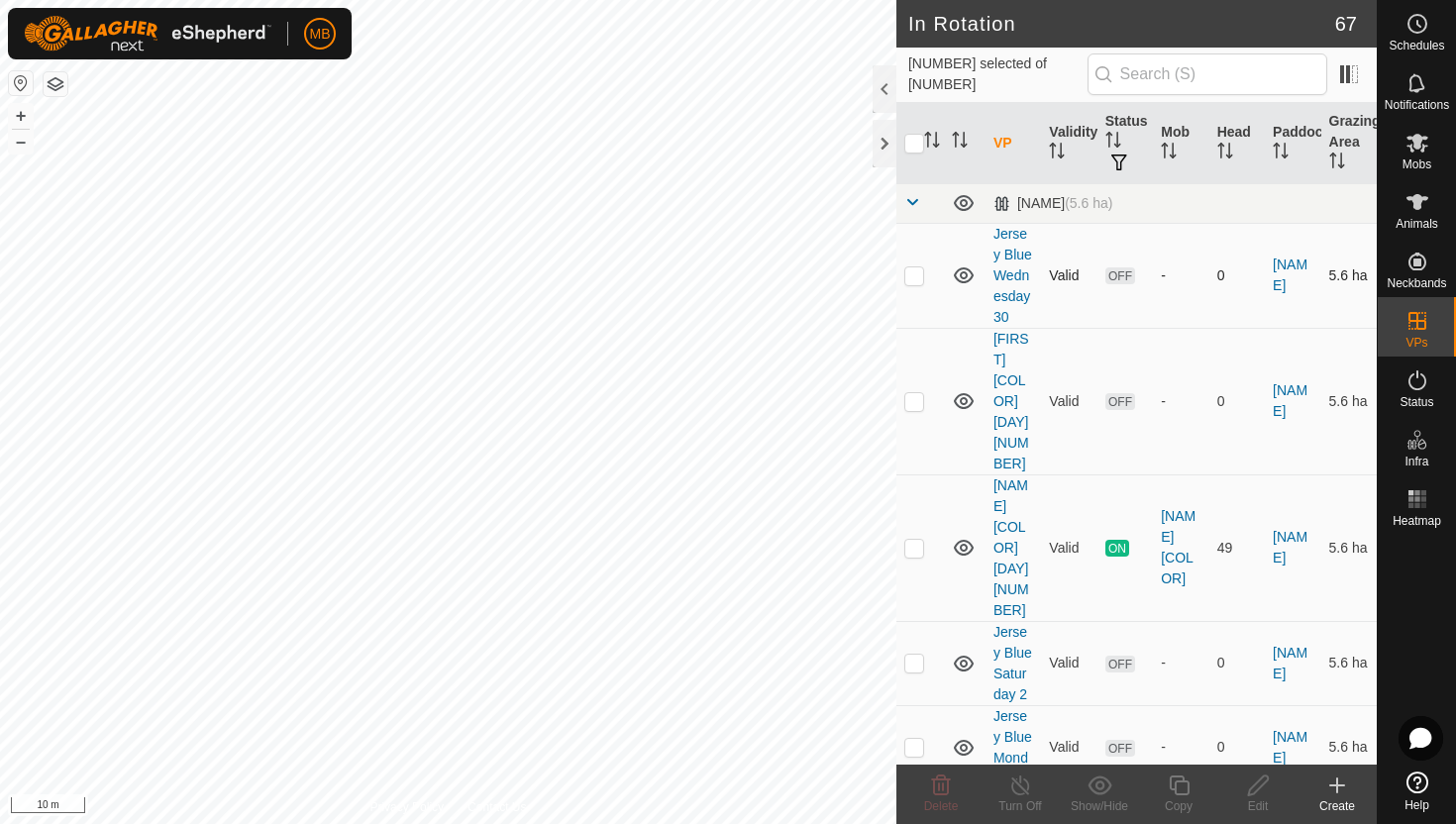 click at bounding box center [914, 275] 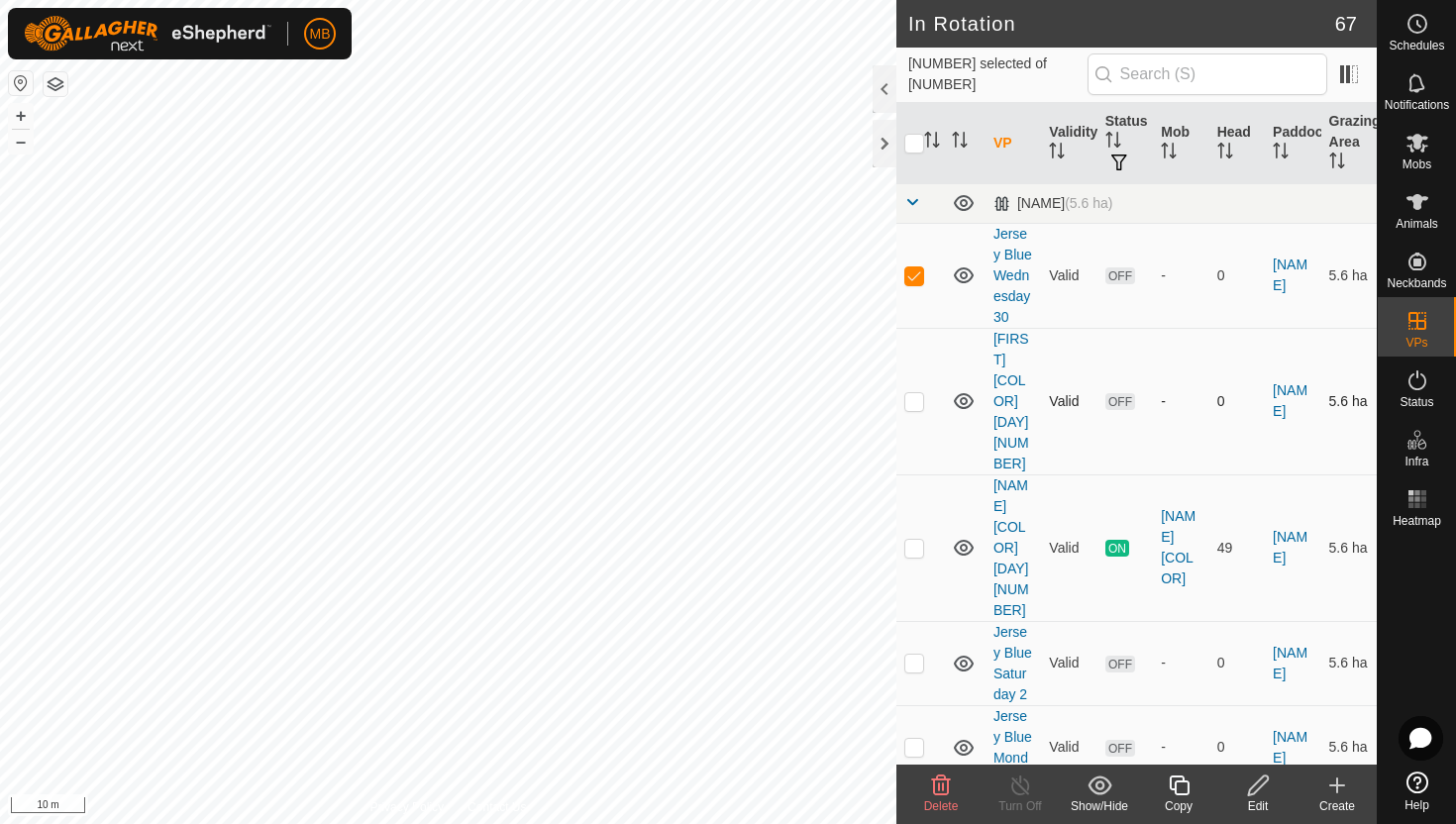 click at bounding box center (914, 401) 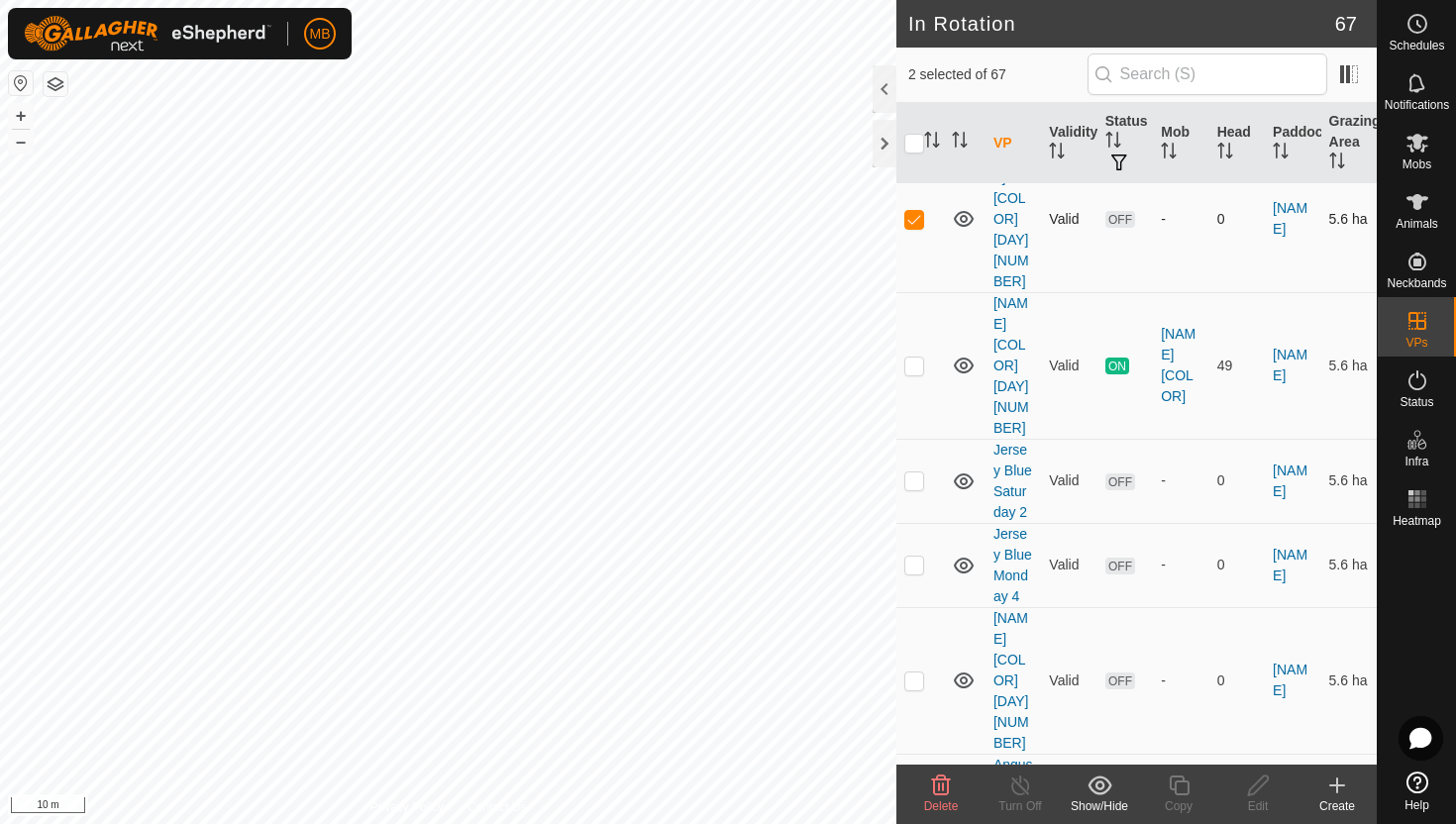scroll, scrollTop: 186, scrollLeft: 0, axis: vertical 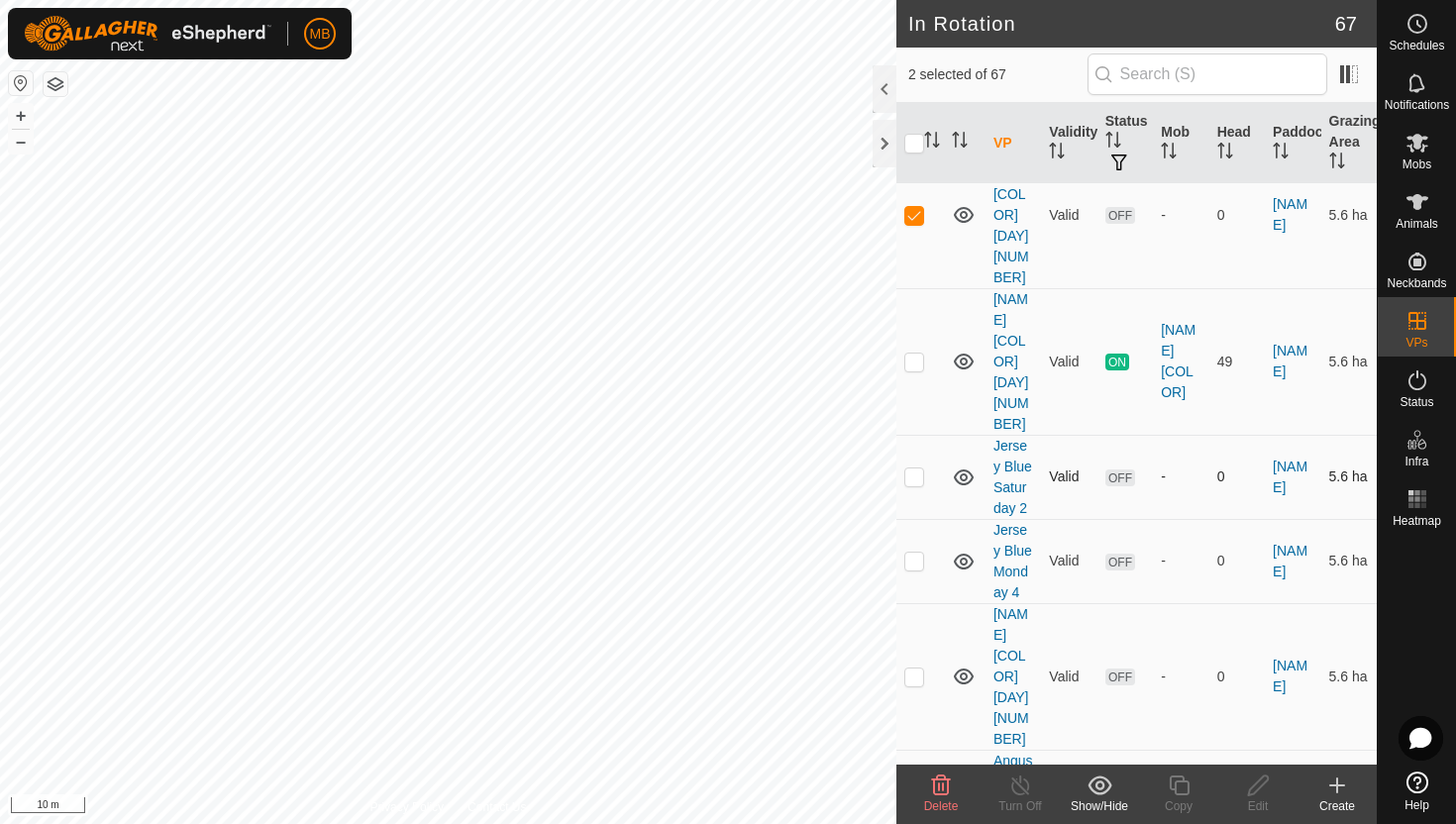 click at bounding box center (914, 476) 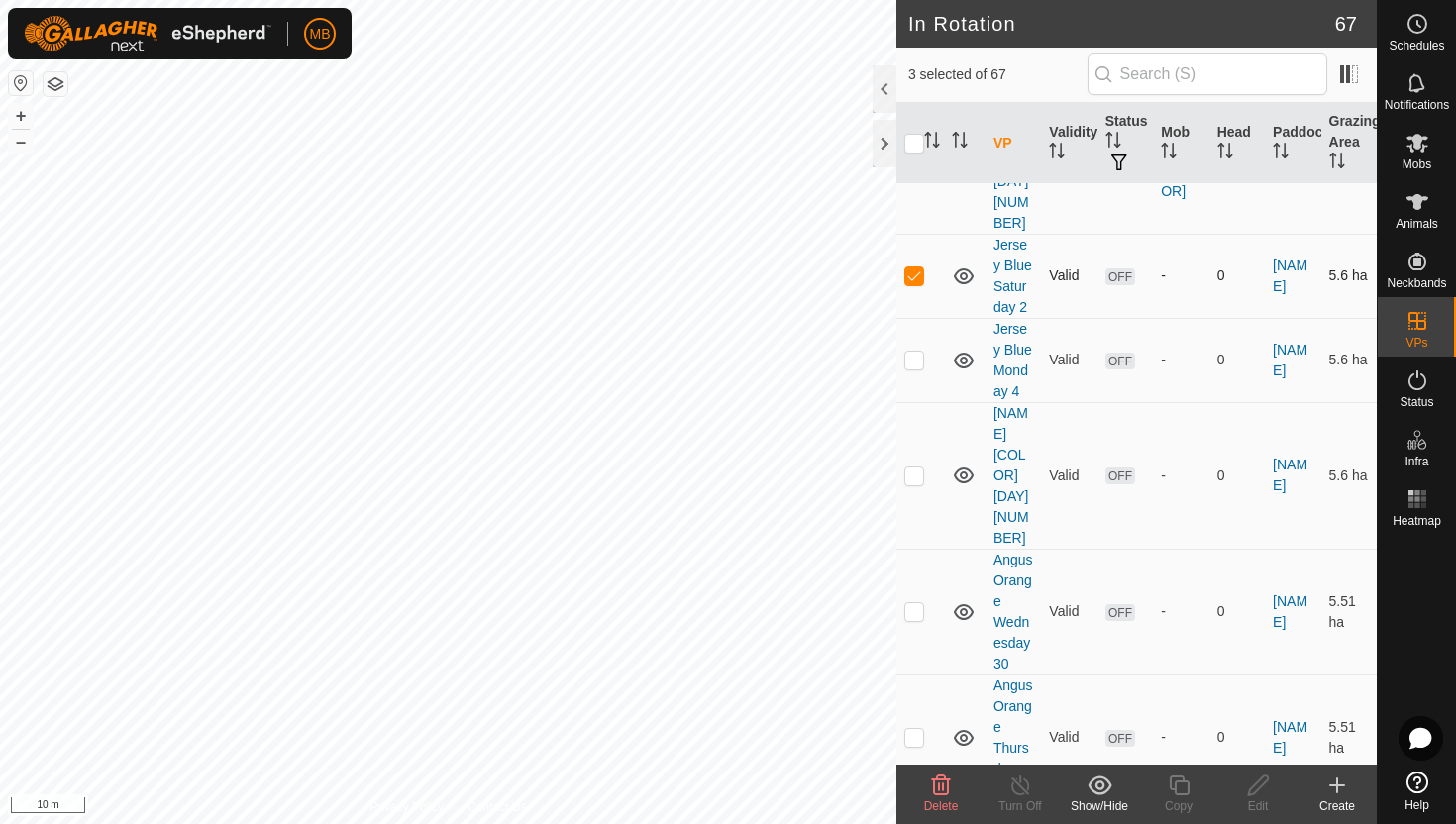 scroll, scrollTop: 392, scrollLeft: 0, axis: vertical 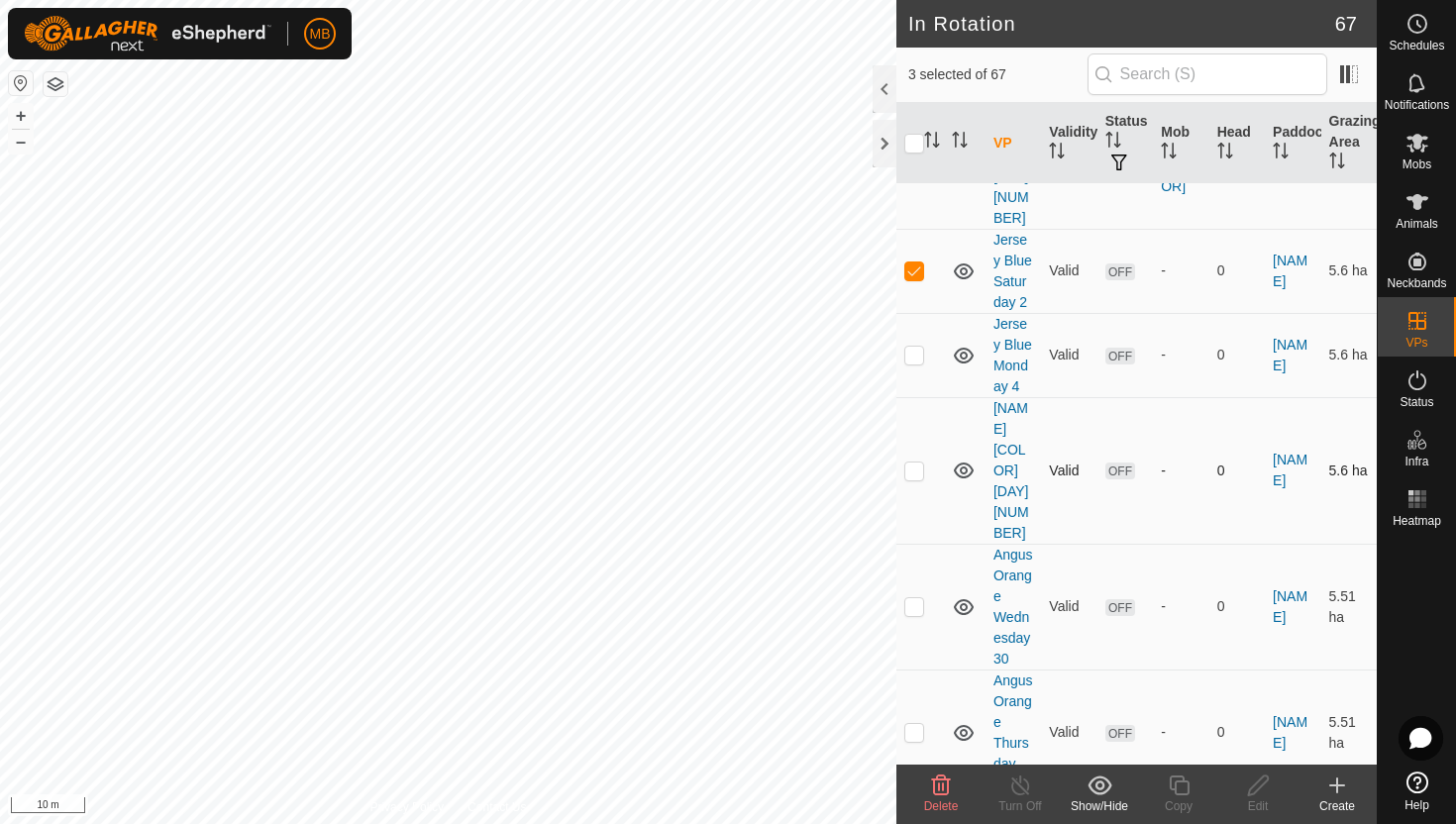 click at bounding box center [914, 470] 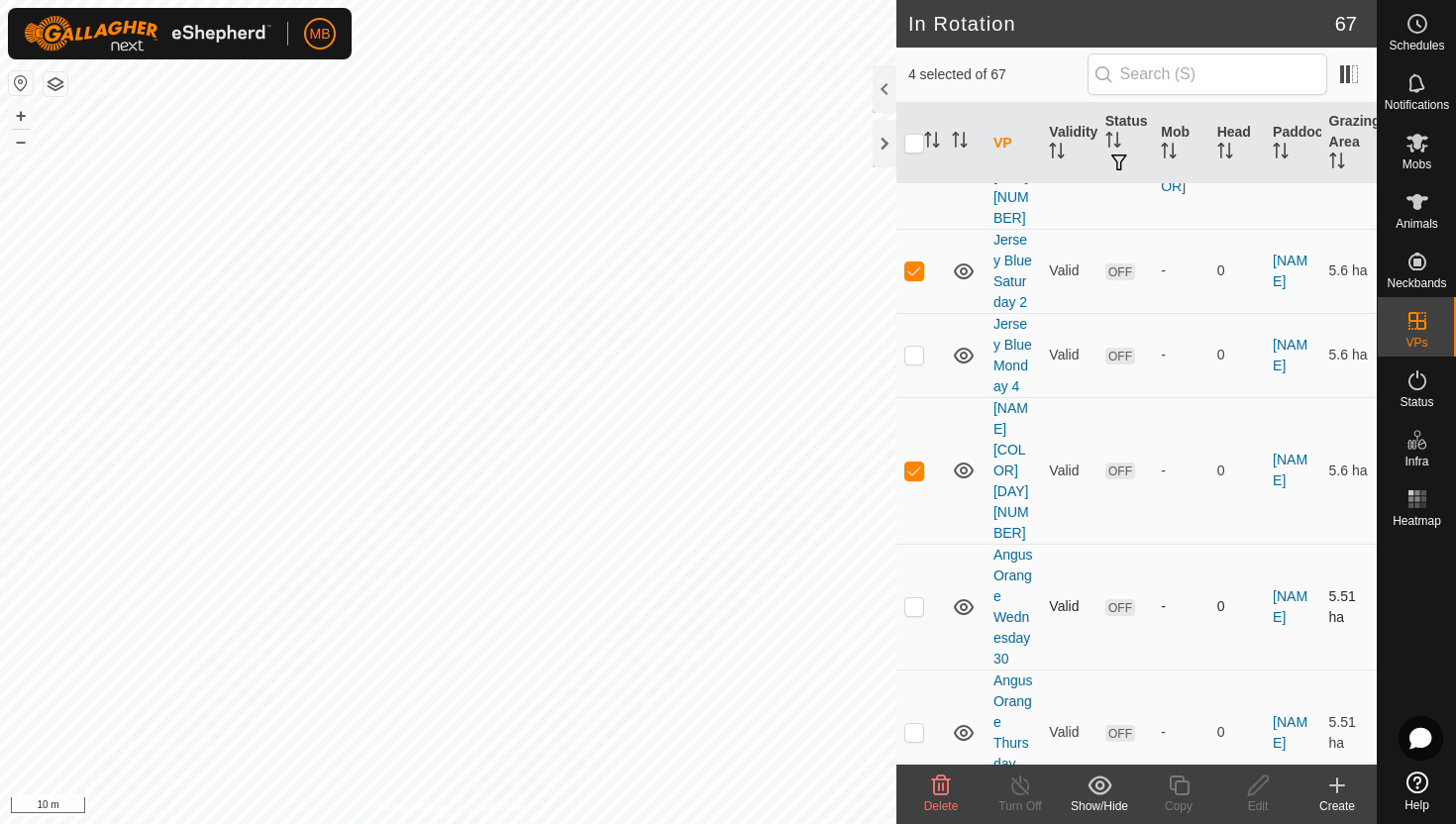 click at bounding box center (914, 606) 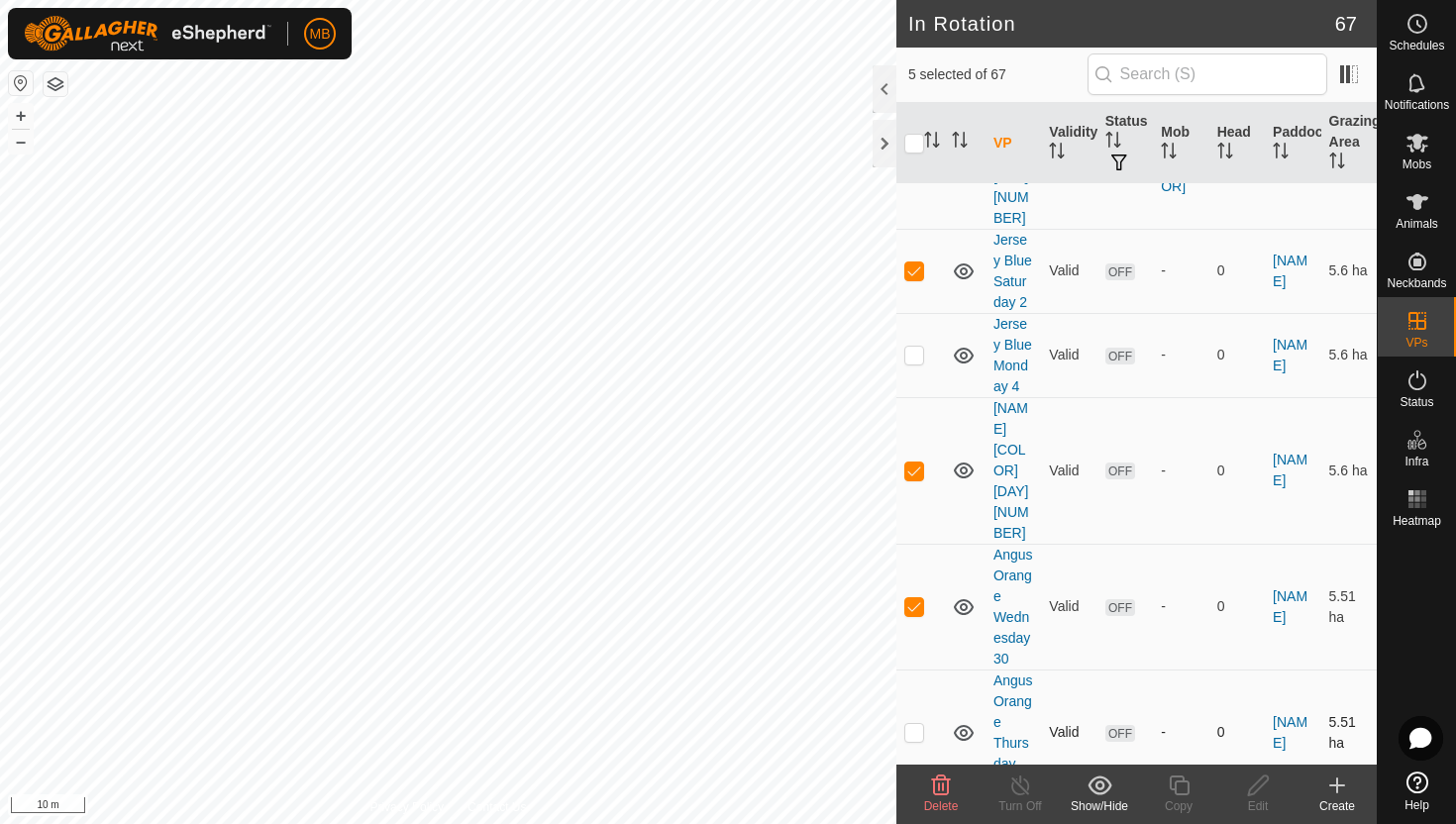 click at bounding box center (914, 732) 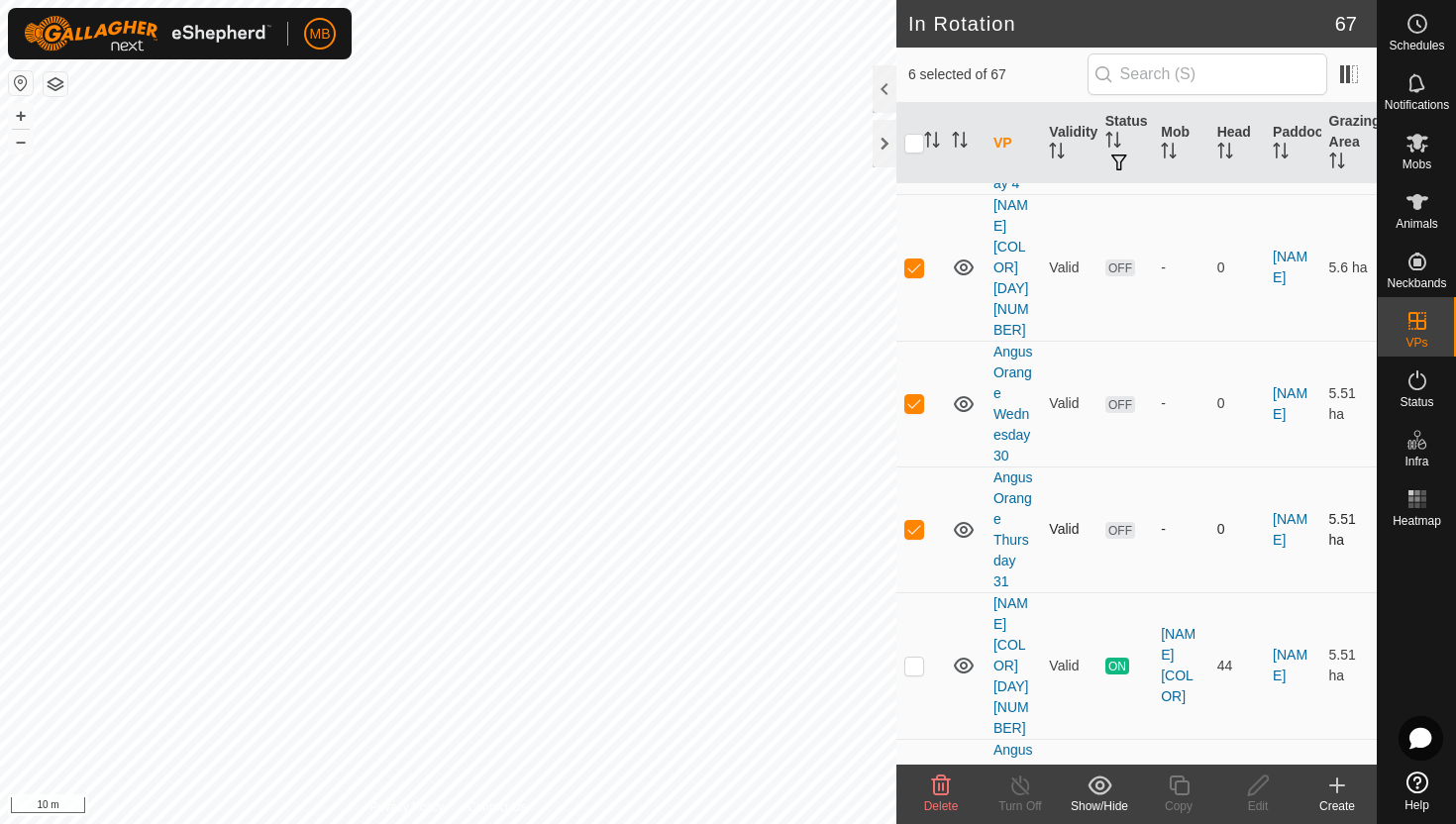 scroll, scrollTop: 600, scrollLeft: 0, axis: vertical 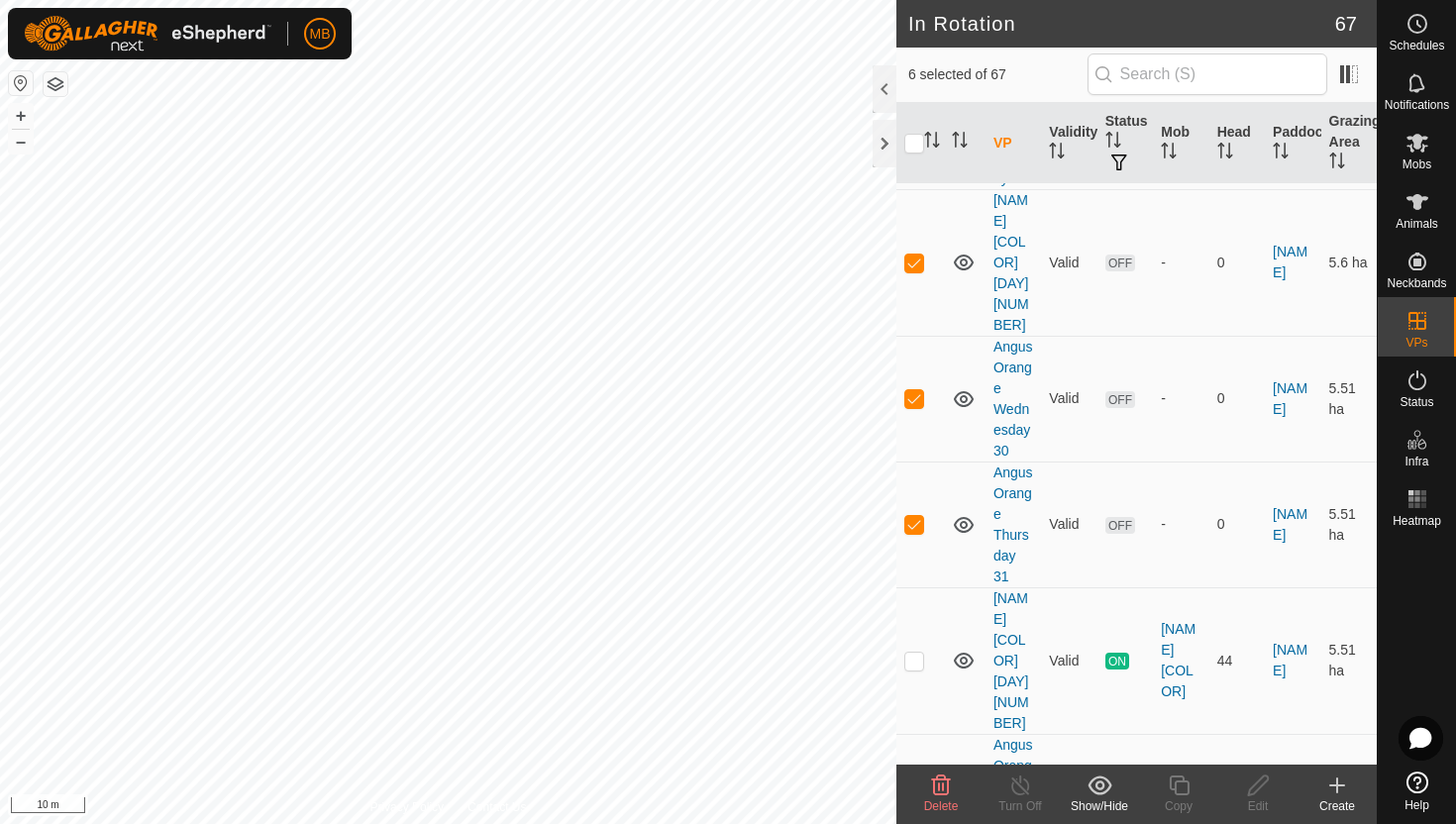 click at bounding box center (914, 912) 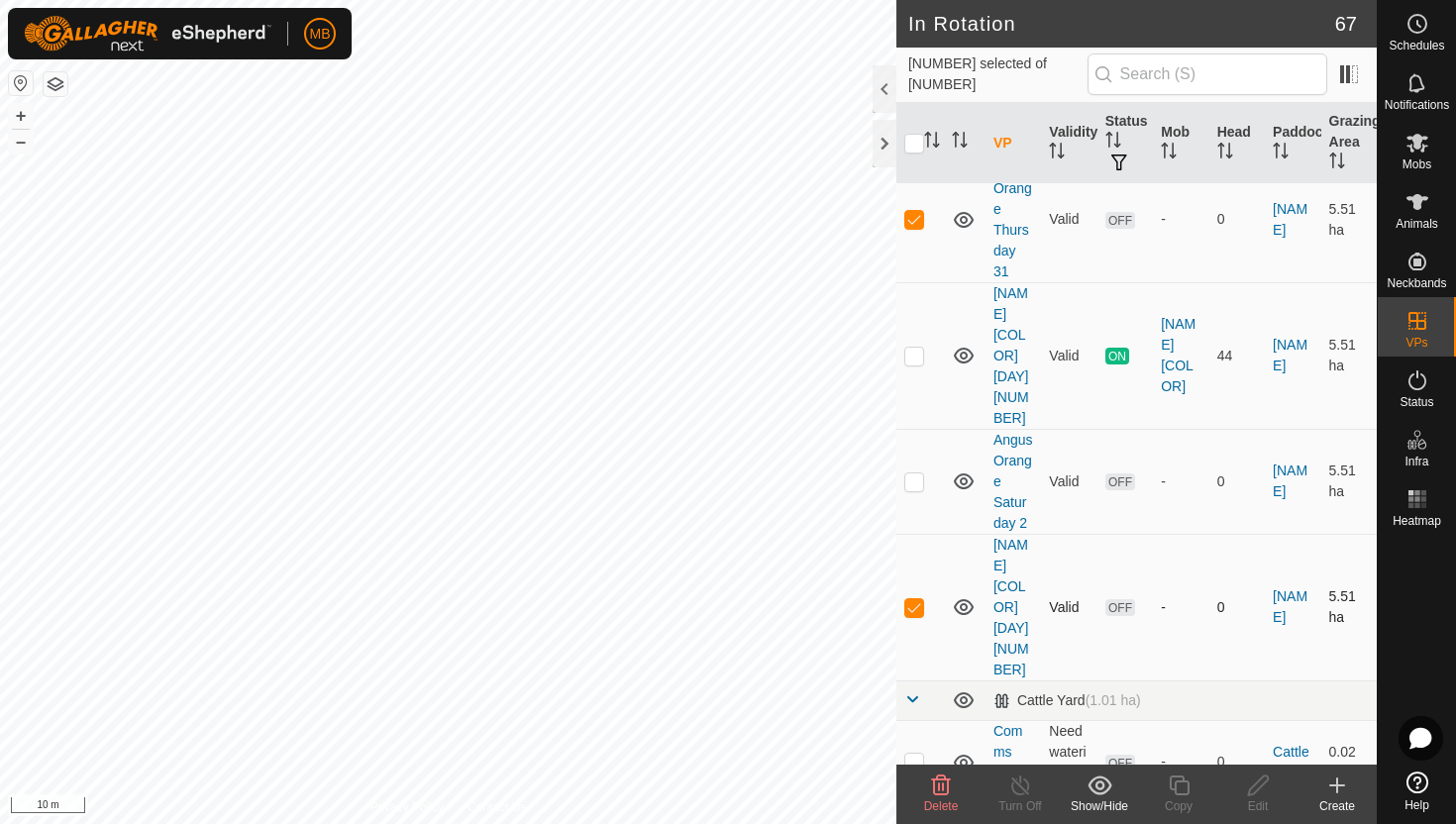 scroll, scrollTop: 924, scrollLeft: 0, axis: vertical 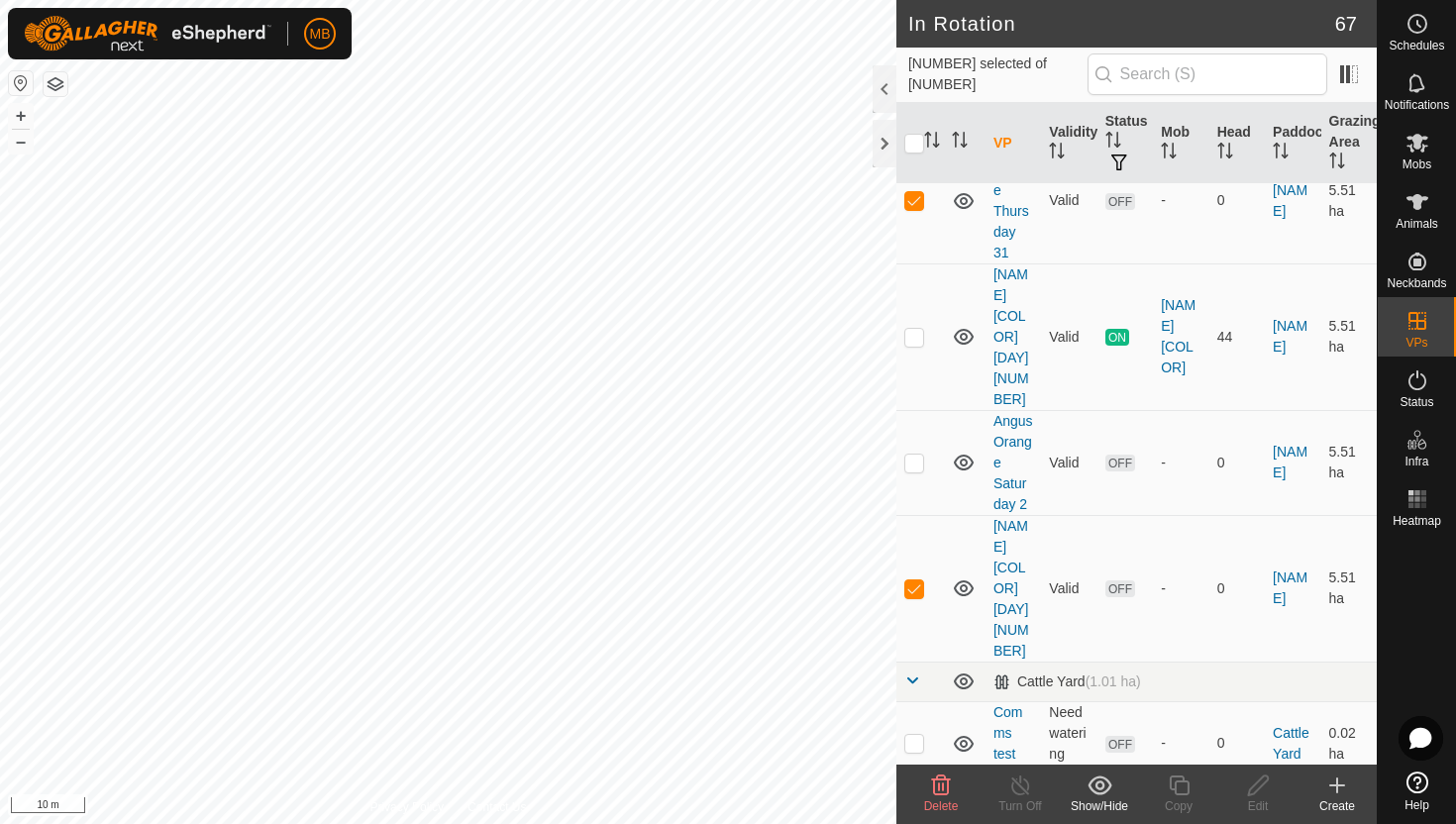 click at bounding box center (914, 877) 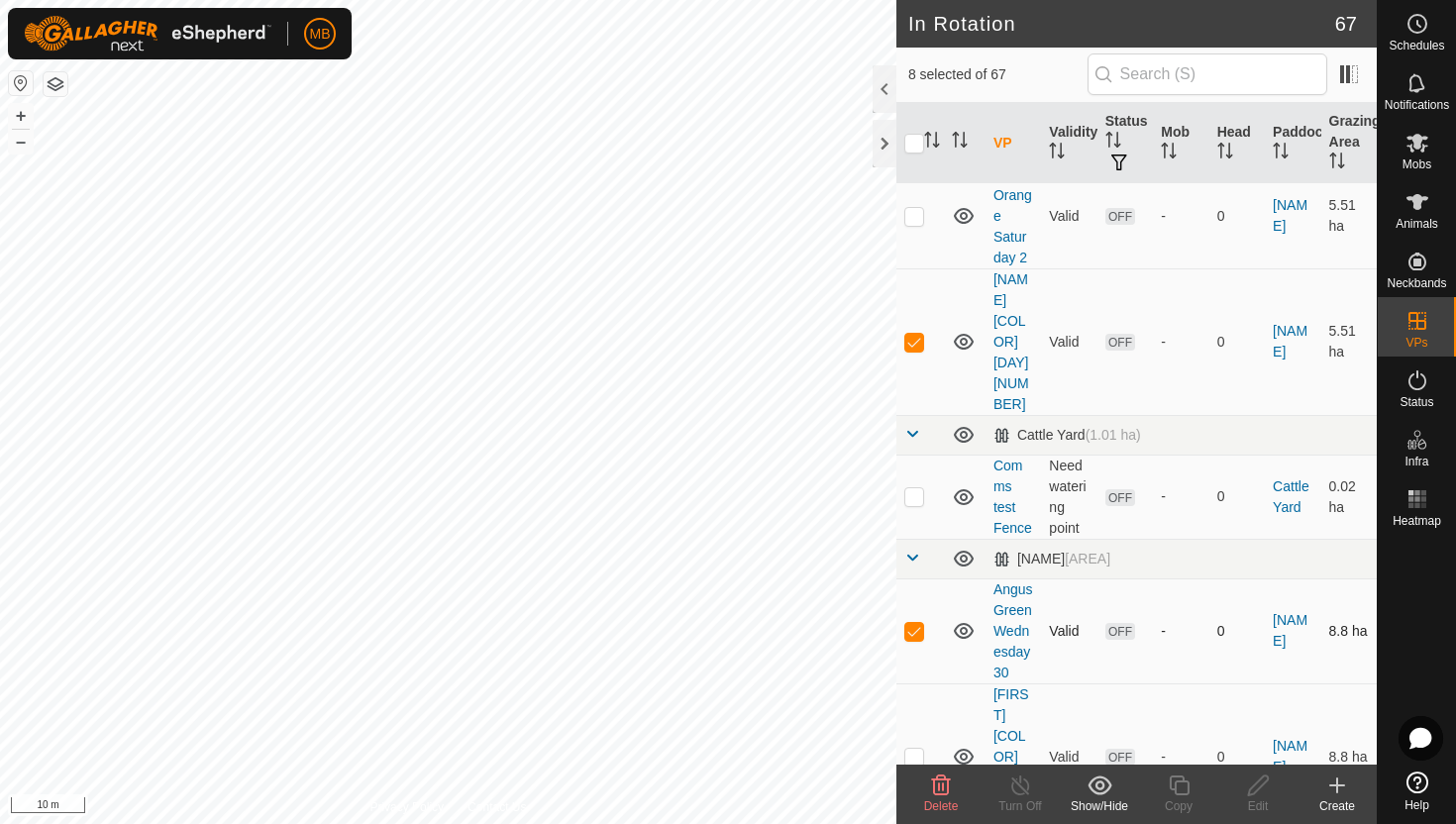 scroll, scrollTop: 1180, scrollLeft: 0, axis: vertical 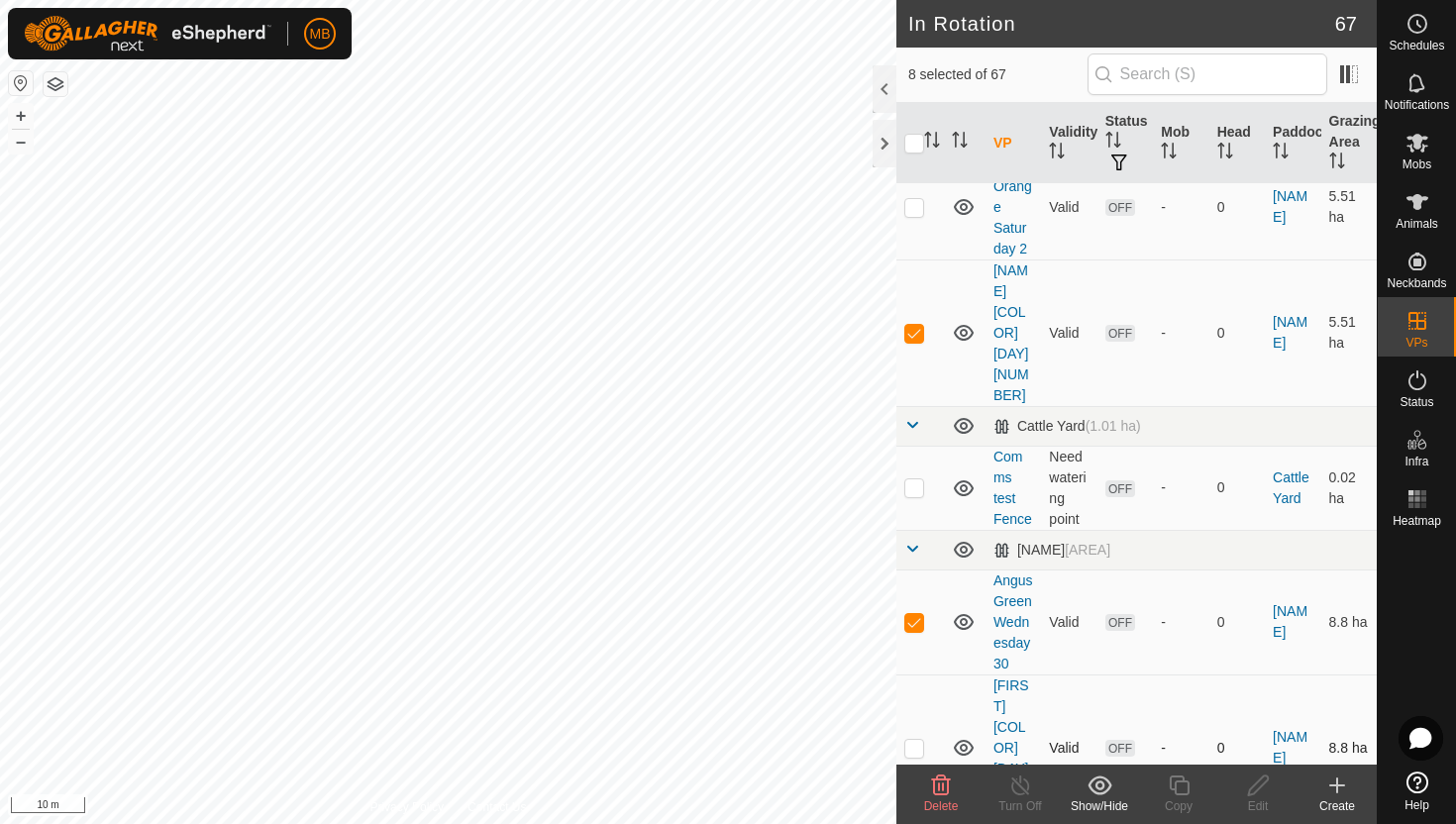 click at bounding box center [914, 748] 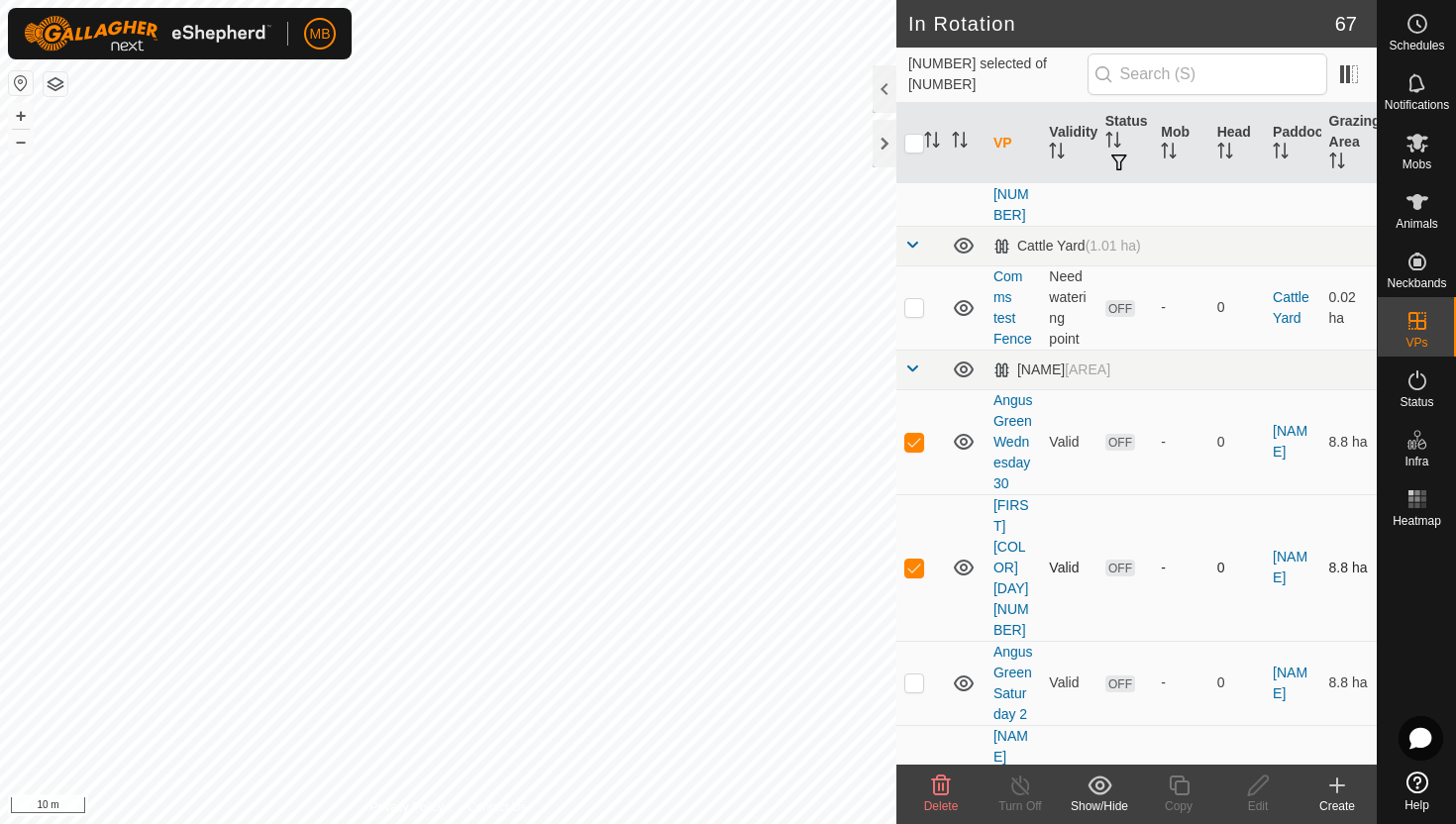 scroll, scrollTop: 1370, scrollLeft: 0, axis: vertical 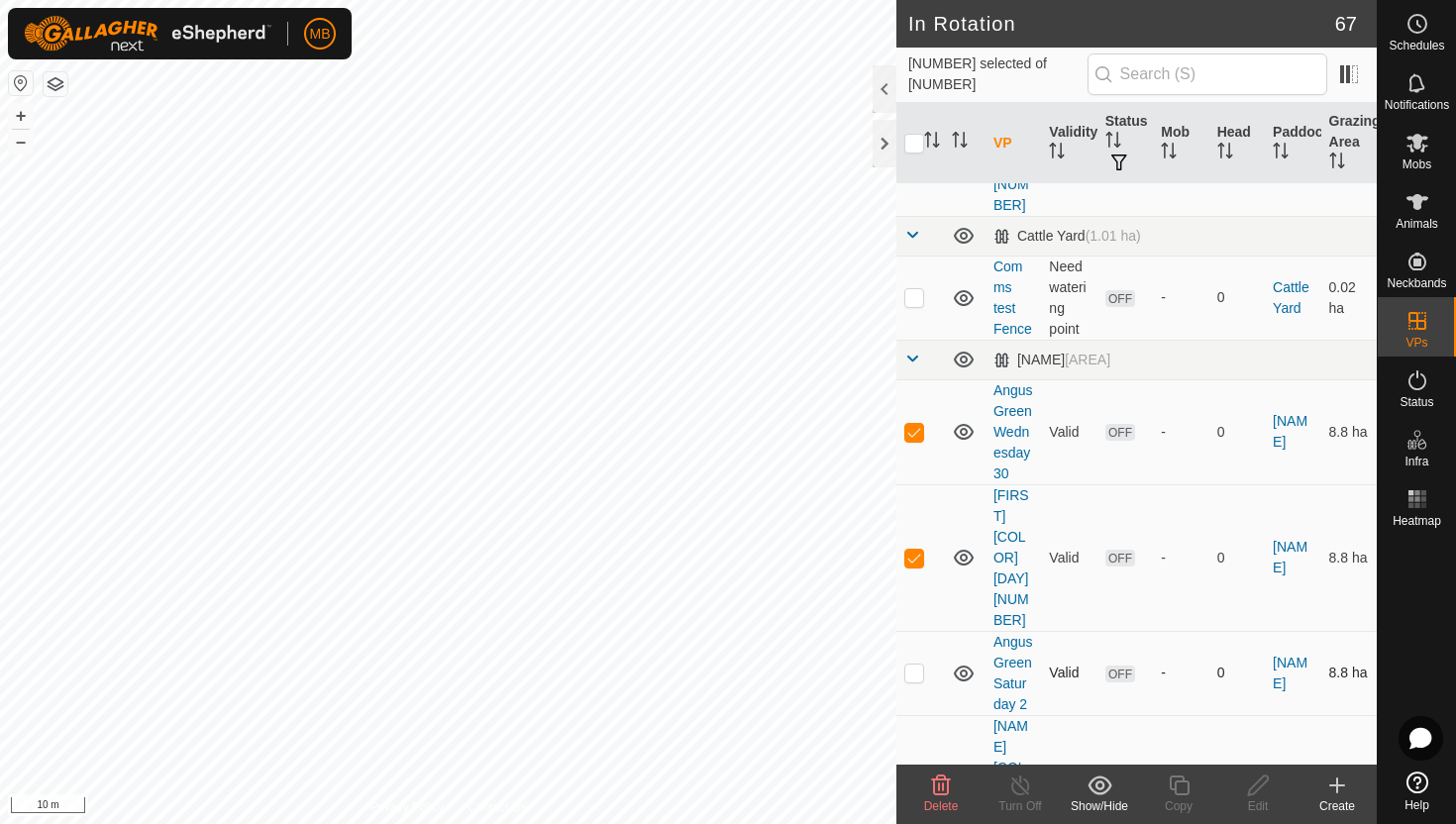 click at bounding box center (914, 672) 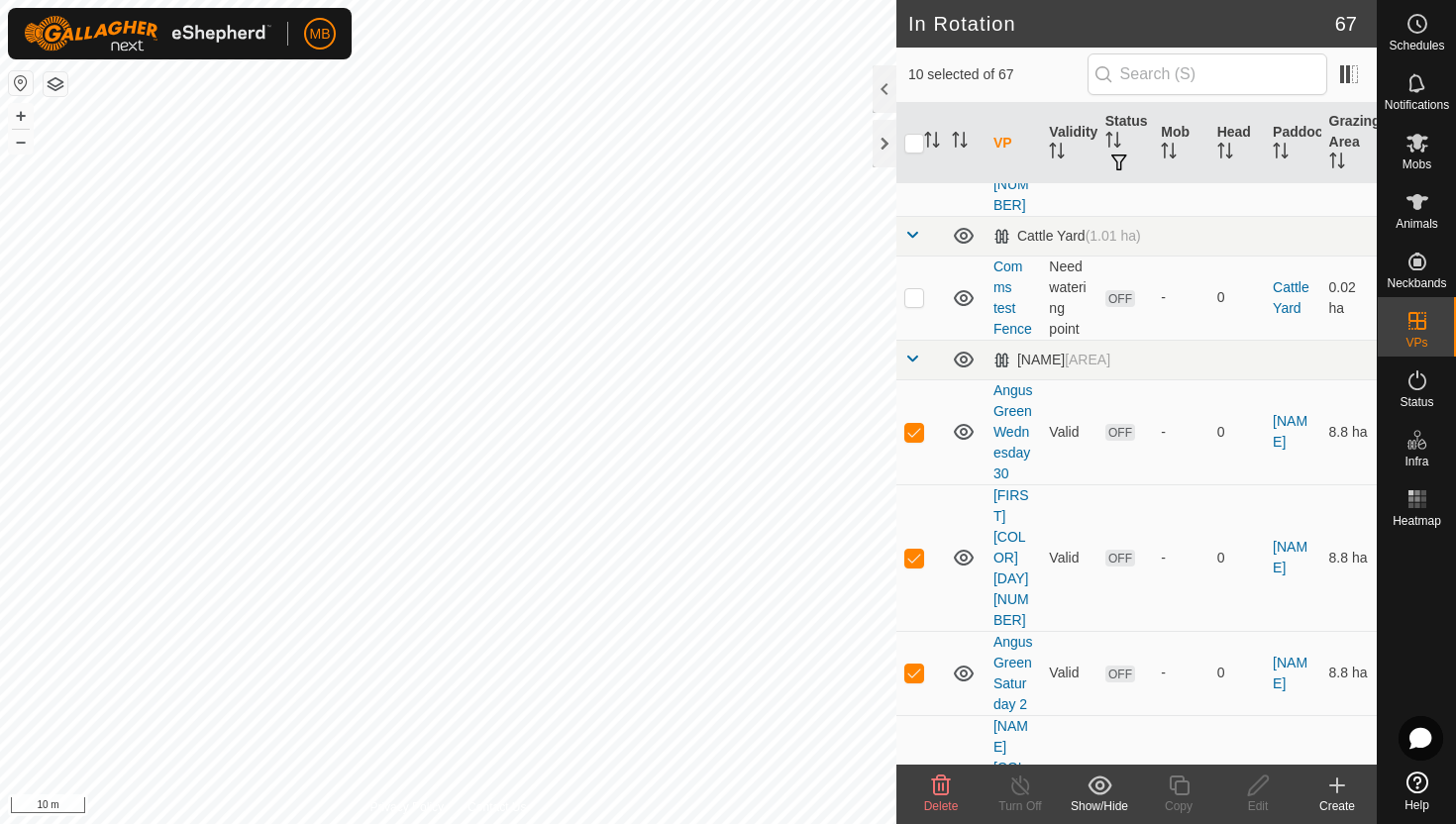 click at bounding box center [914, 788] 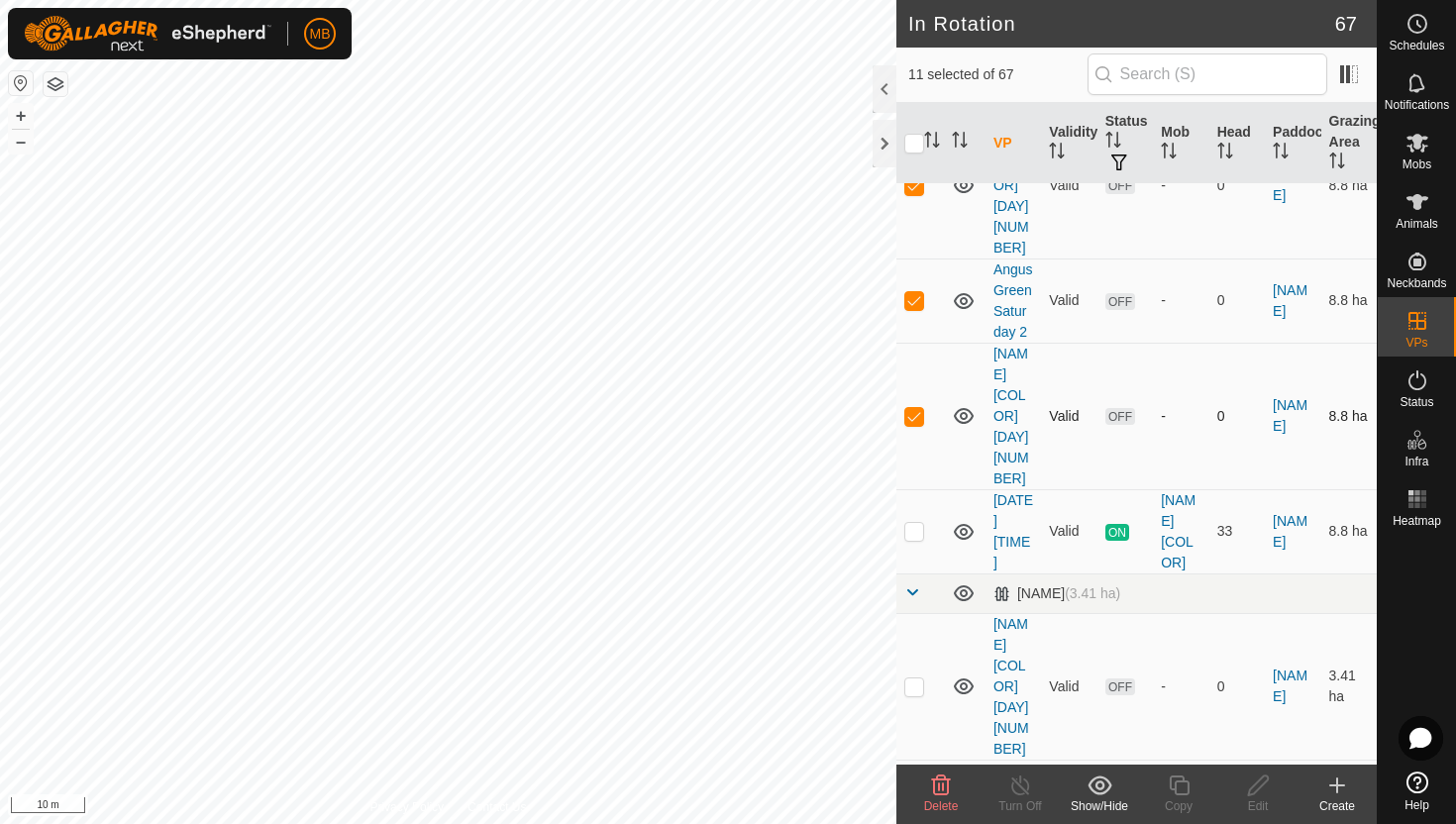 scroll, scrollTop: 1756, scrollLeft: 0, axis: vertical 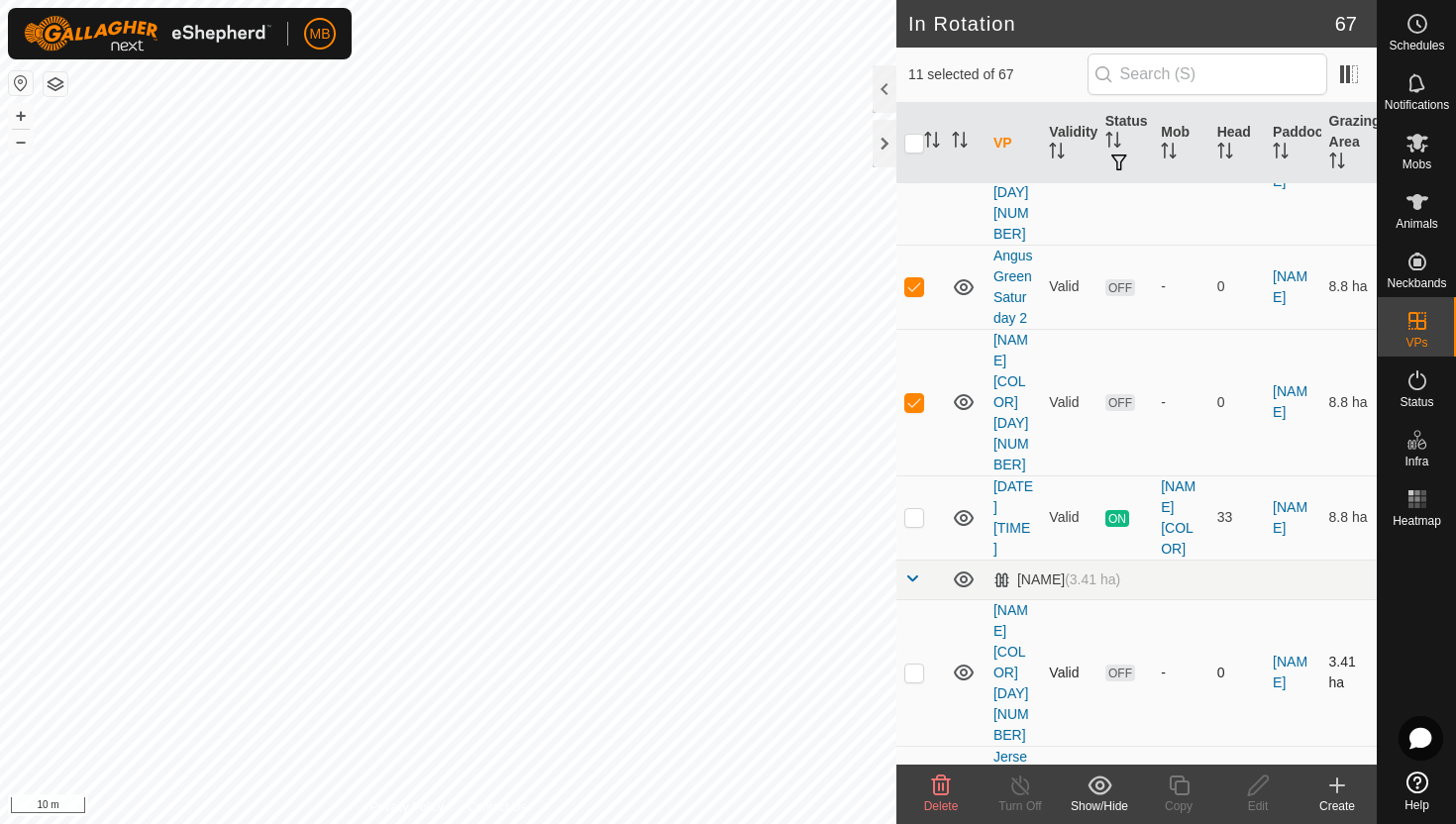 click at bounding box center (914, 672) 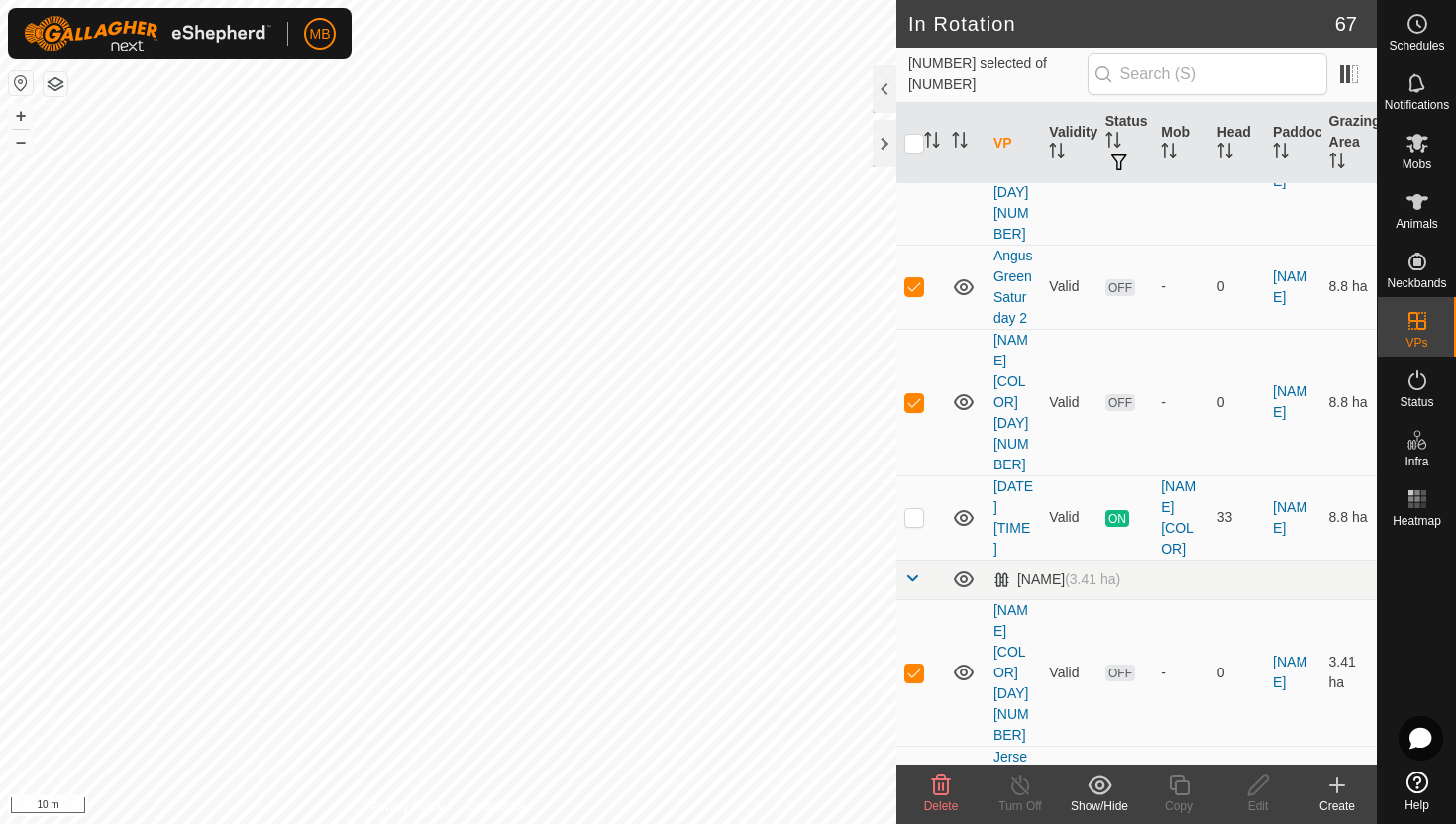 click at bounding box center (914, 819) 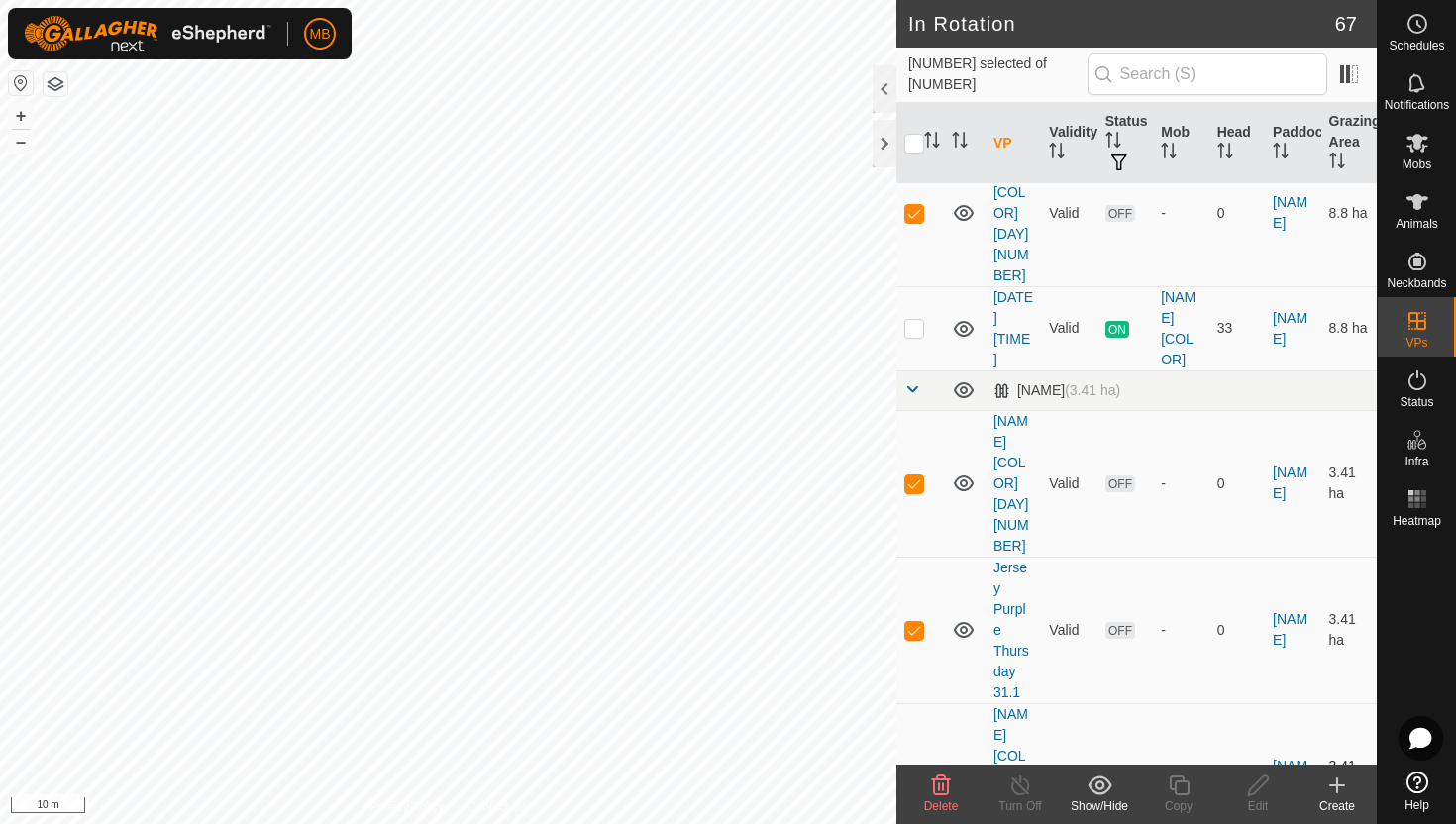 scroll, scrollTop: 1947, scrollLeft: 0, axis: vertical 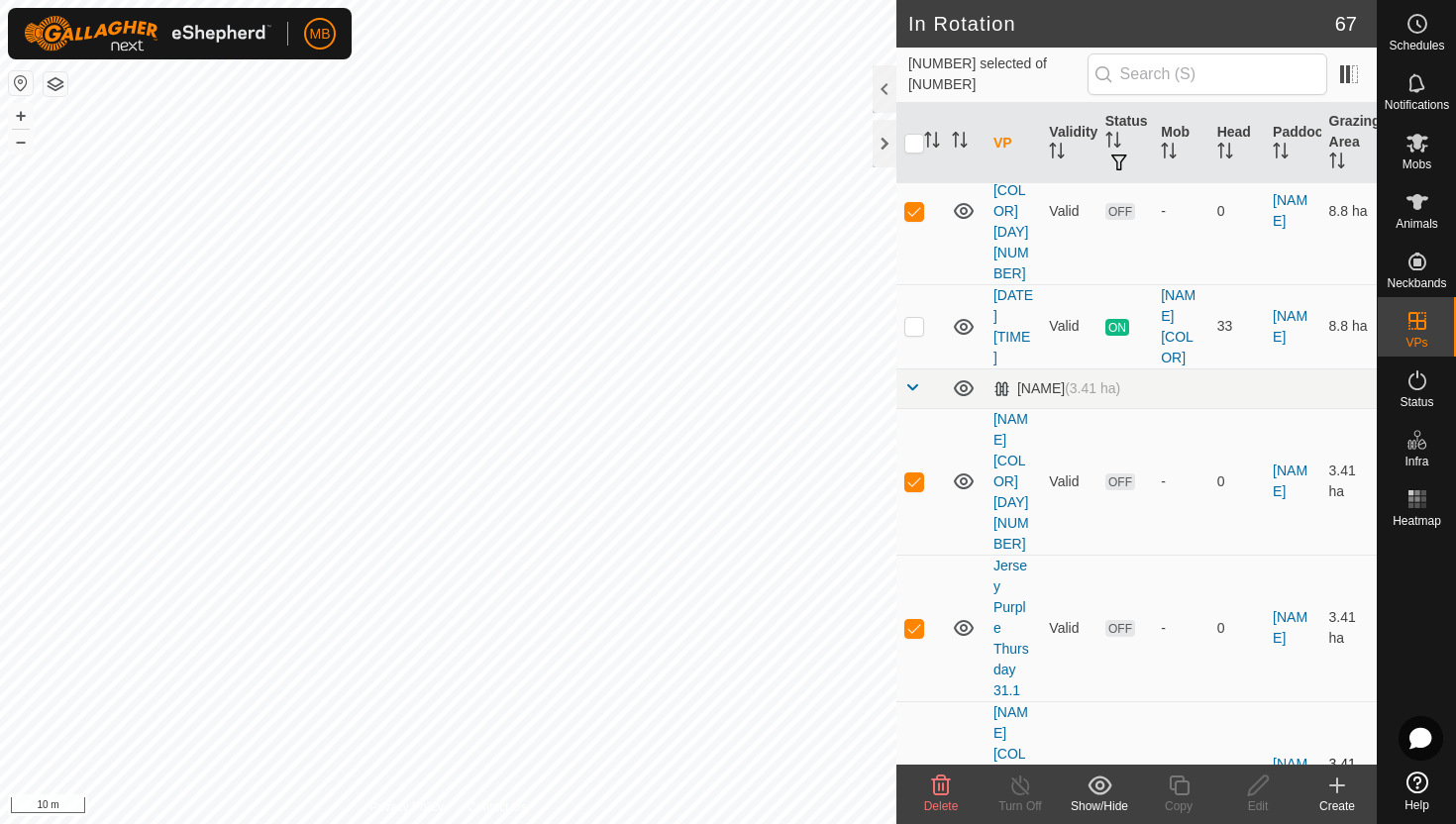 click at bounding box center [914, 774] 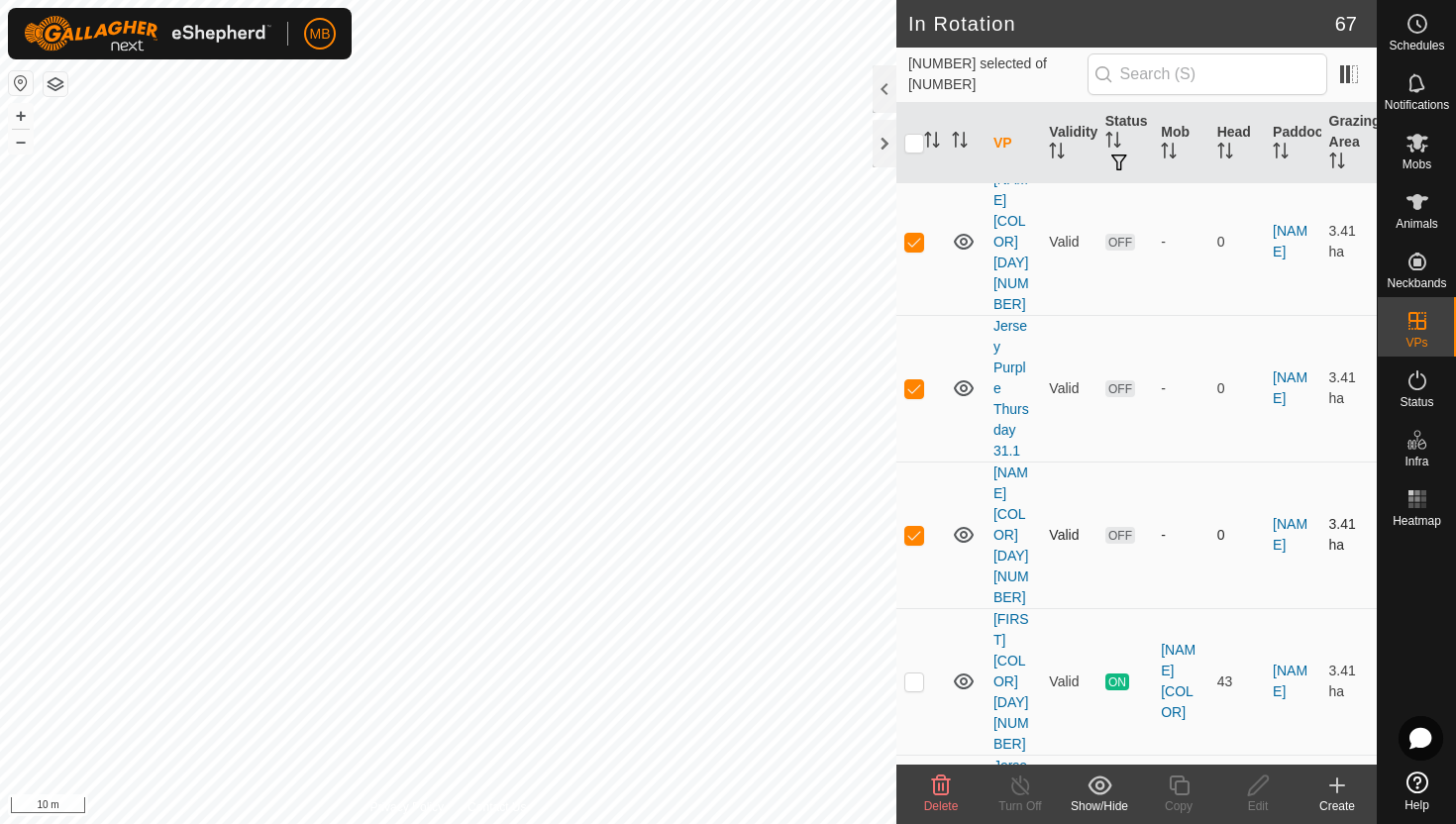scroll, scrollTop: 2191, scrollLeft: 0, axis: vertical 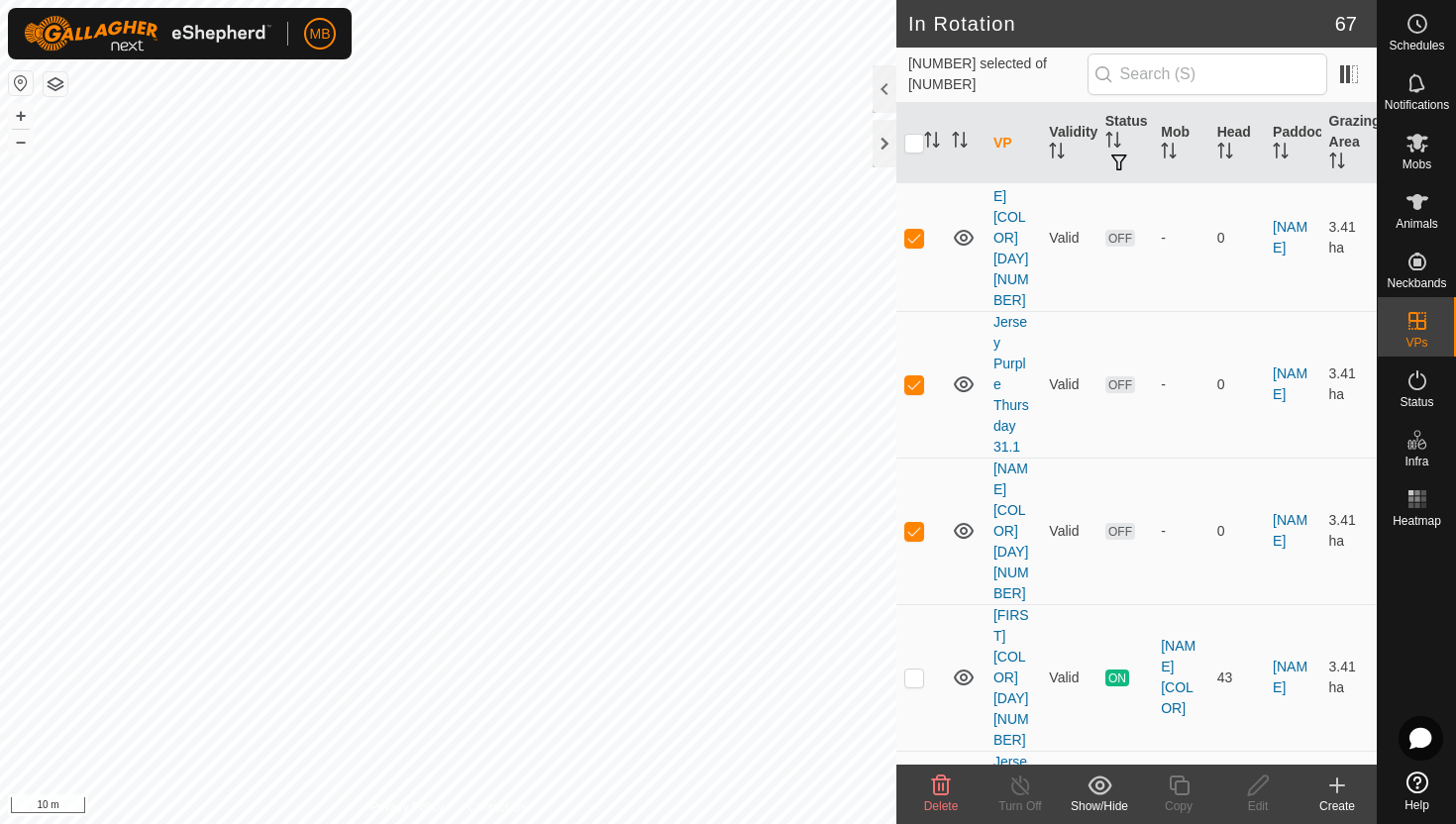 click at bounding box center [914, 950] 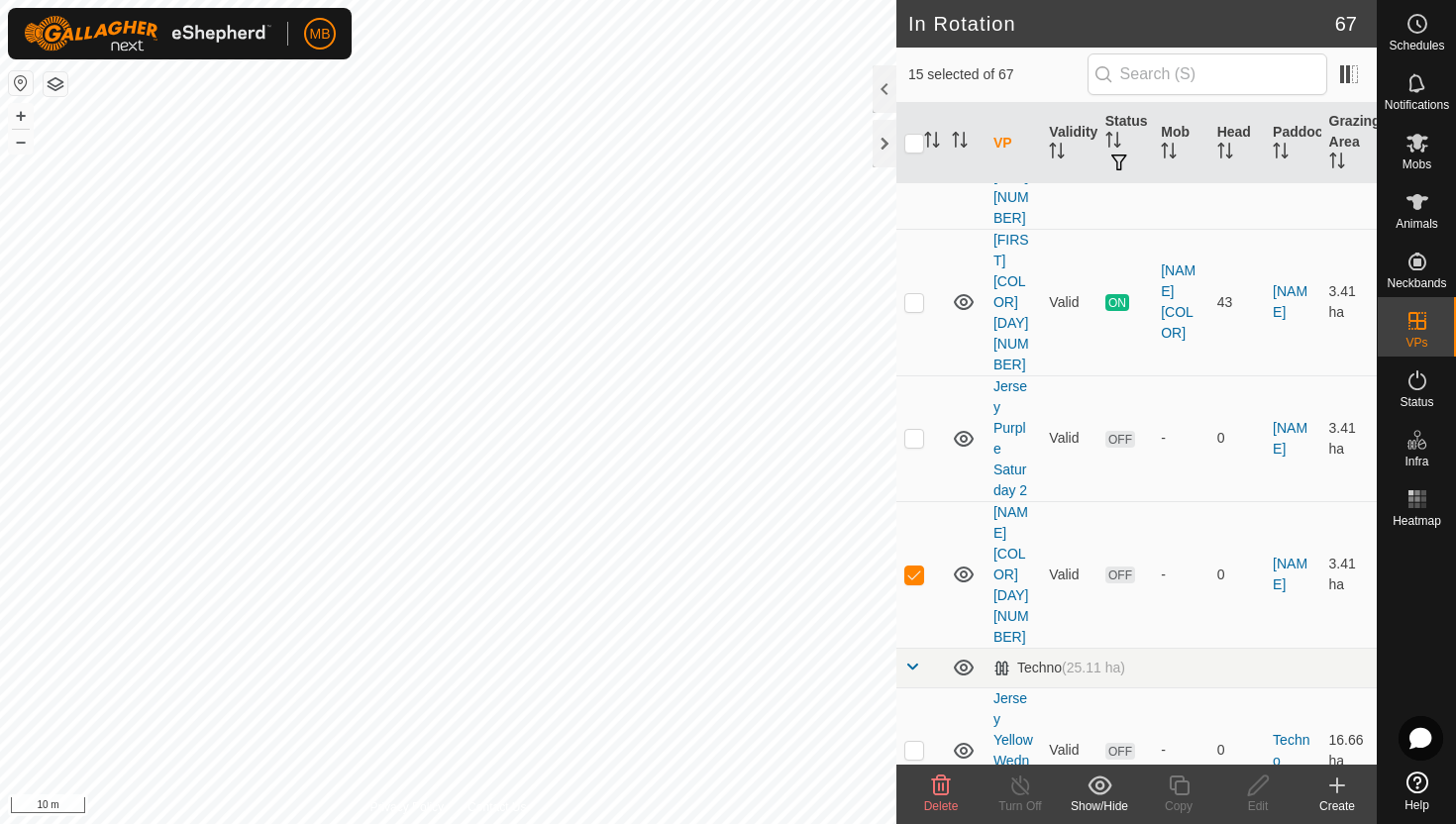 scroll, scrollTop: 2569, scrollLeft: 0, axis: vertical 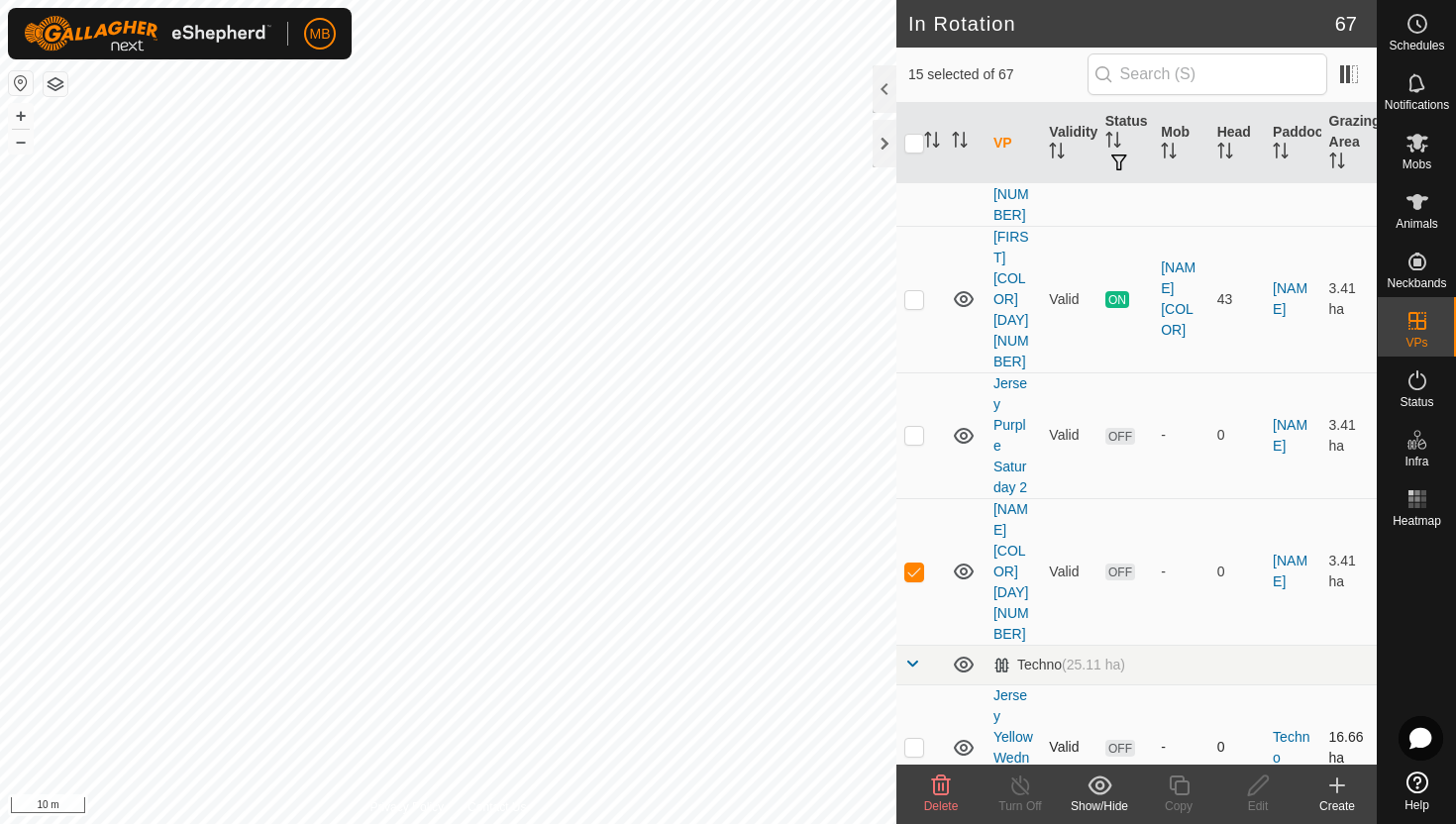 click at bounding box center (920, 747) 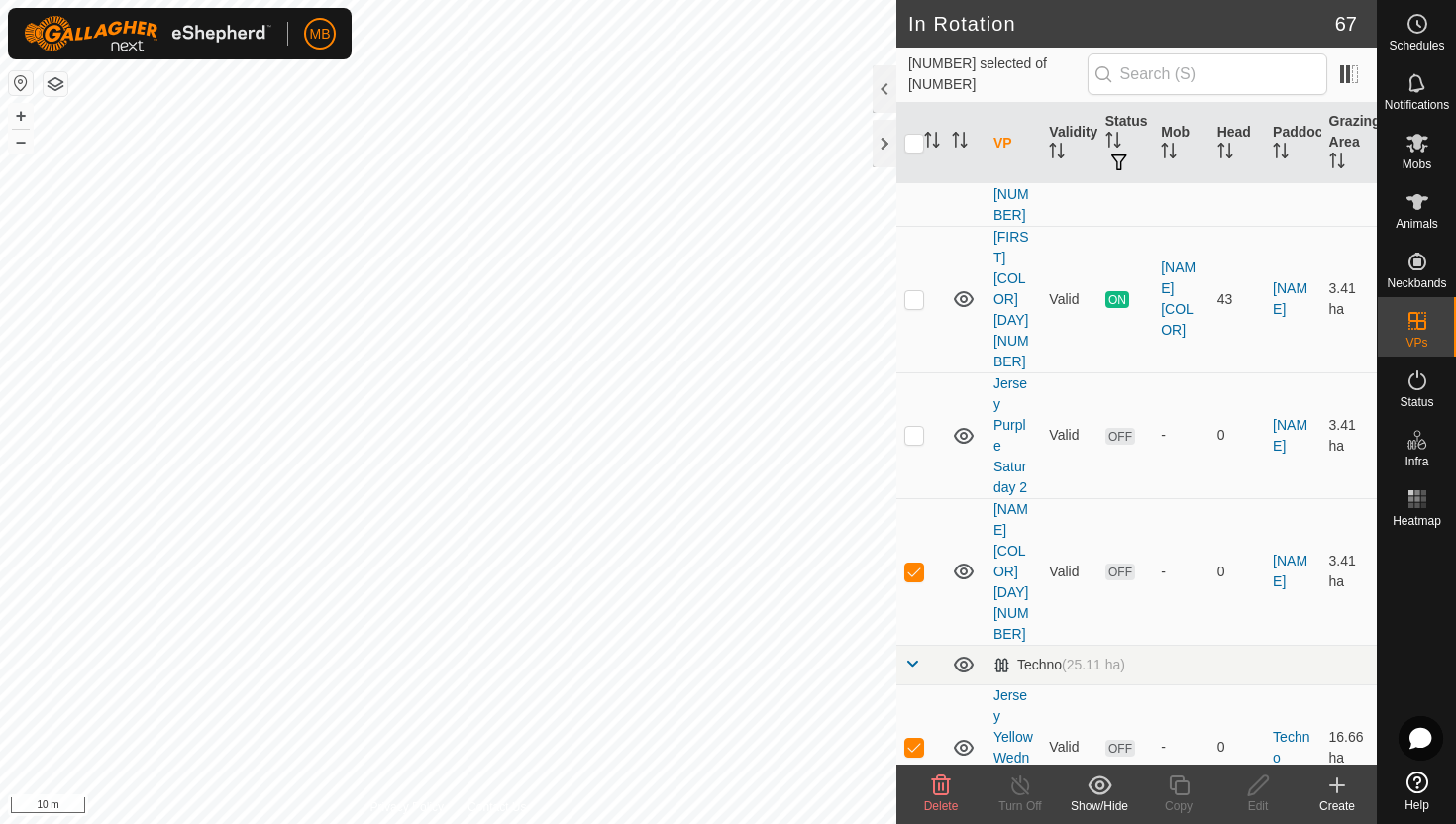 click at bounding box center (914, 883) 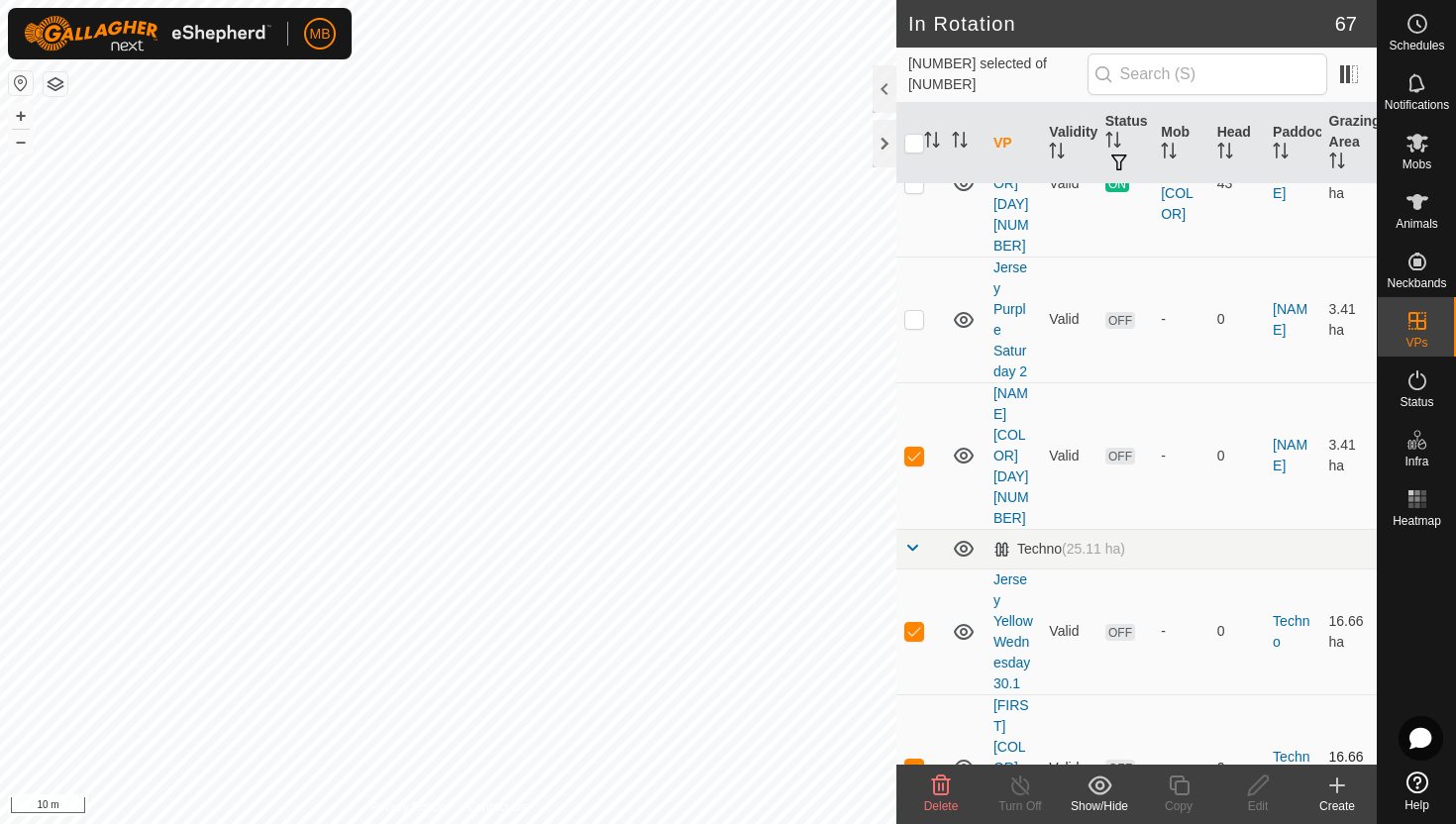 scroll, scrollTop: 2693, scrollLeft: 0, axis: vertical 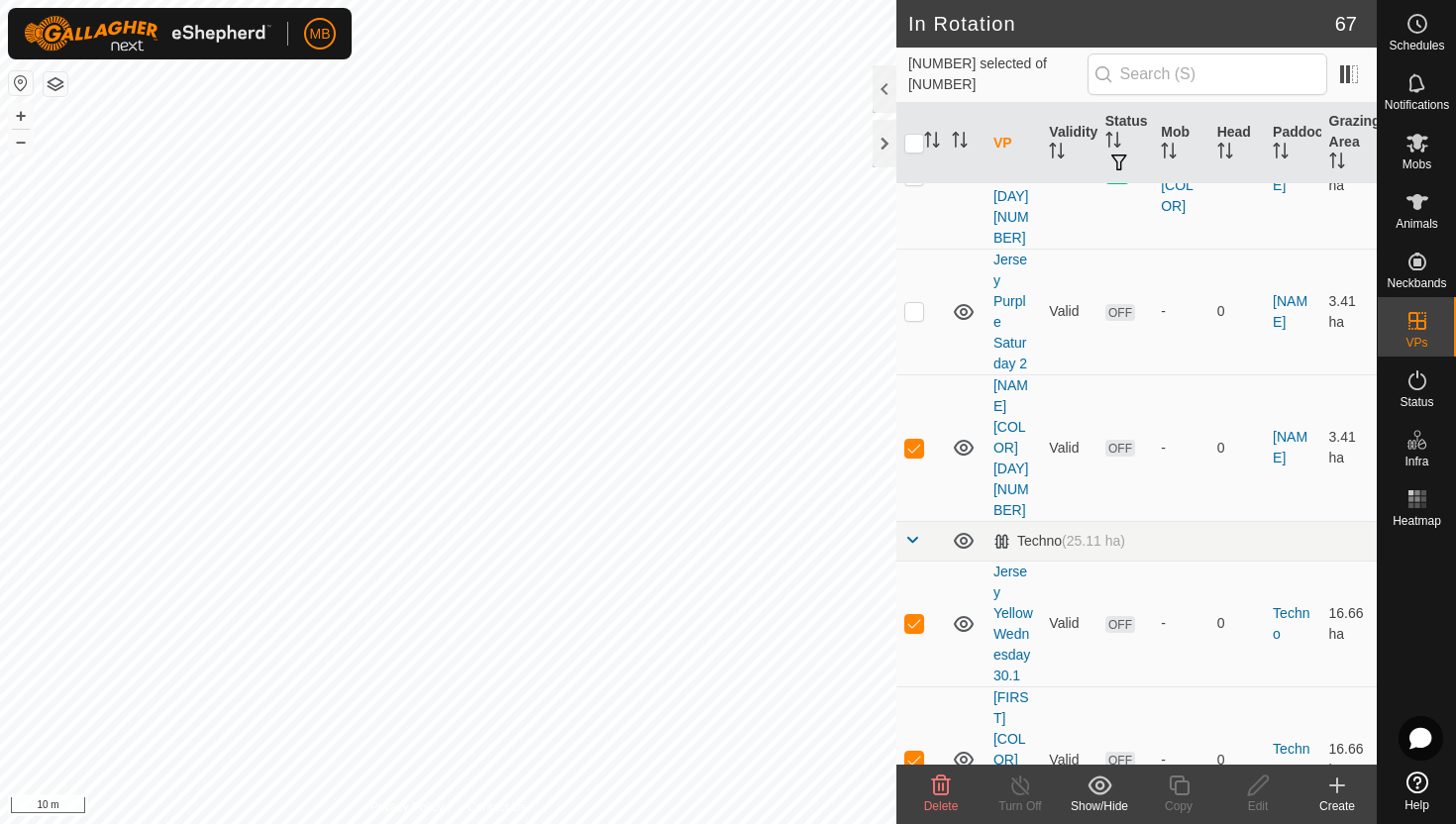 click at bounding box center [914, 895] 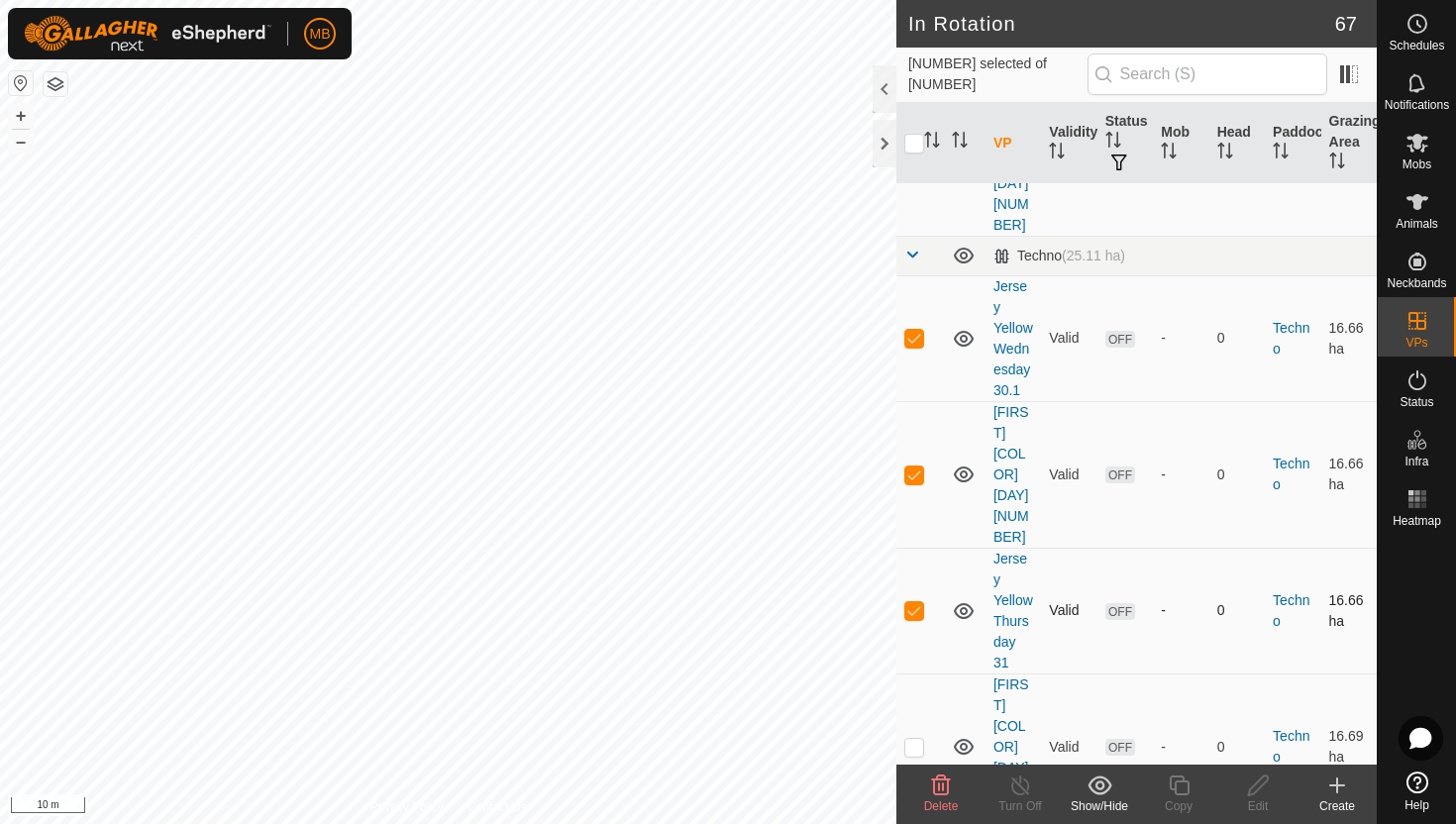 scroll, scrollTop: 2993, scrollLeft: 0, axis: vertical 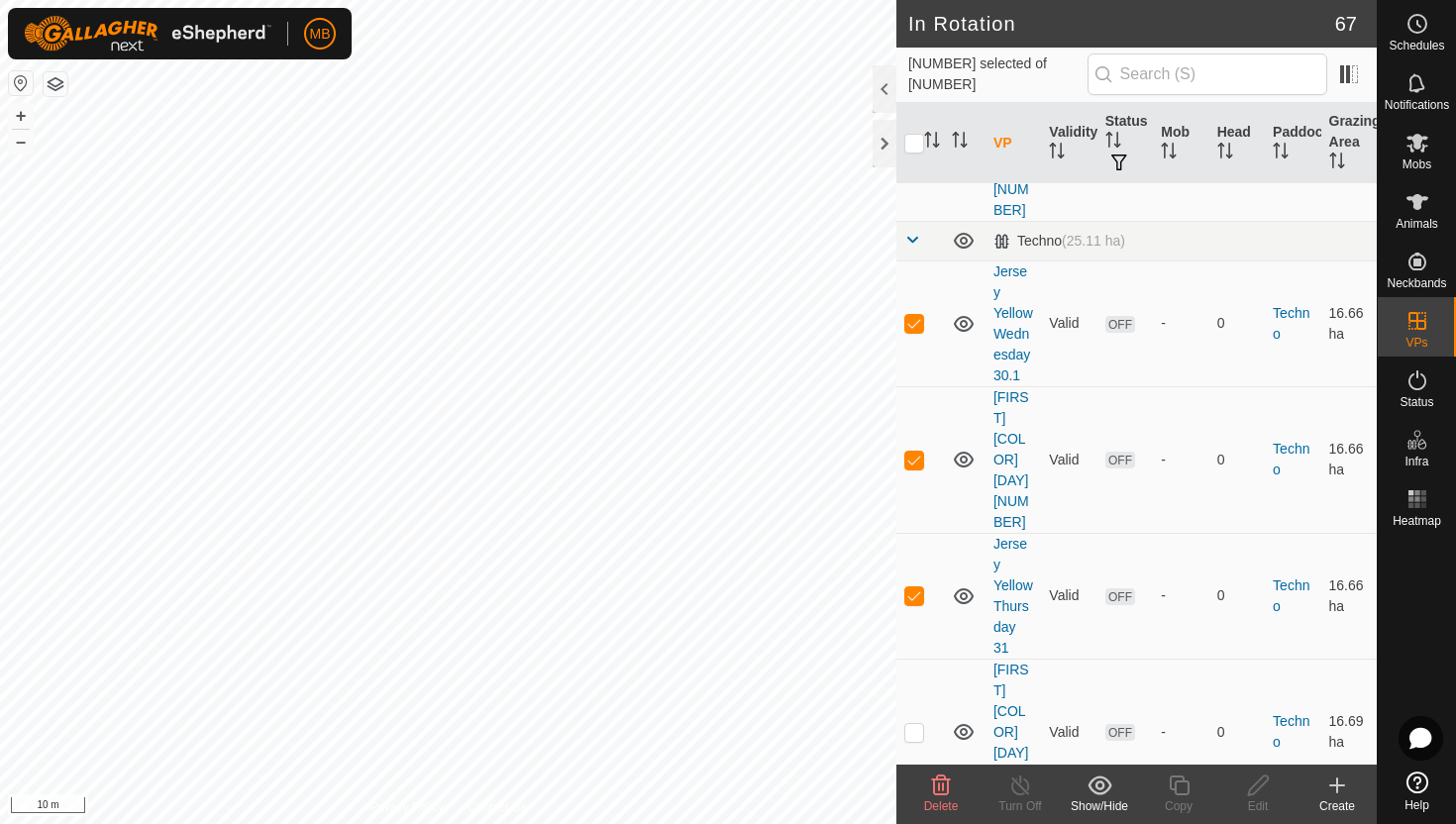 click at bounding box center [914, 973] 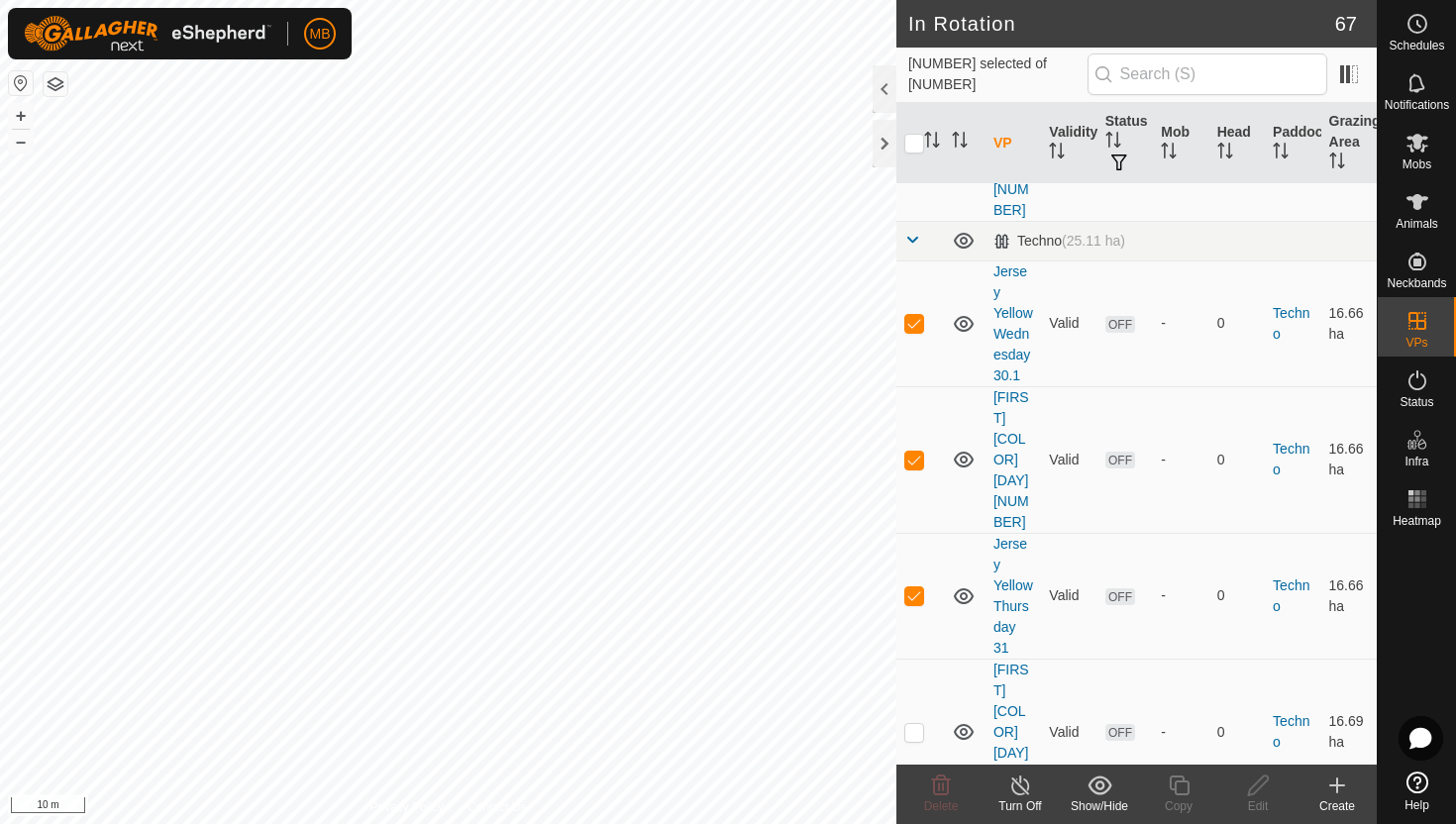 click at bounding box center [914, 1088] 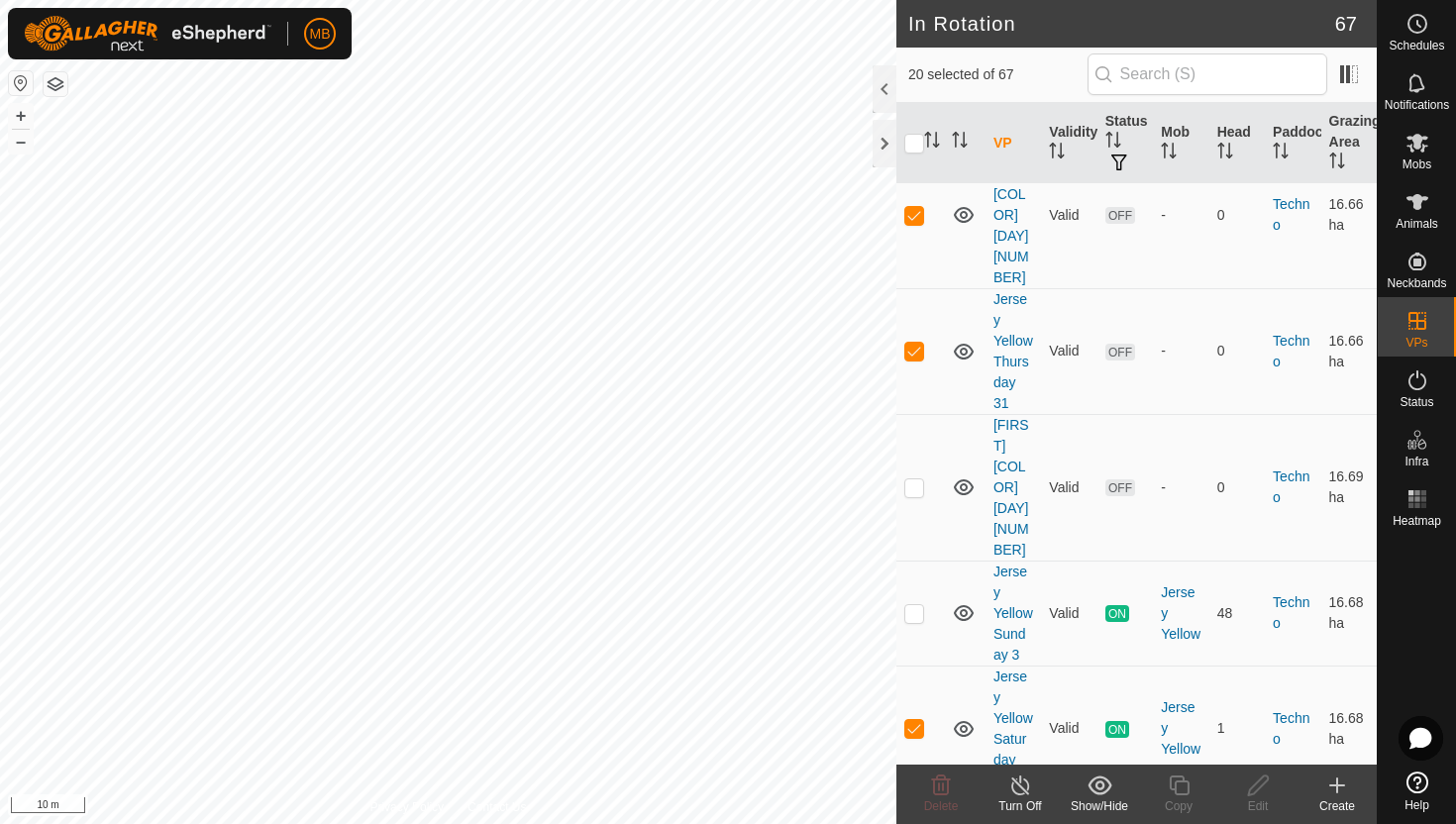 scroll, scrollTop: 3244, scrollLeft: 0, axis: vertical 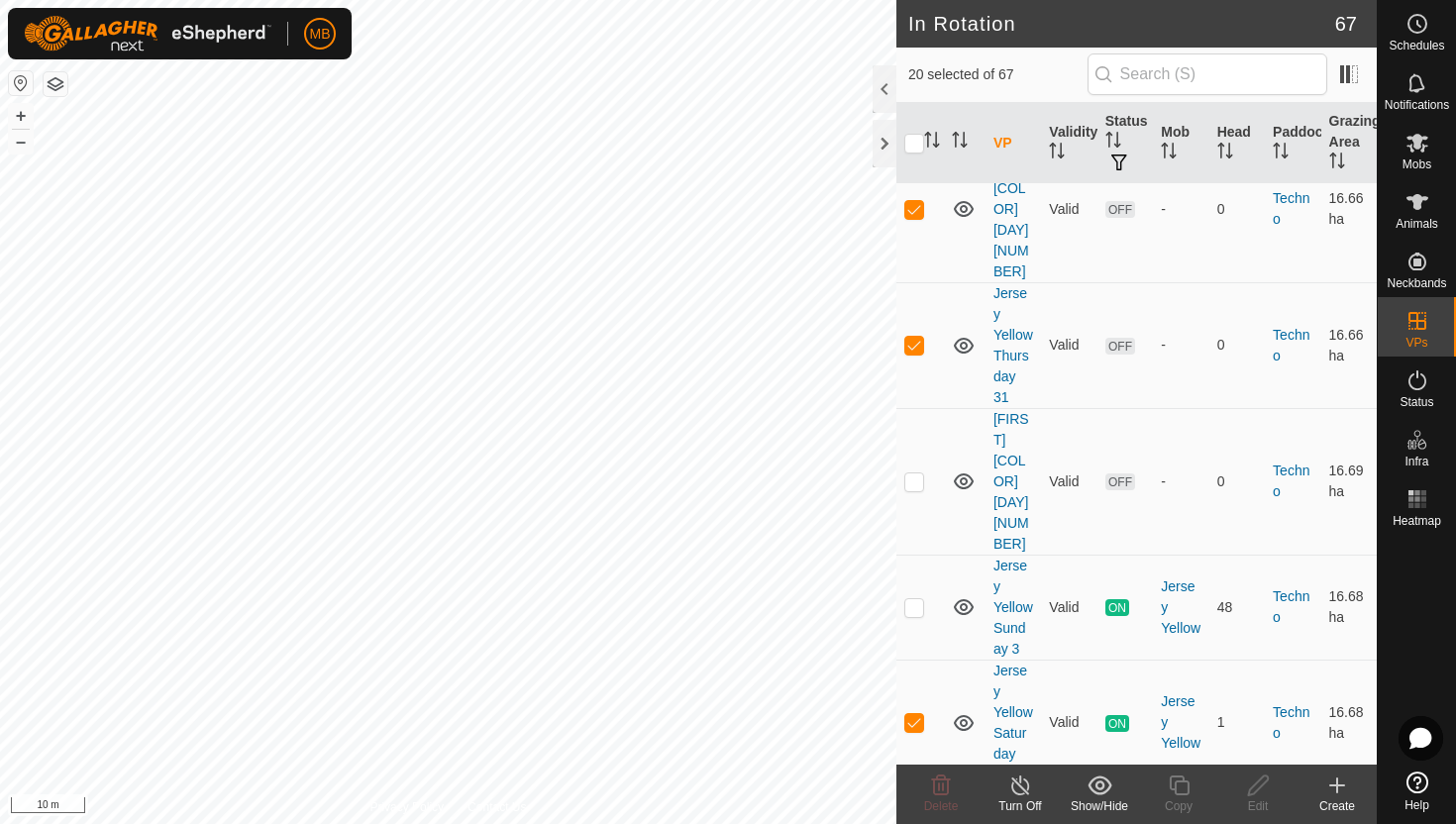 click at bounding box center [914, 943] 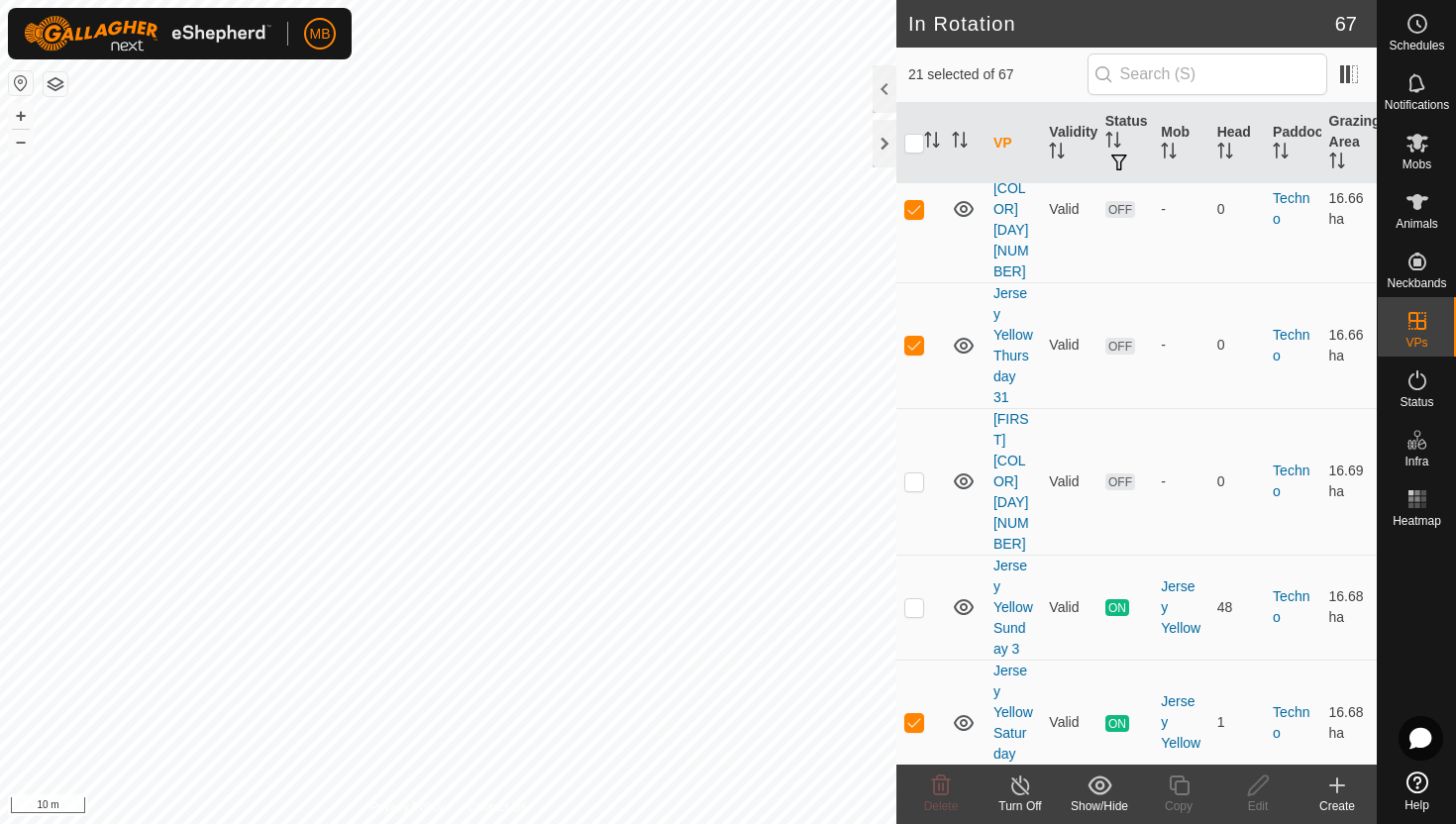 click at bounding box center [914, 1069] 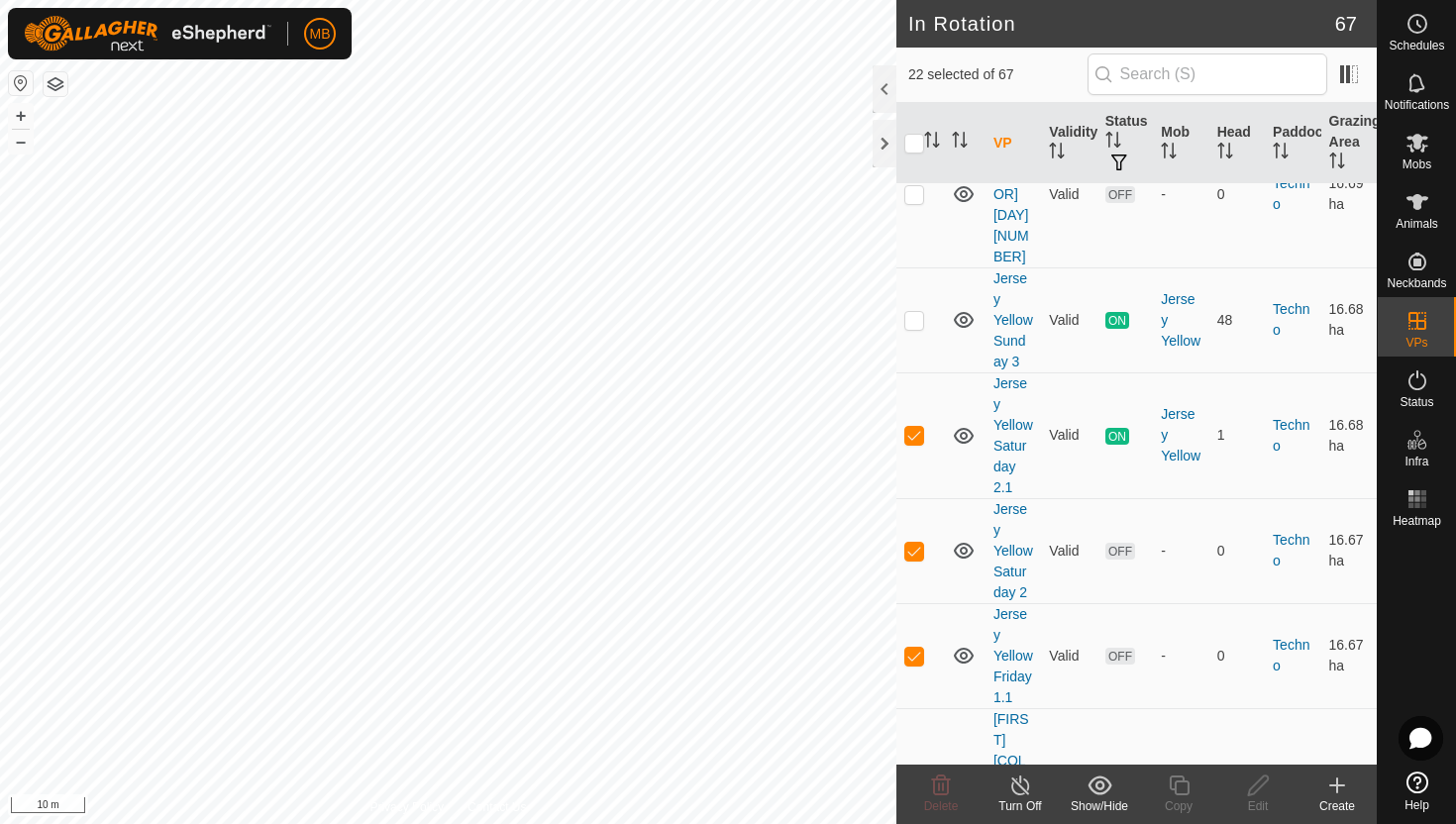 scroll, scrollTop: 3534, scrollLeft: 0, axis: vertical 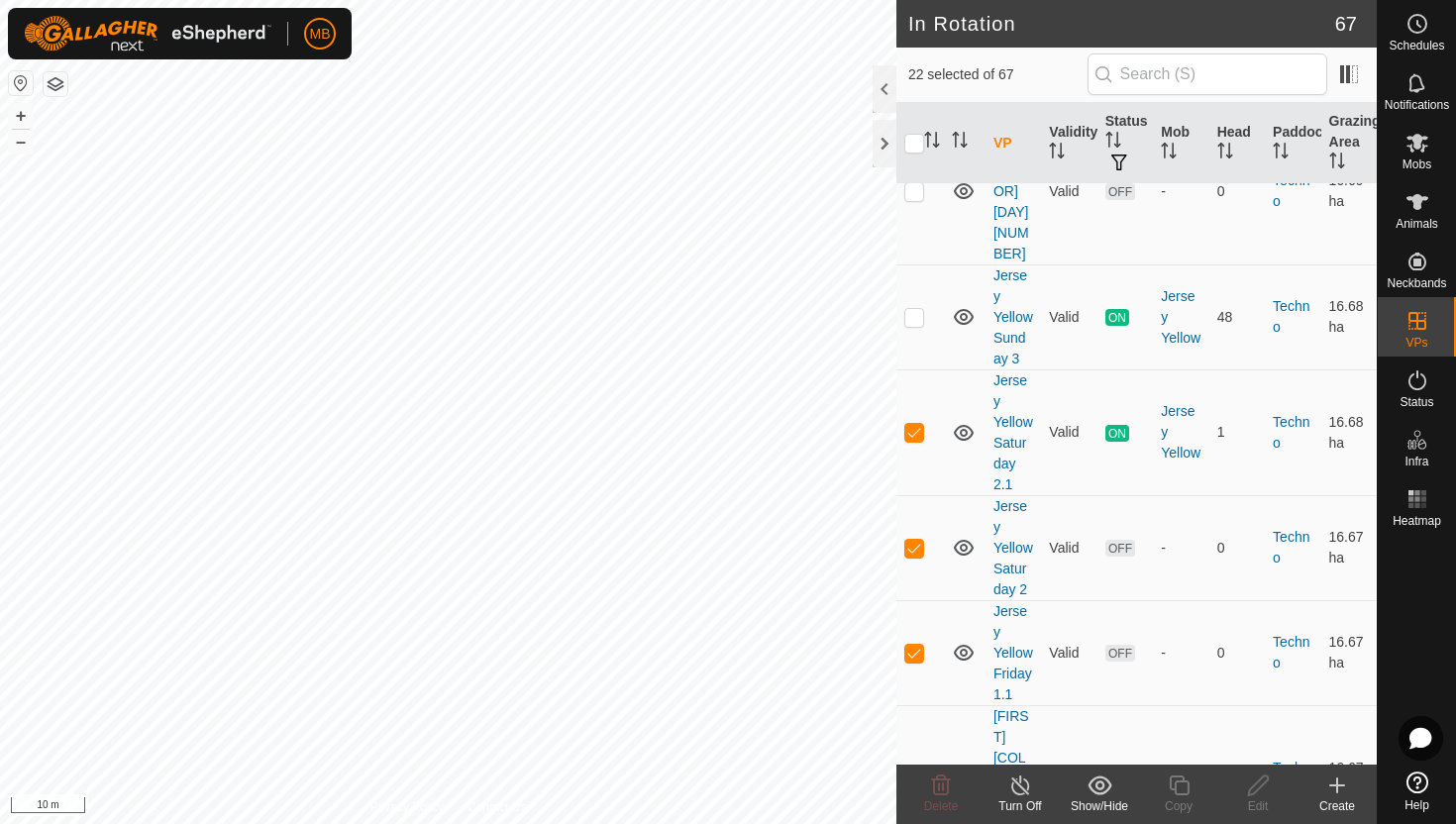 click at bounding box center (914, 914) 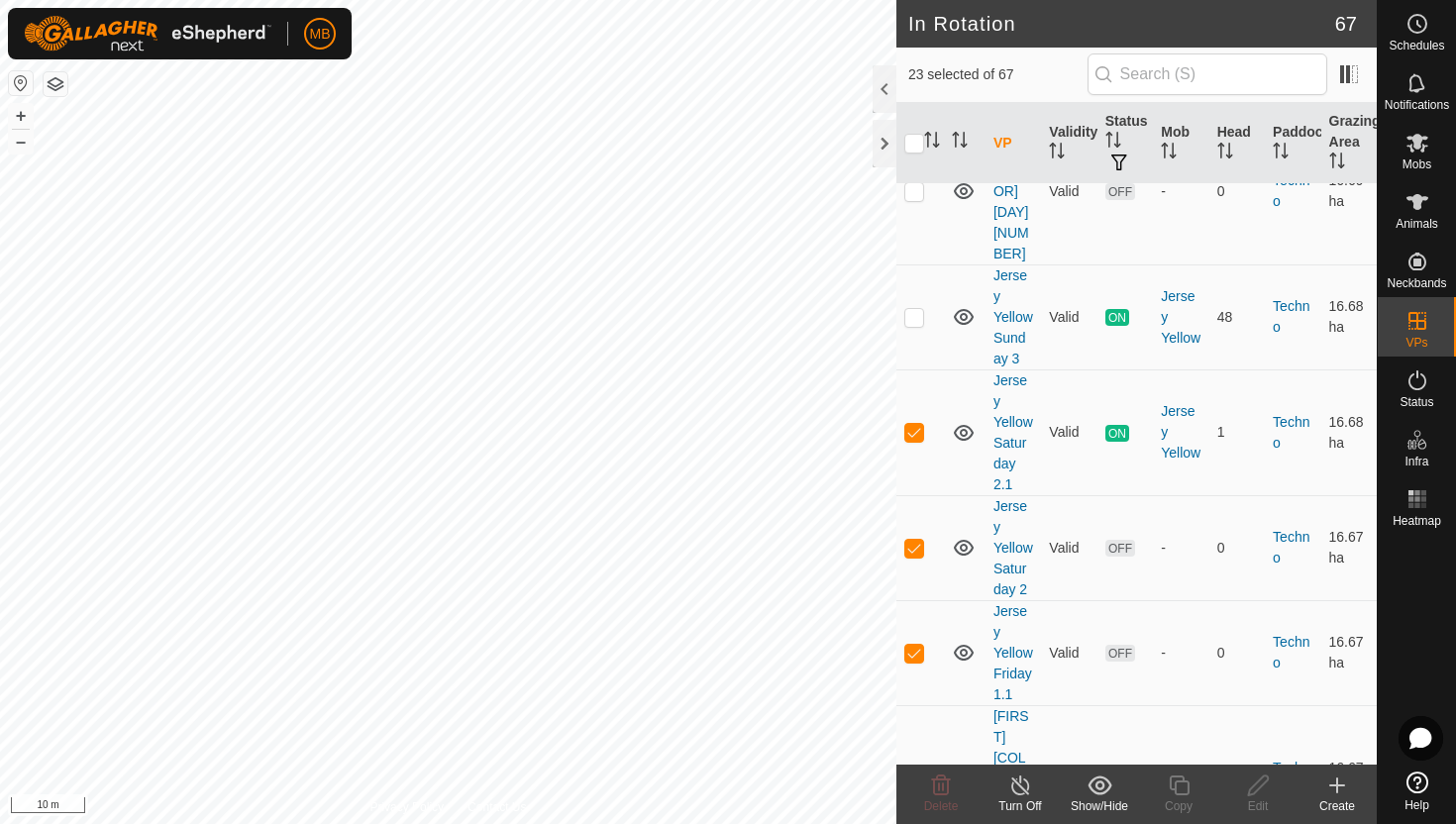 click at bounding box center [914, 1051] 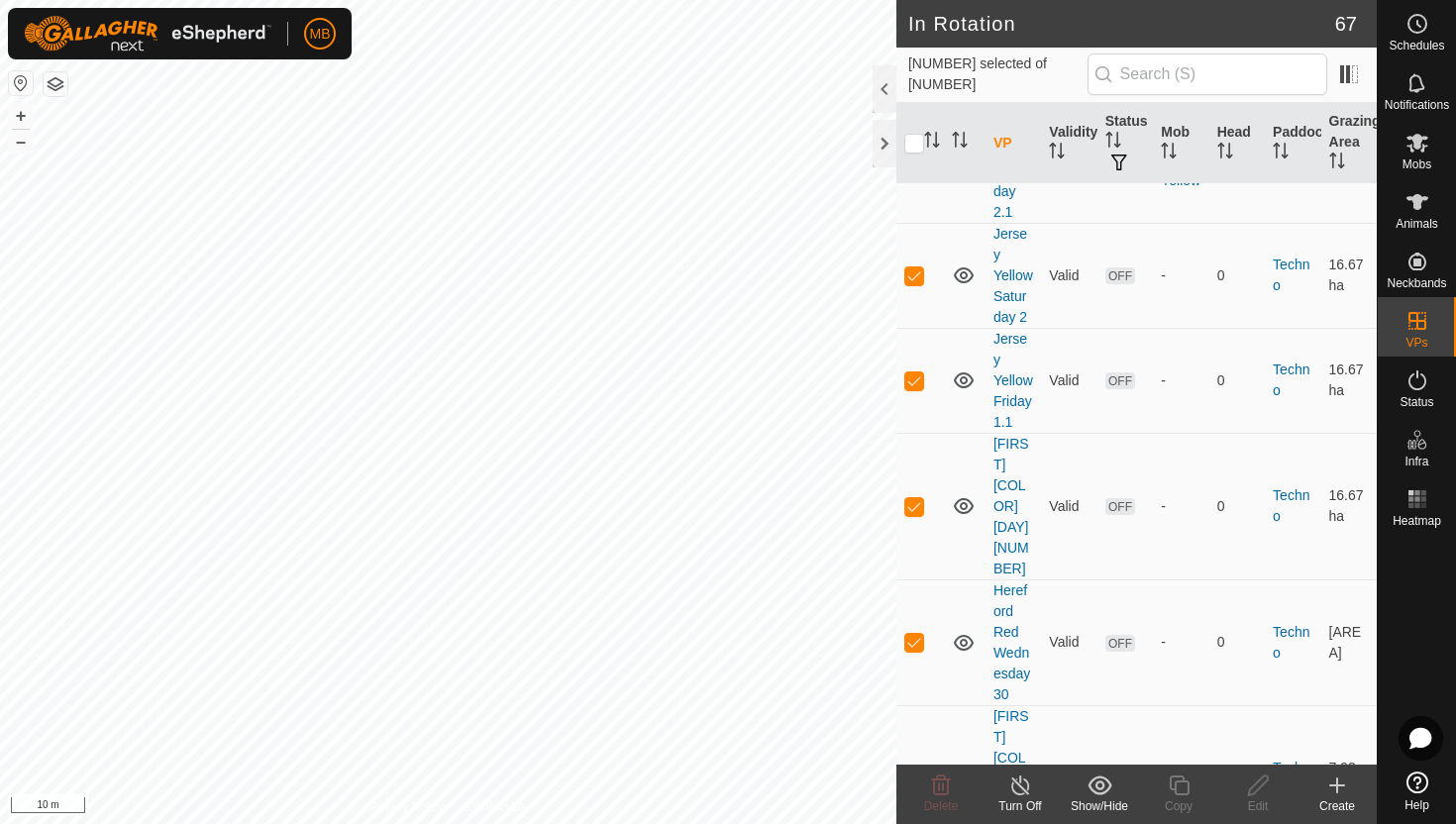 scroll, scrollTop: 3808, scrollLeft: 0, axis: vertical 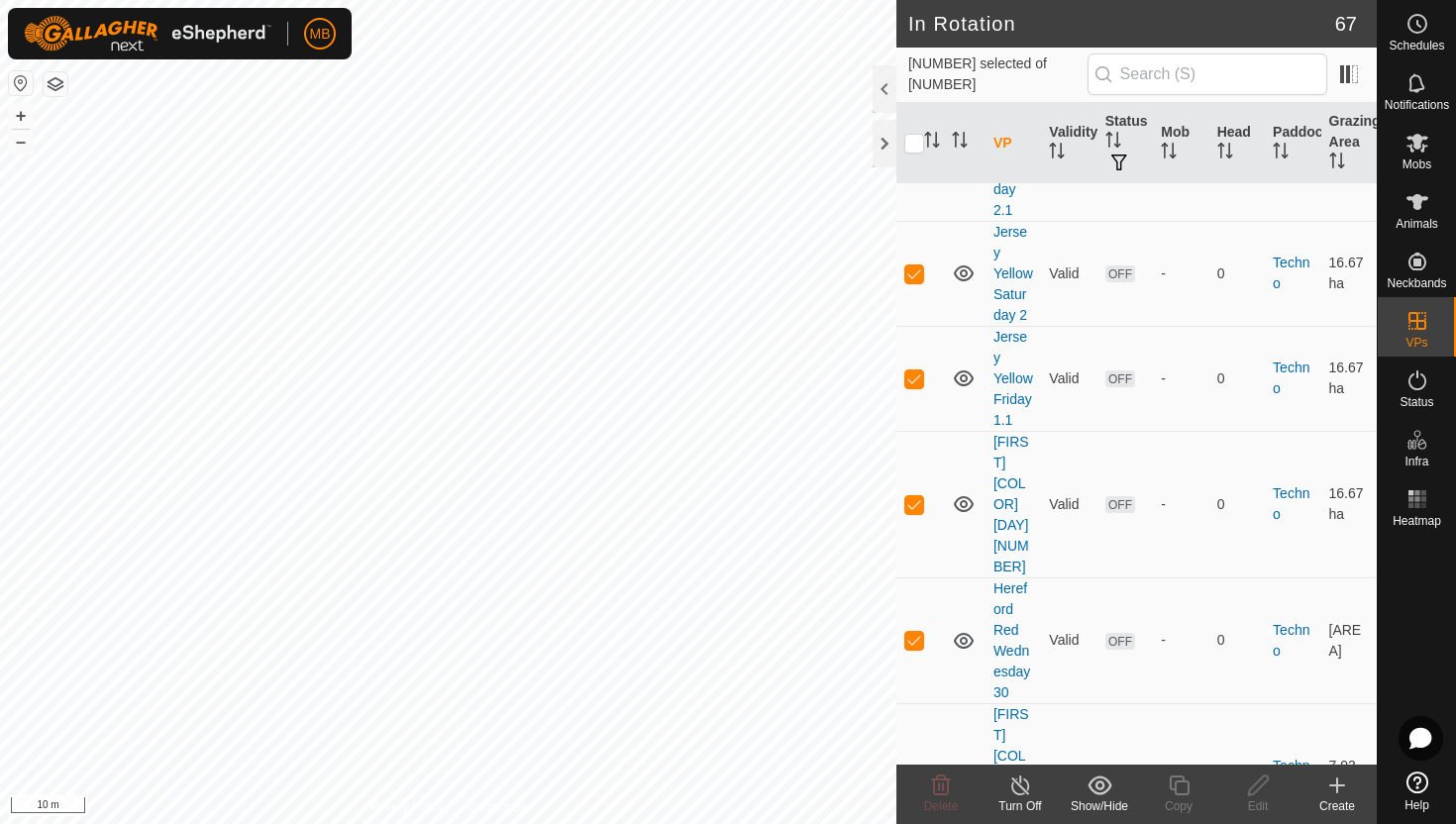 click at bounding box center [914, 912] 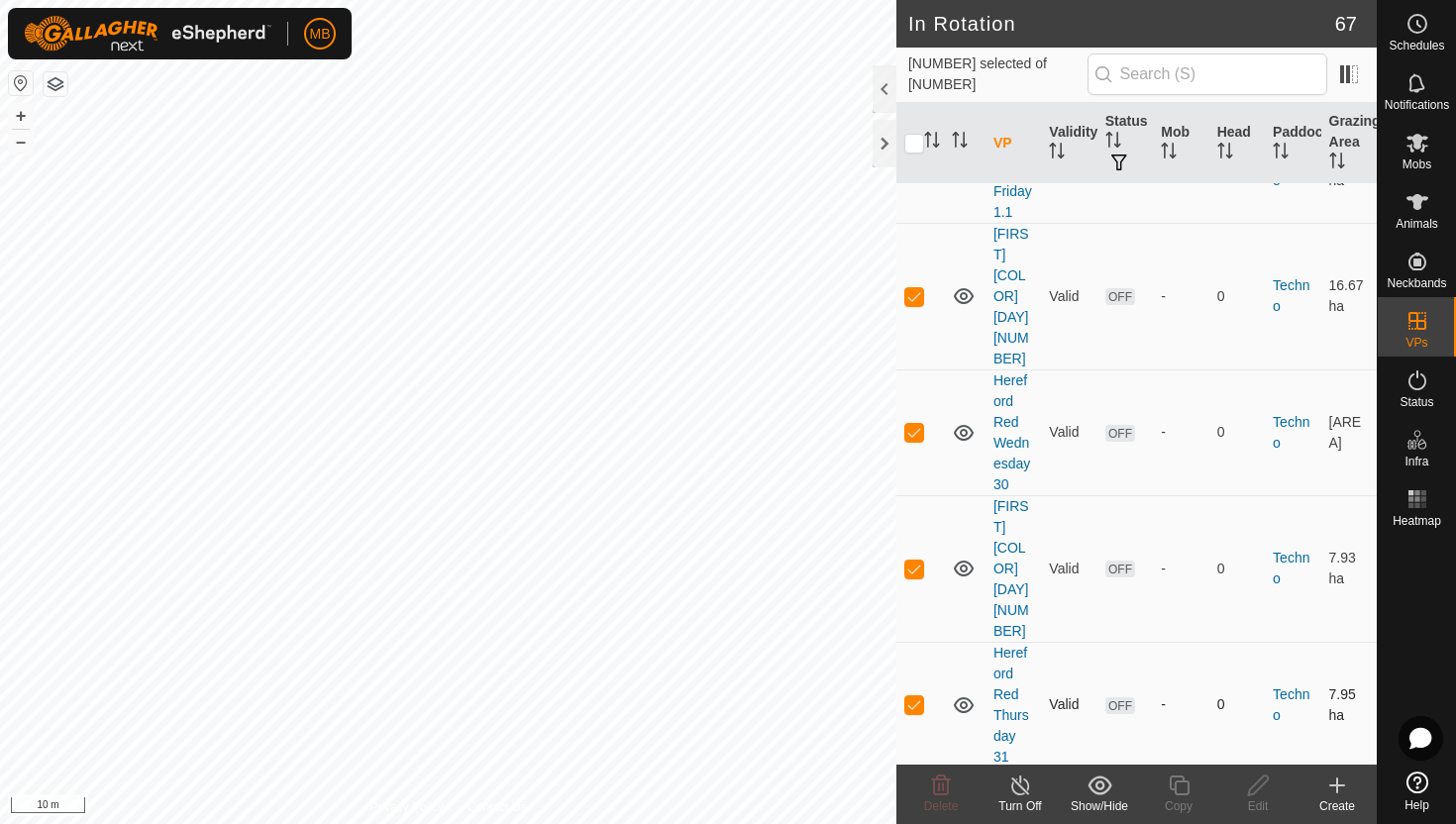 scroll, scrollTop: 4017, scrollLeft: 0, axis: vertical 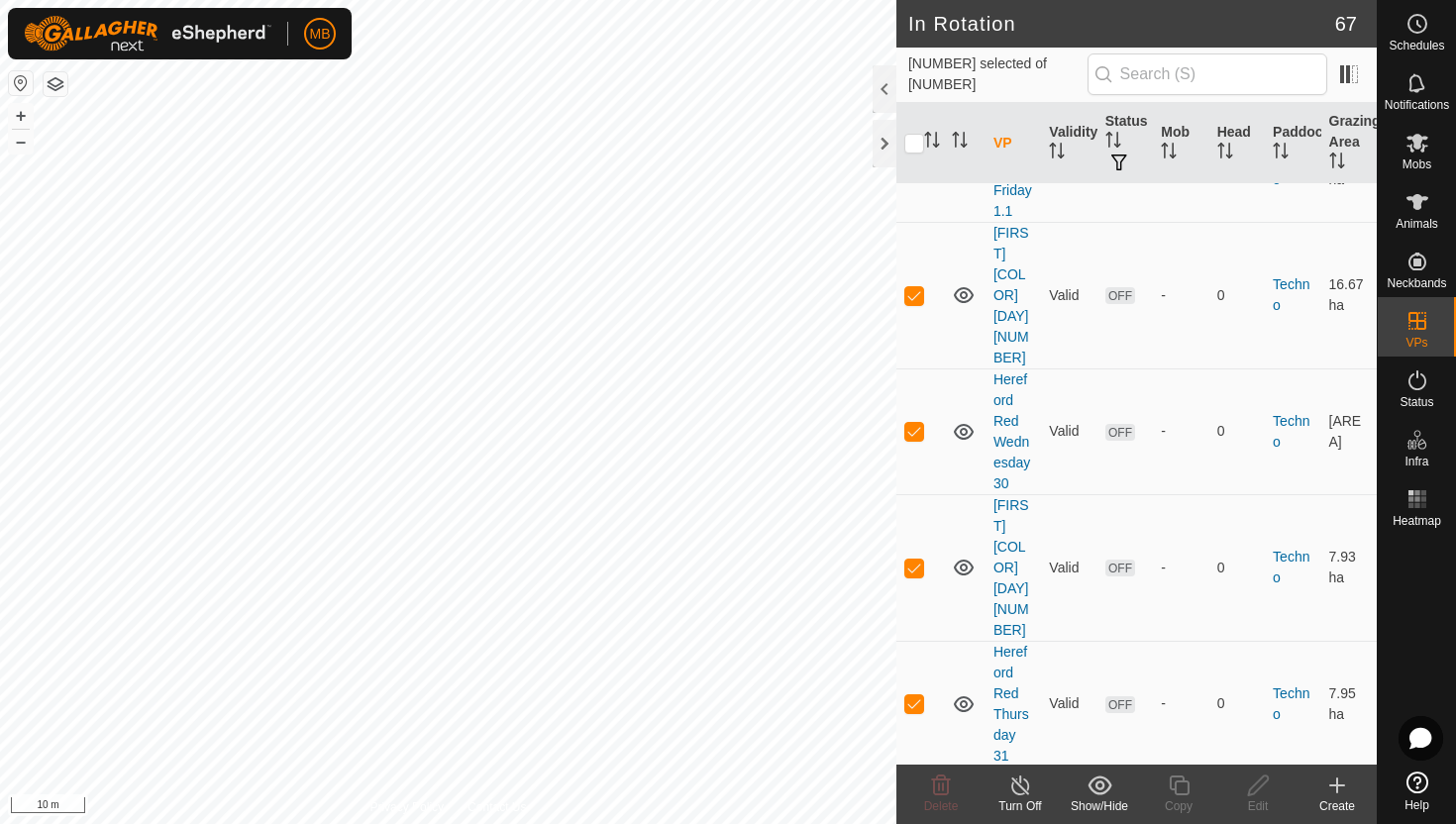 click at bounding box center (914, 1133) 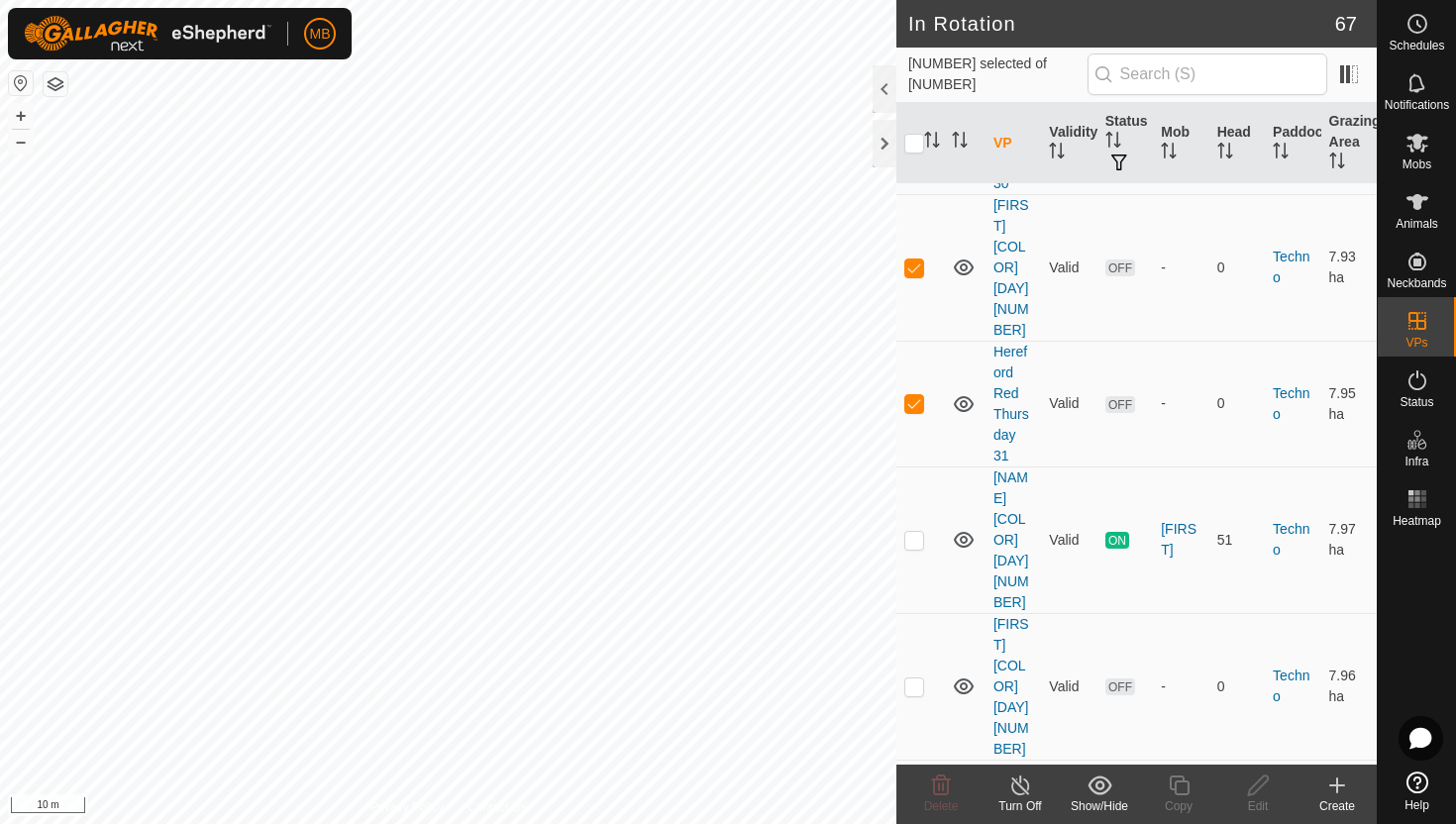 scroll, scrollTop: 4337, scrollLeft: 0, axis: vertical 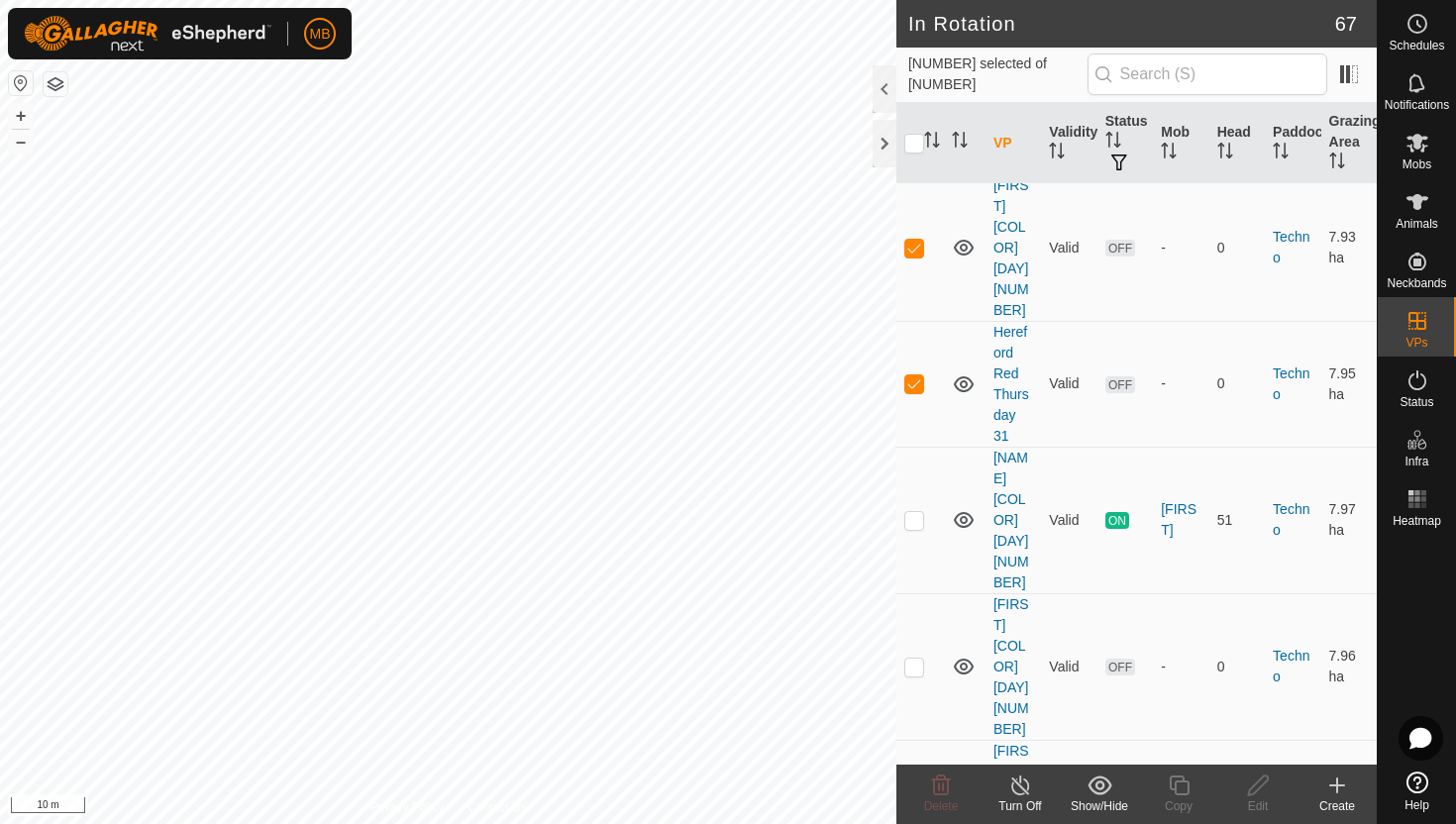click at bounding box center [914, 1083] 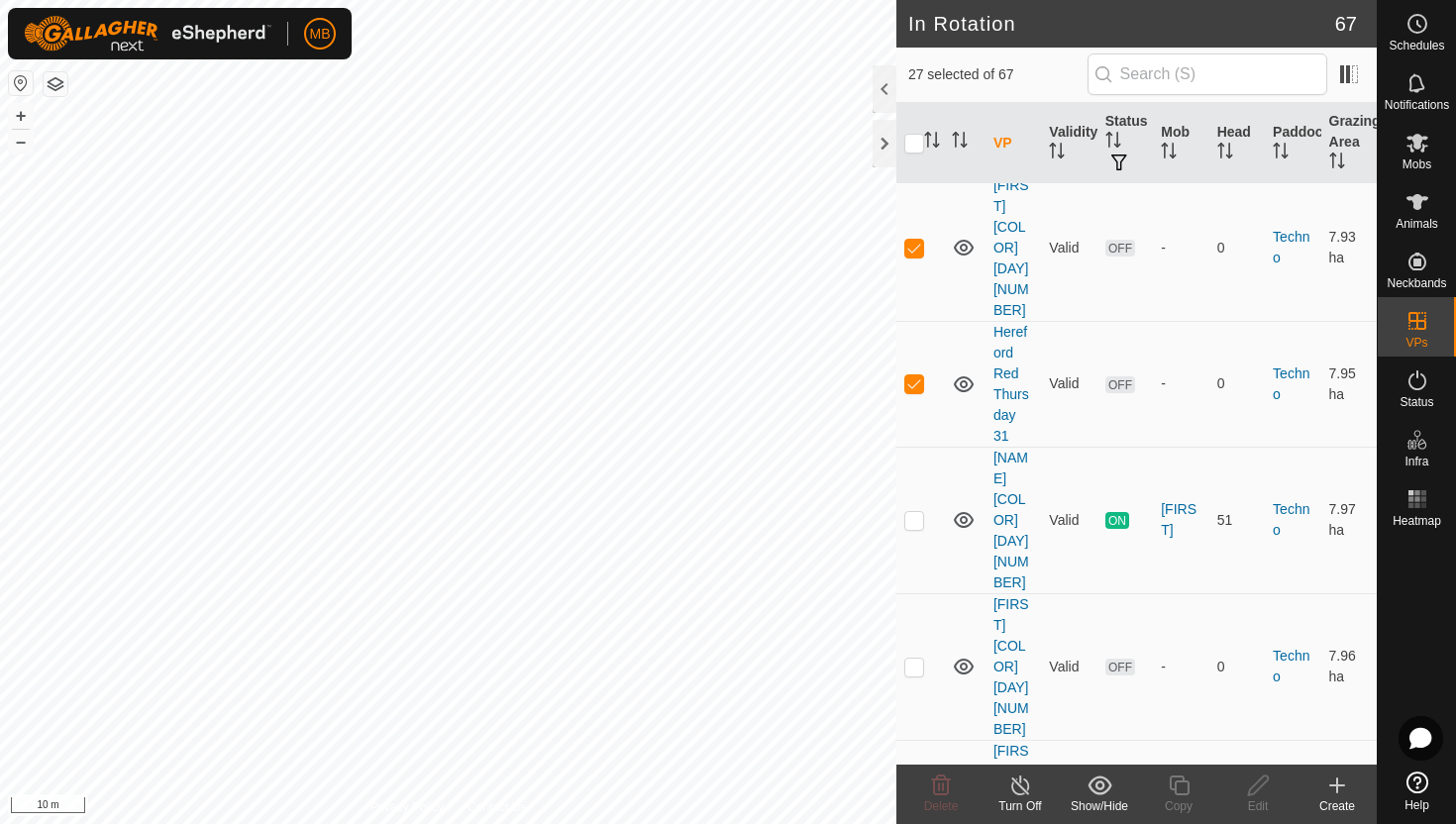 click at bounding box center [914, 1219] 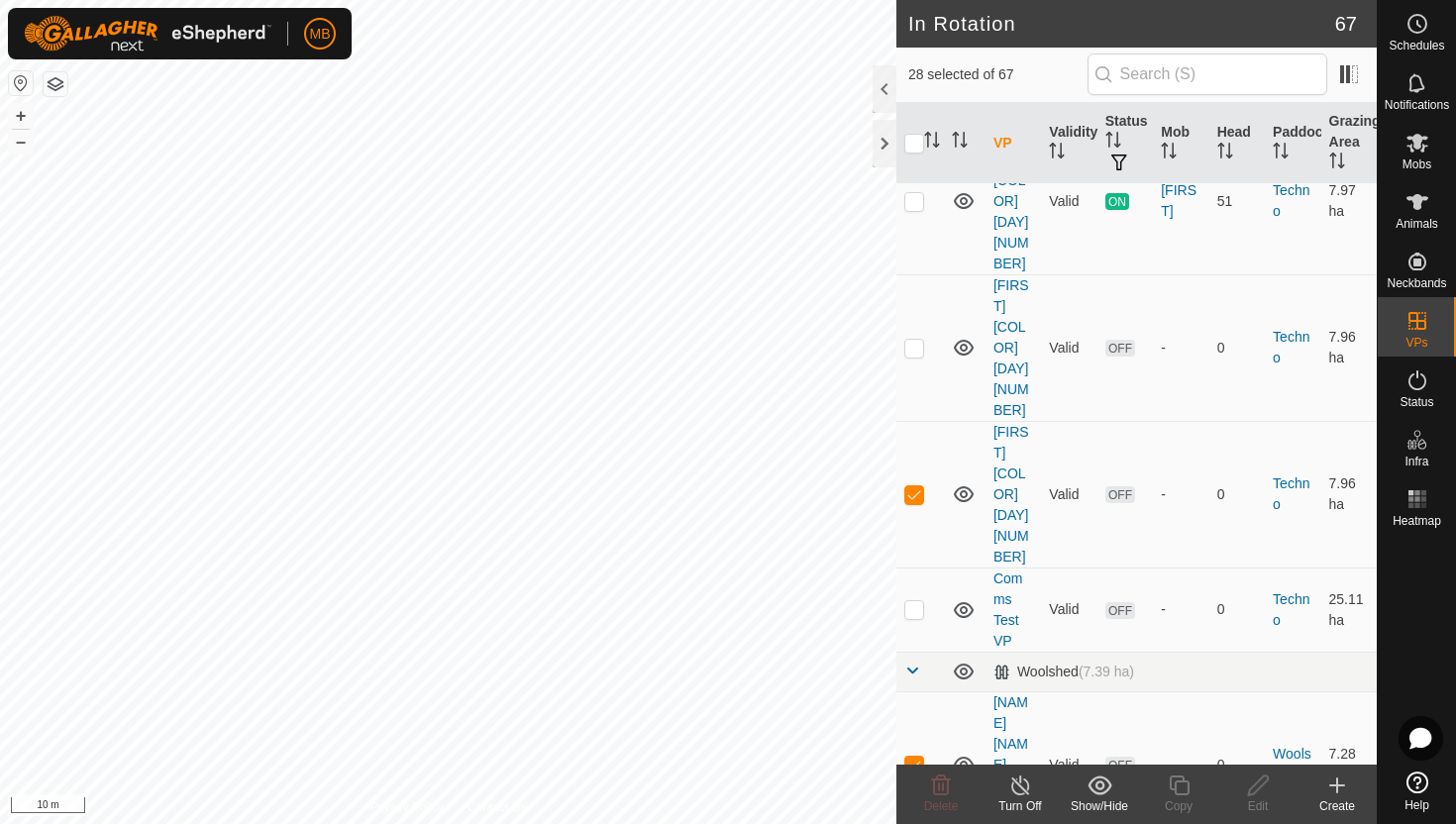 scroll, scrollTop: 4658, scrollLeft: 0, axis: vertical 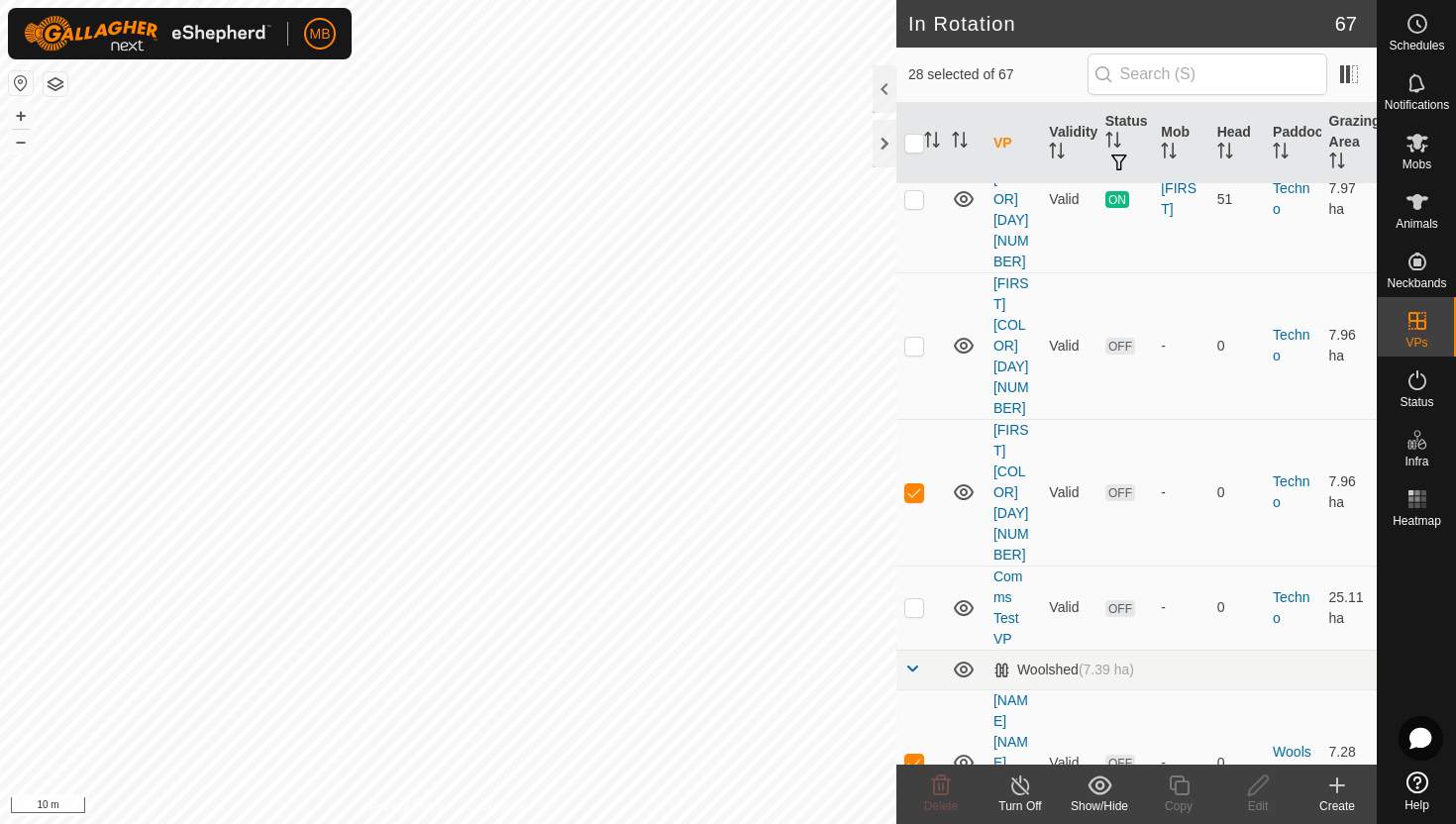 click at bounding box center [914, 1224] 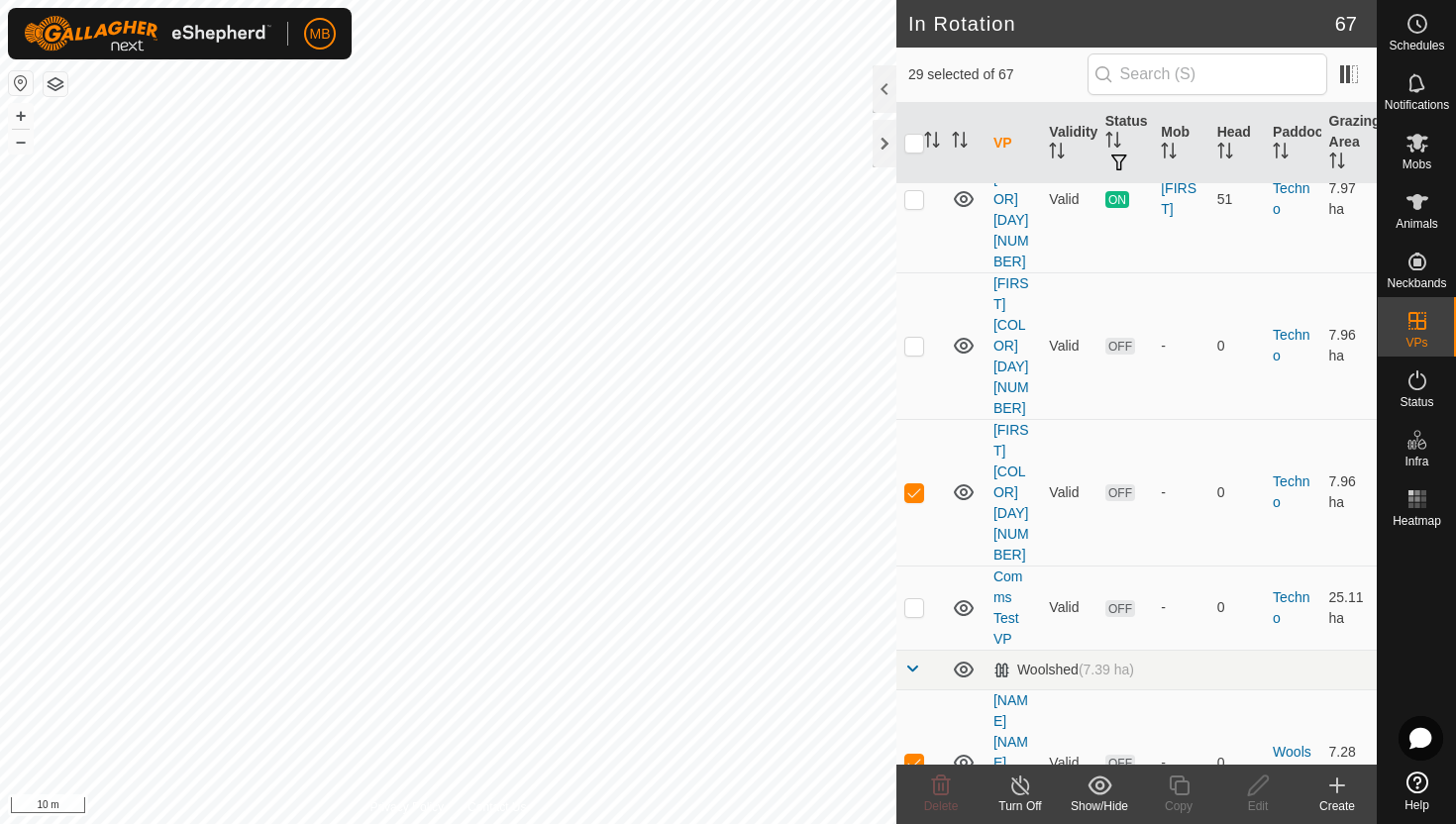 click at bounding box center [914, 1350] 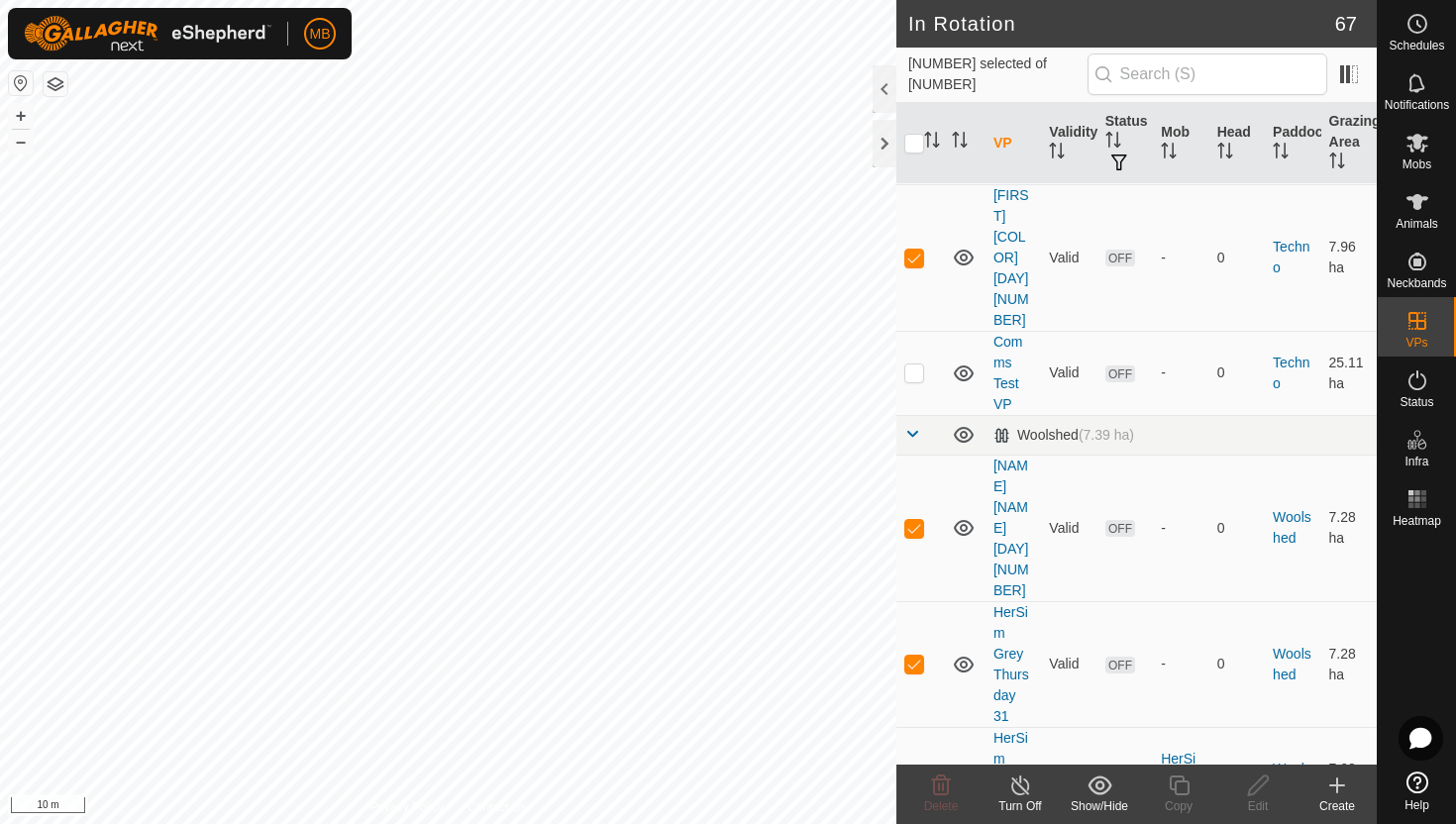 scroll, scrollTop: 4896, scrollLeft: 0, axis: vertical 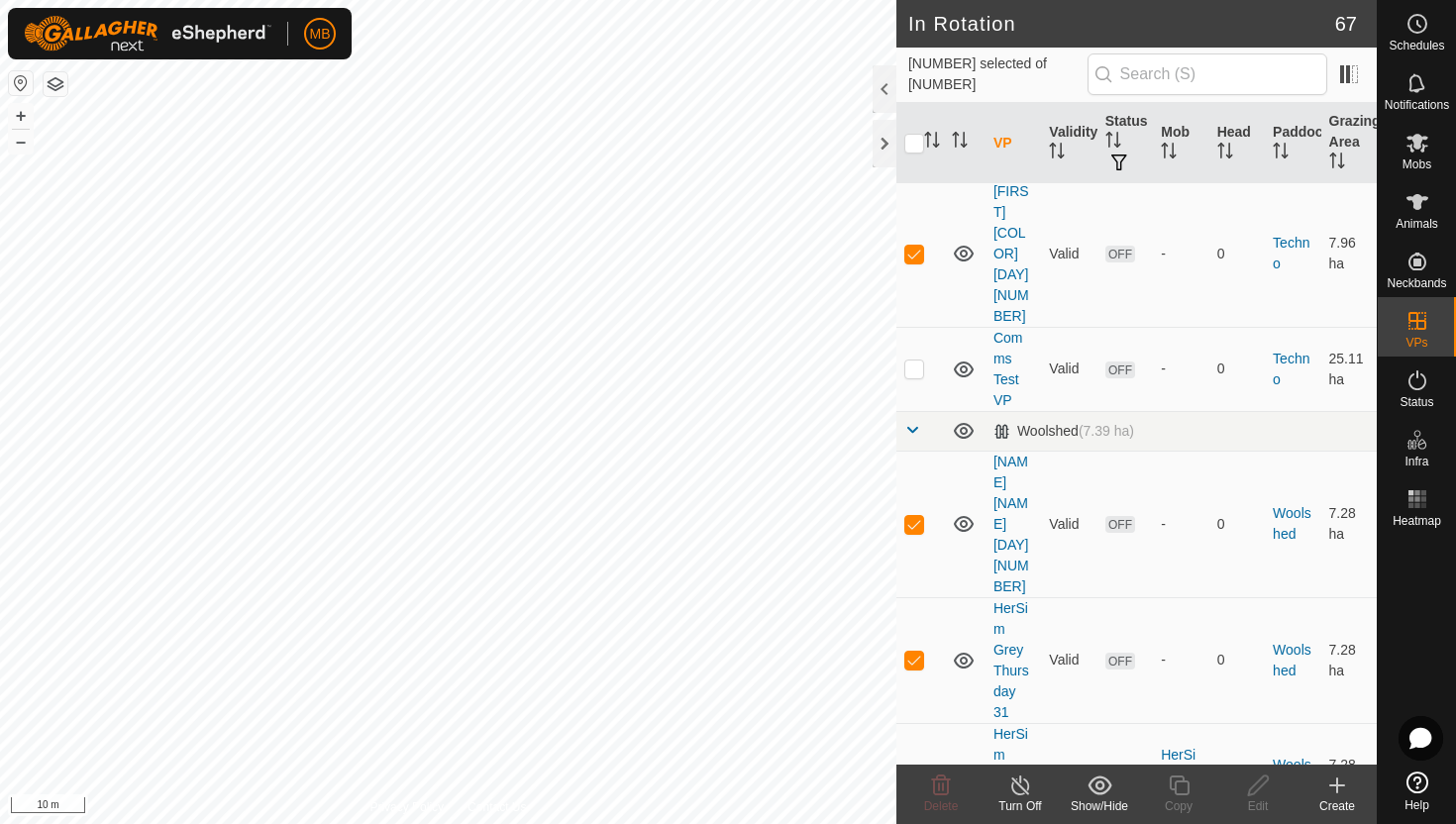 click at bounding box center (914, 1258) 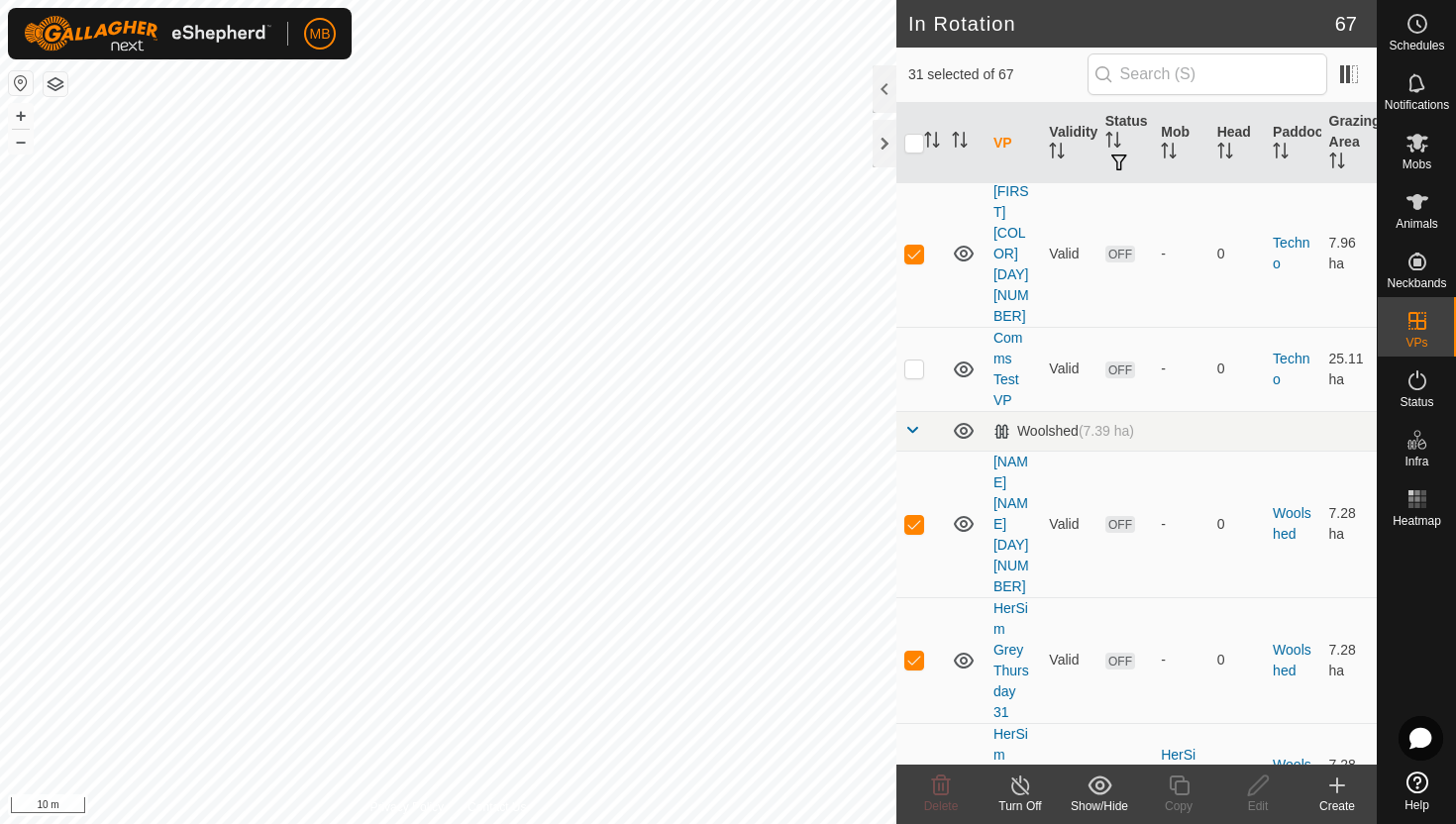 click at bounding box center [914, 1404] 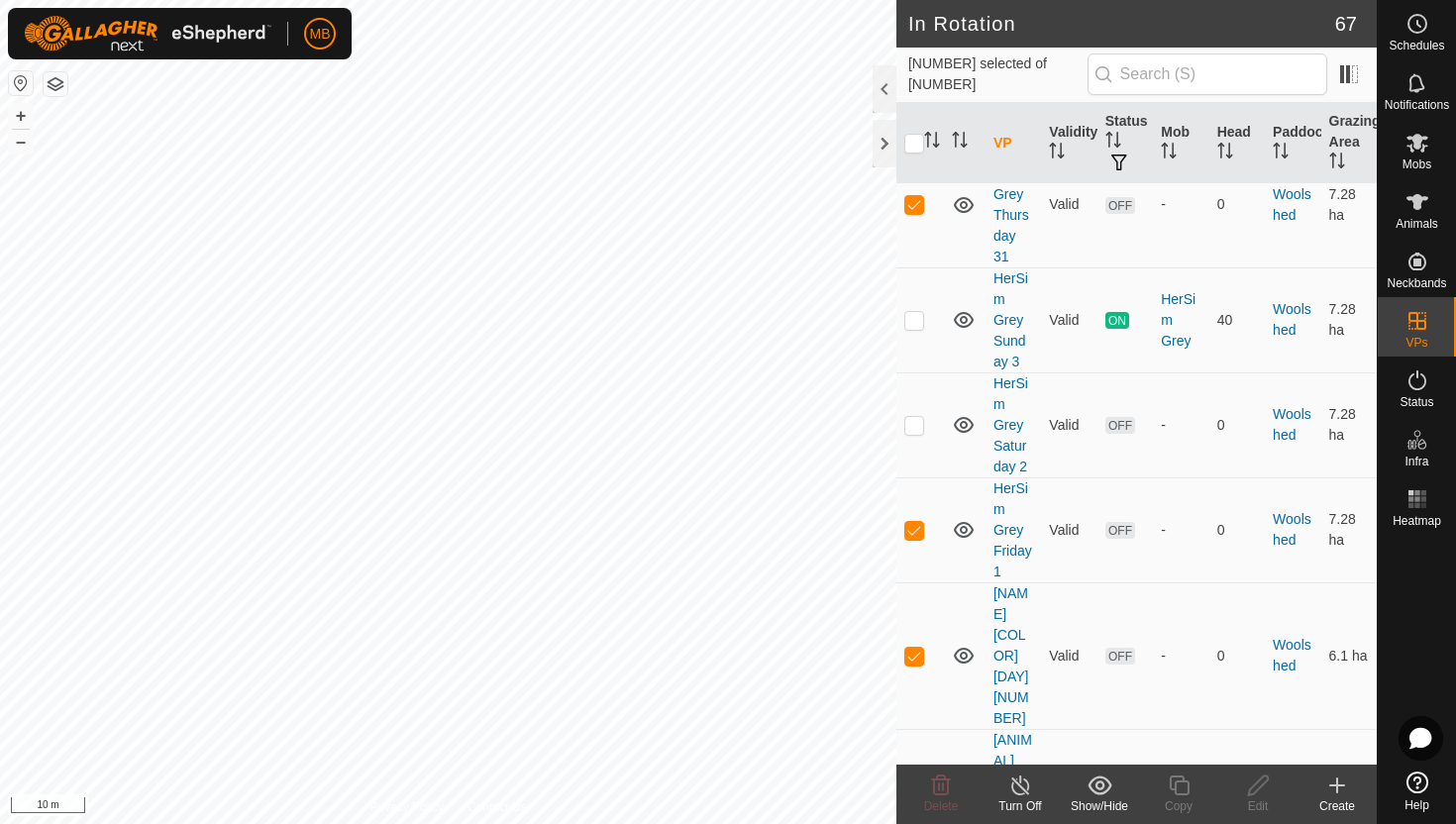 scroll, scrollTop: 5355, scrollLeft: 0, axis: vertical 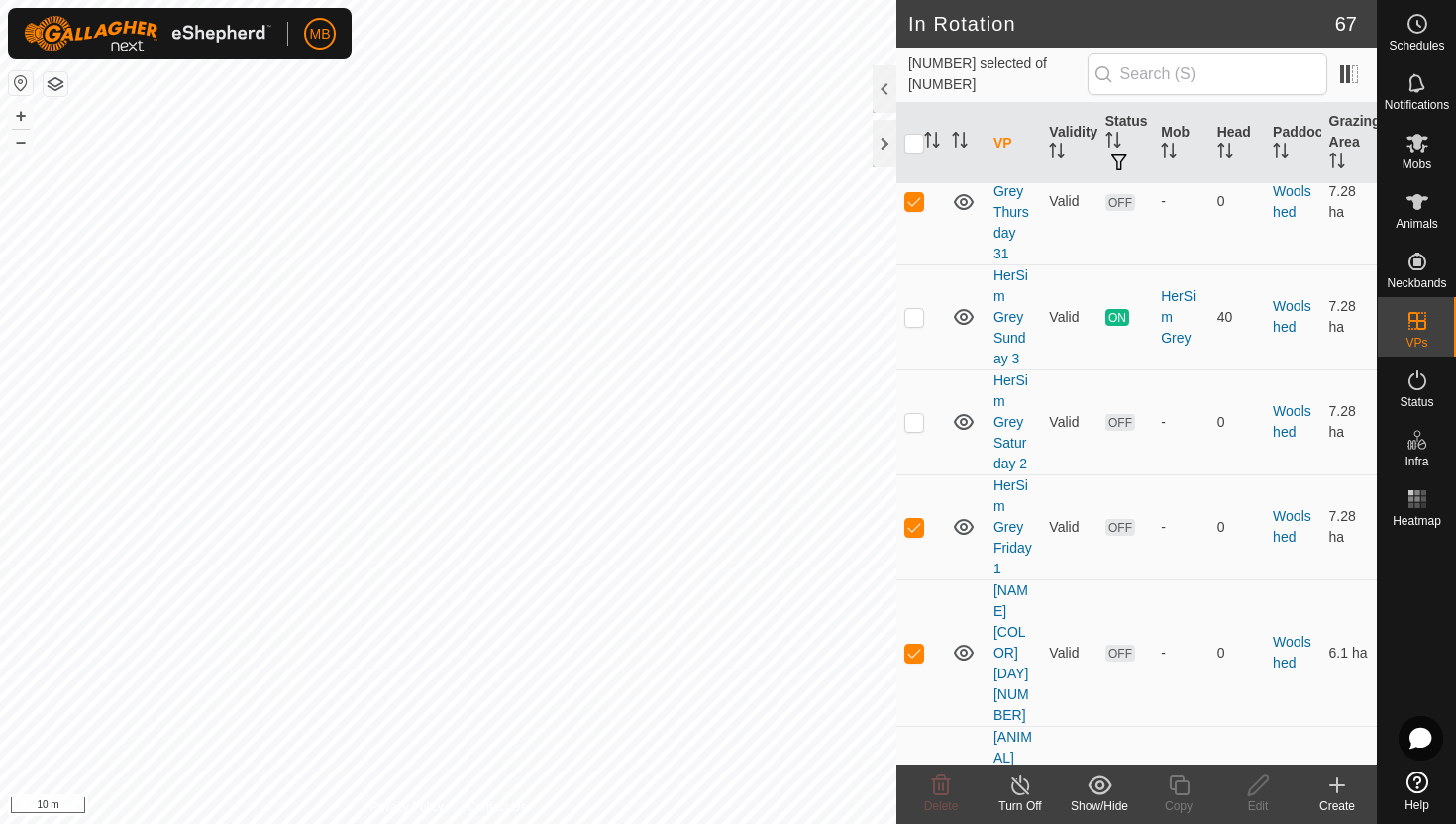click at bounding box center (914, 1323) 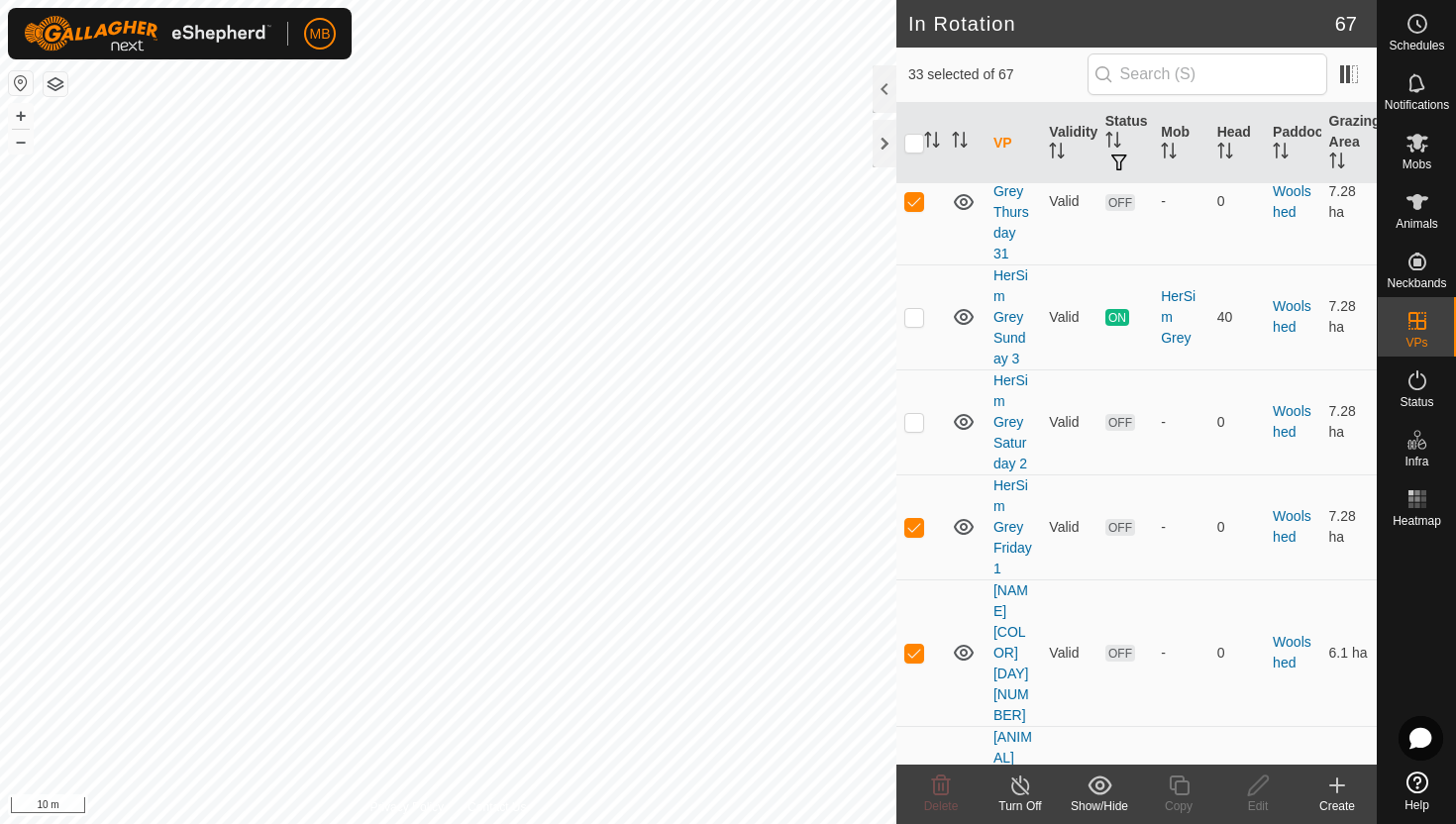 click at bounding box center [914, 1470] 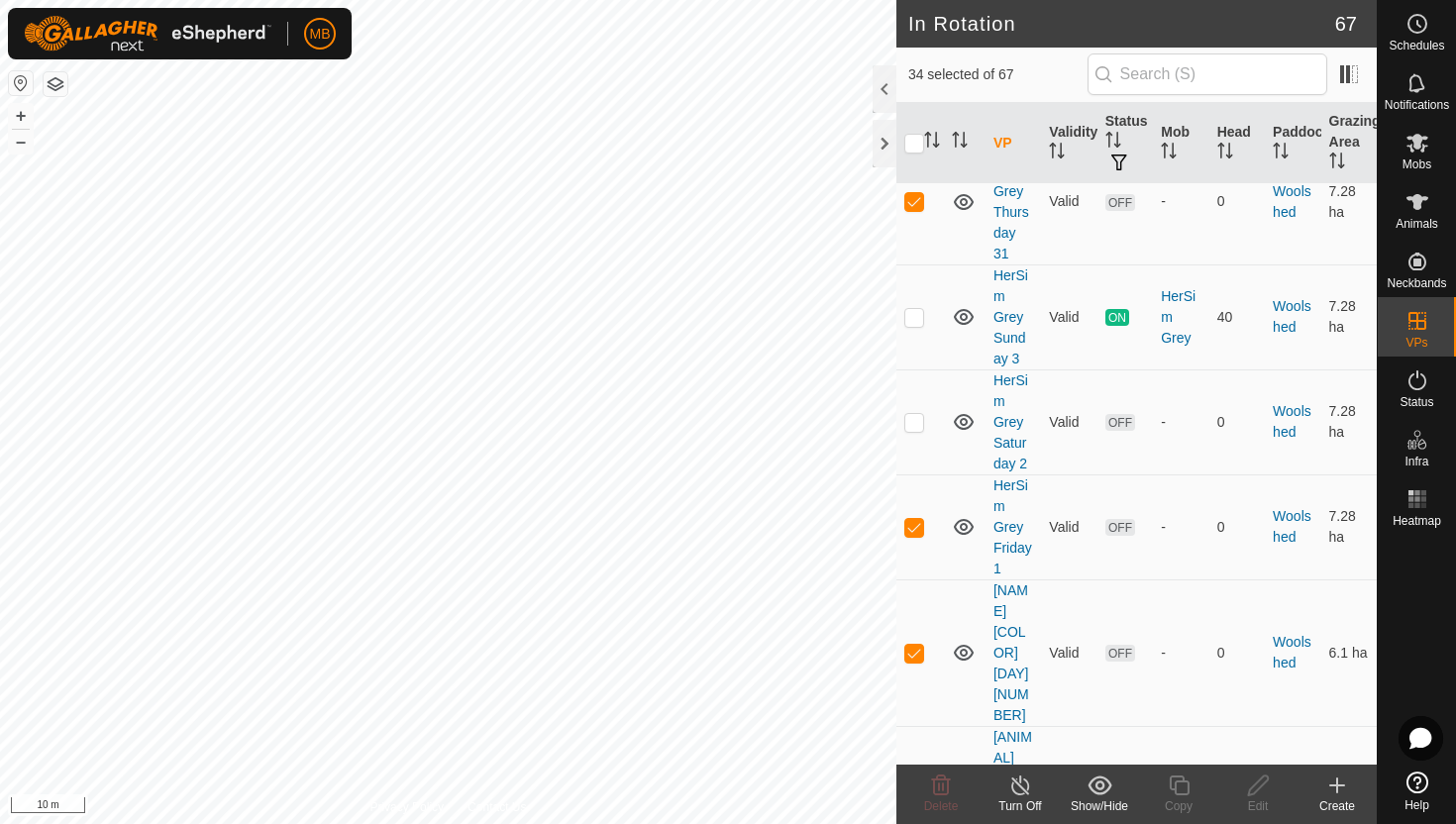 click at bounding box center [914, 1616] 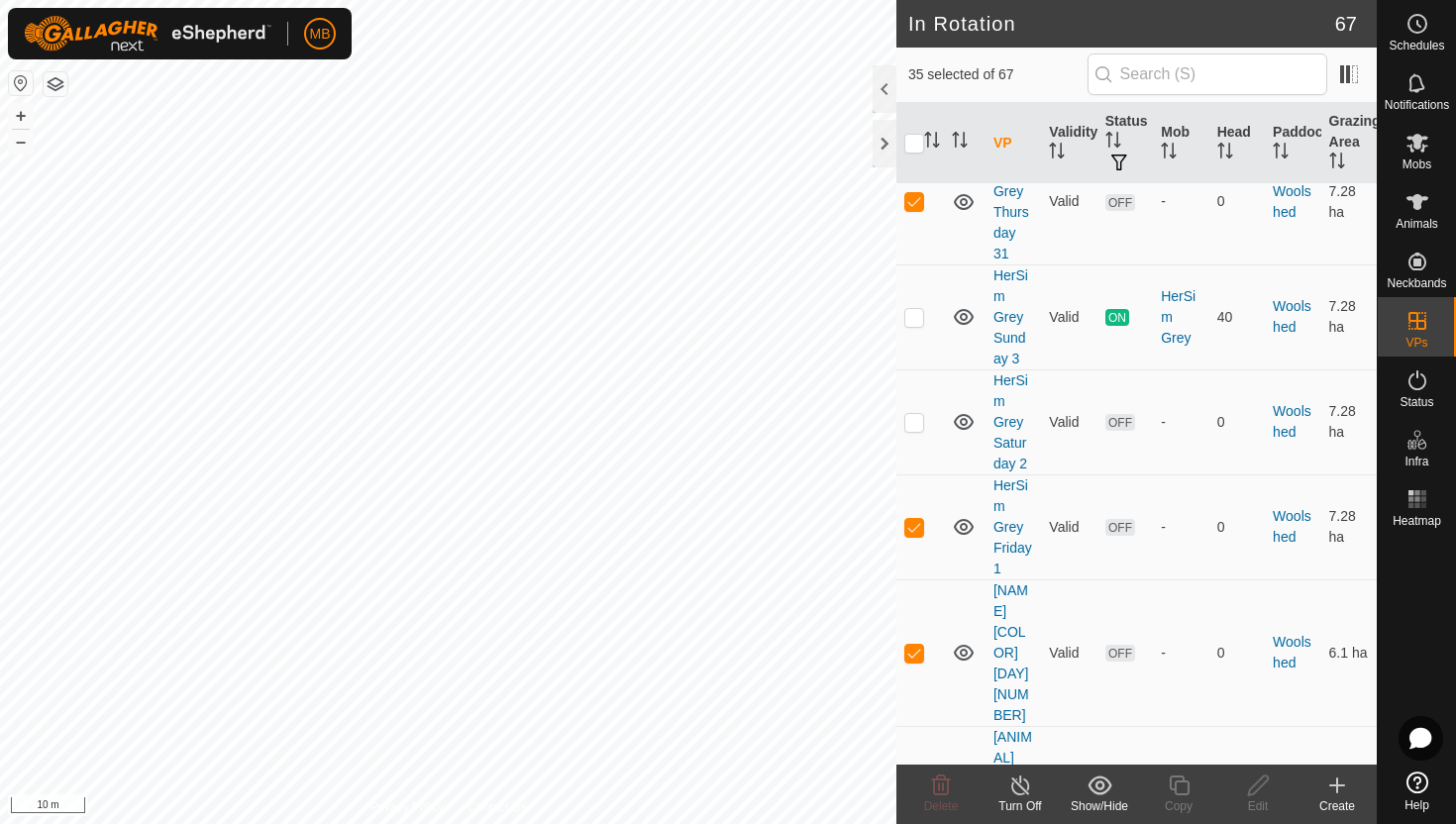 click at bounding box center [914, 1763] 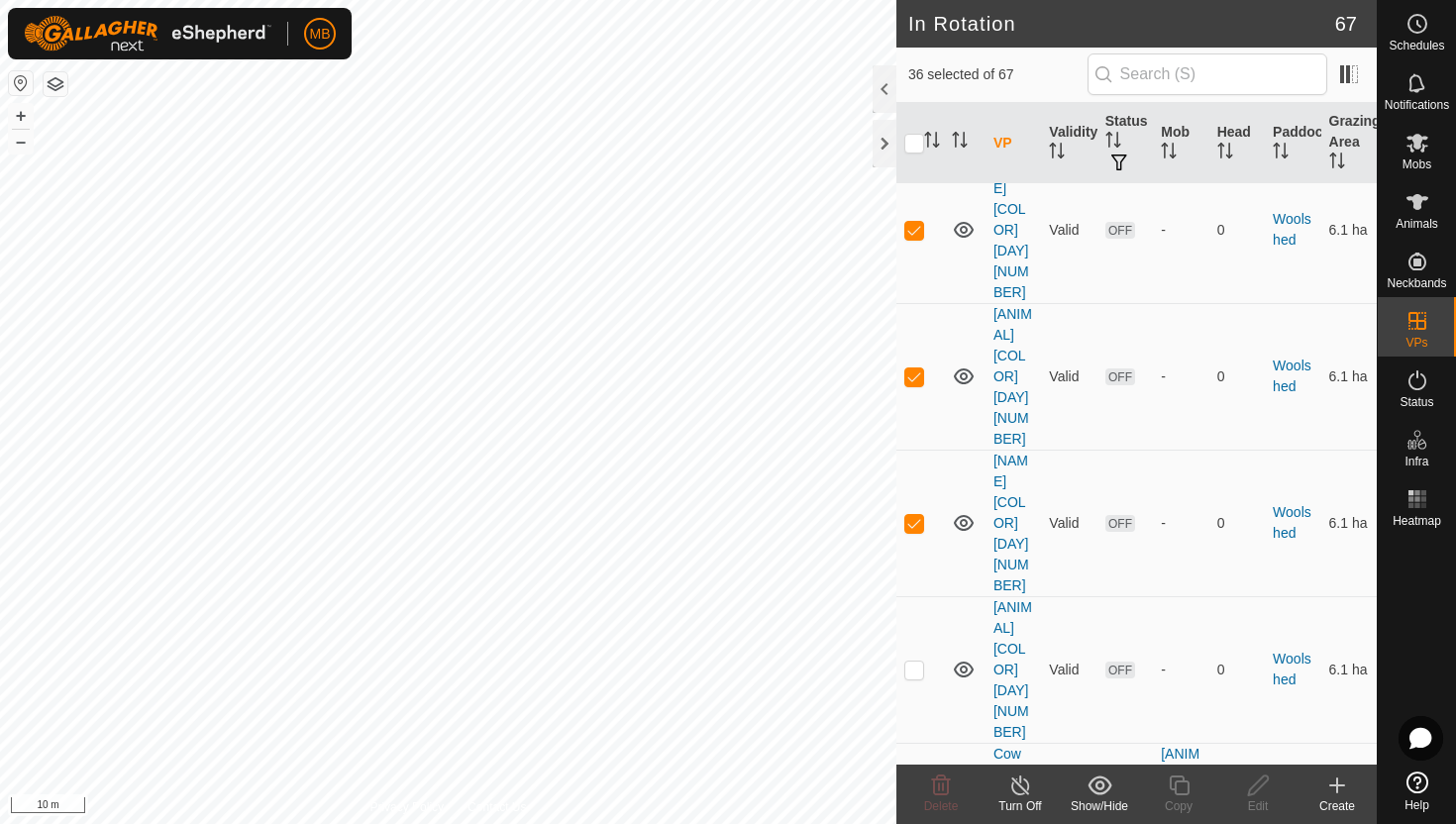 scroll, scrollTop: 5781, scrollLeft: 0, axis: vertical 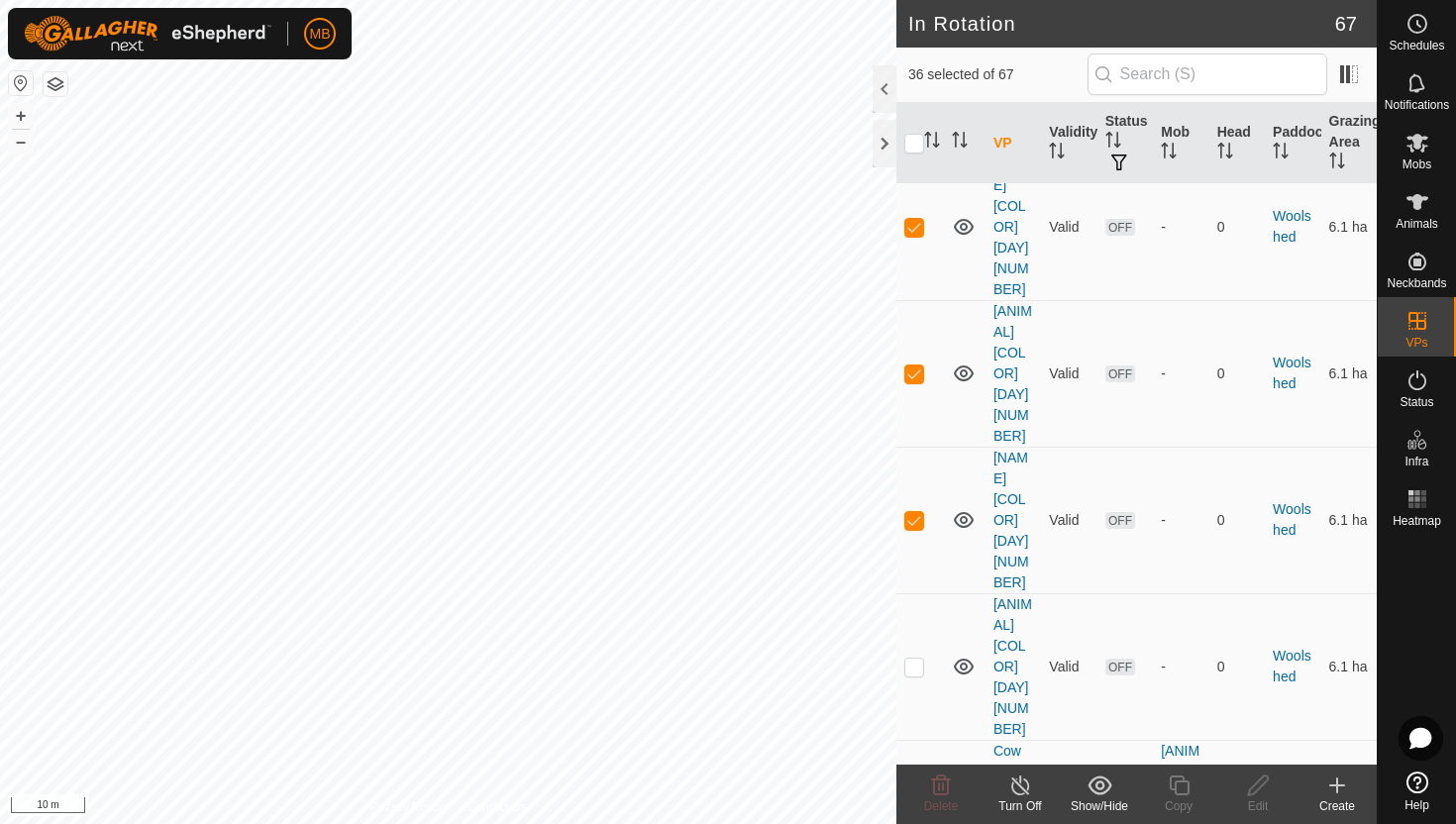 click at bounding box center (914, 1484) 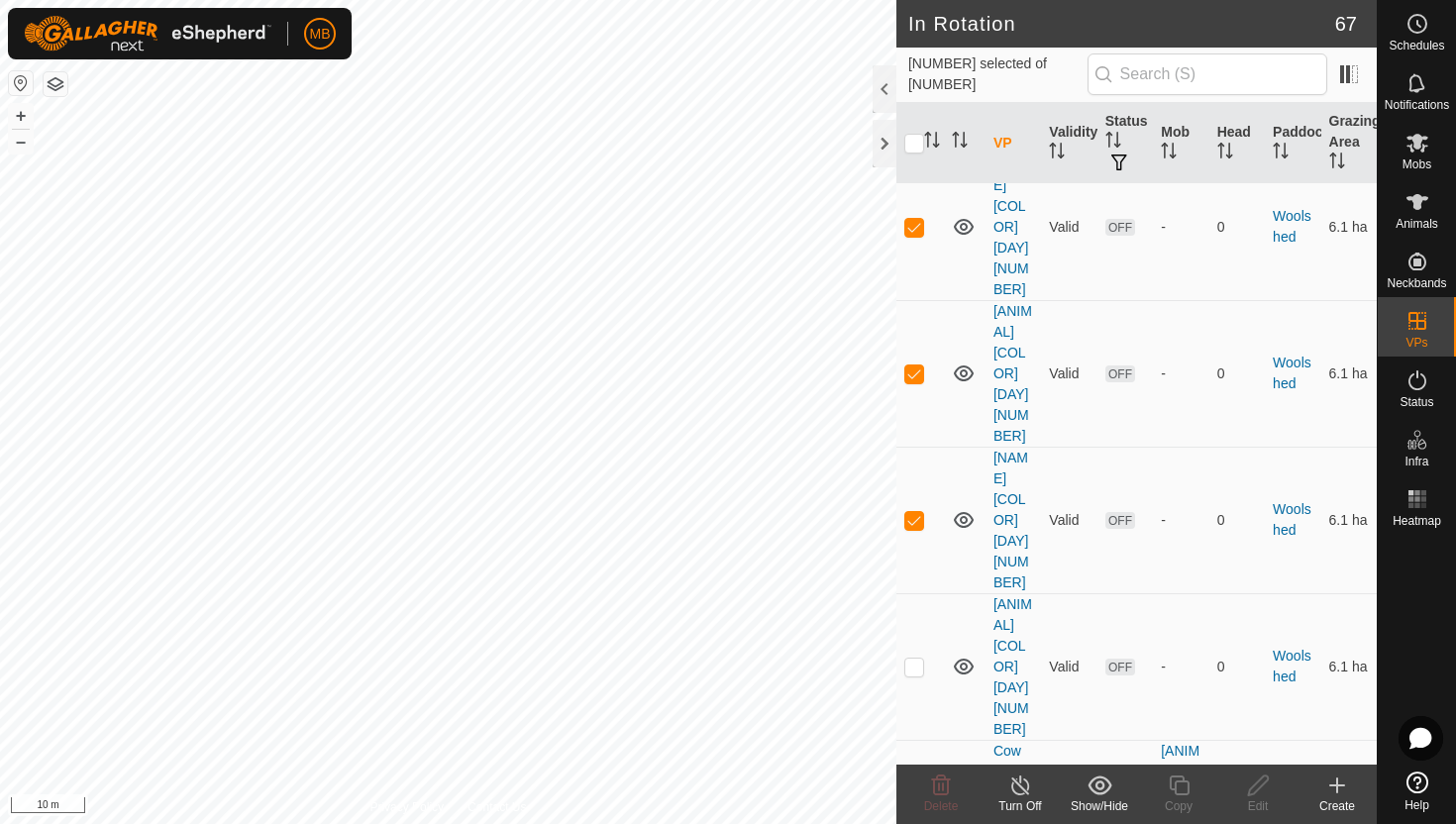 click at bounding box center [920, 1609] 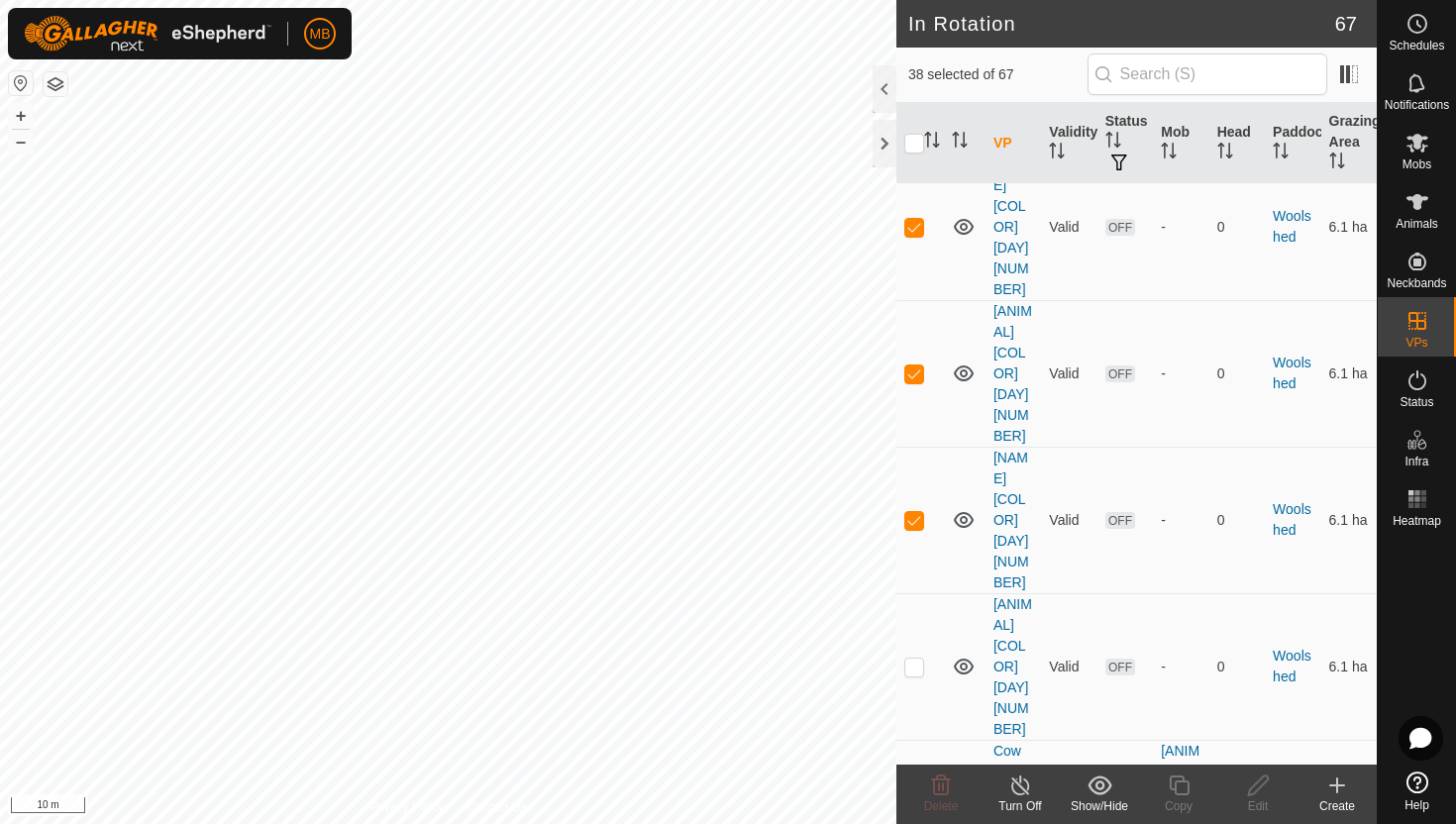 click at bounding box center (914, 1714) 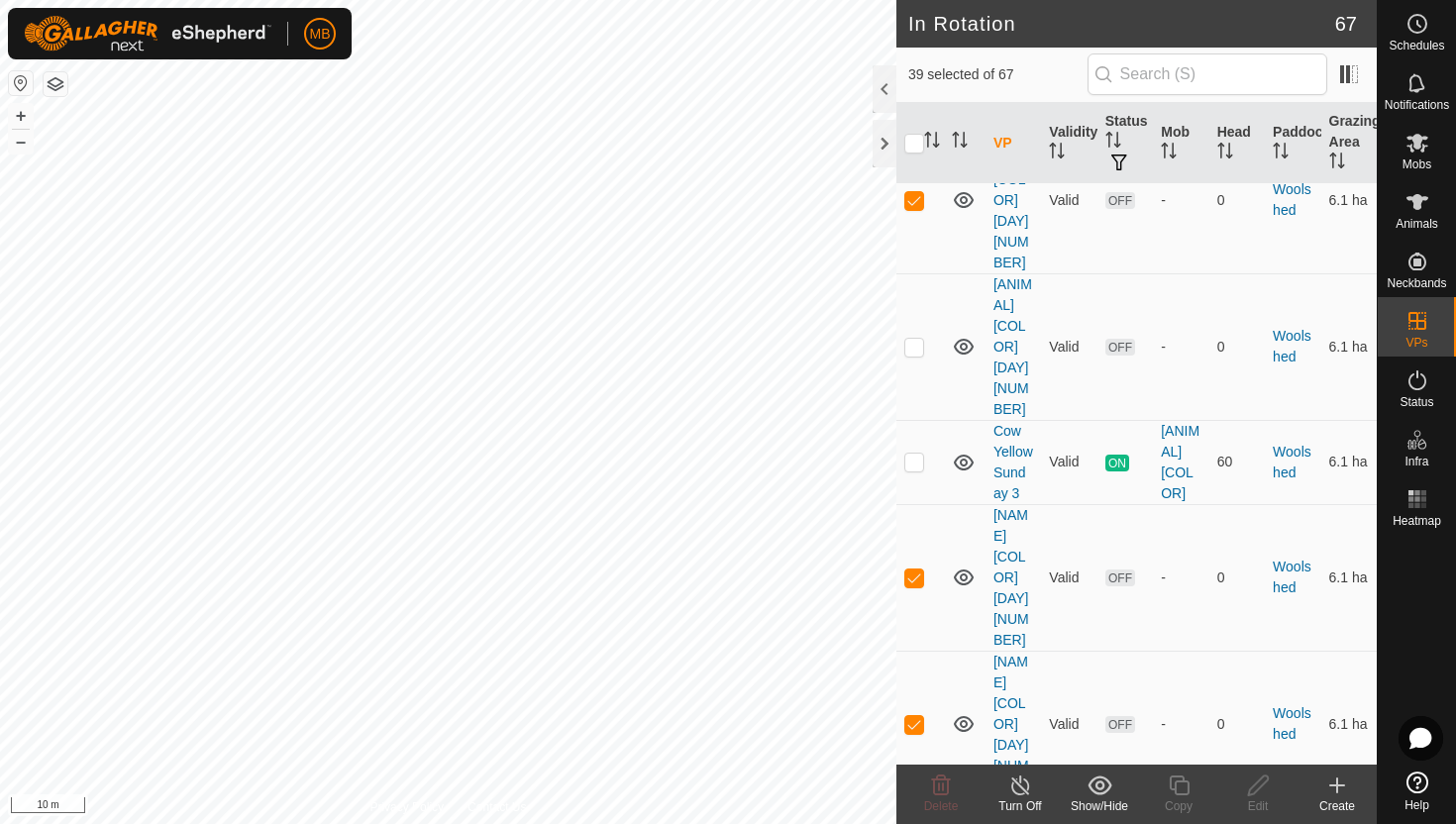 scroll, scrollTop: 6106, scrollLeft: 0, axis: vertical 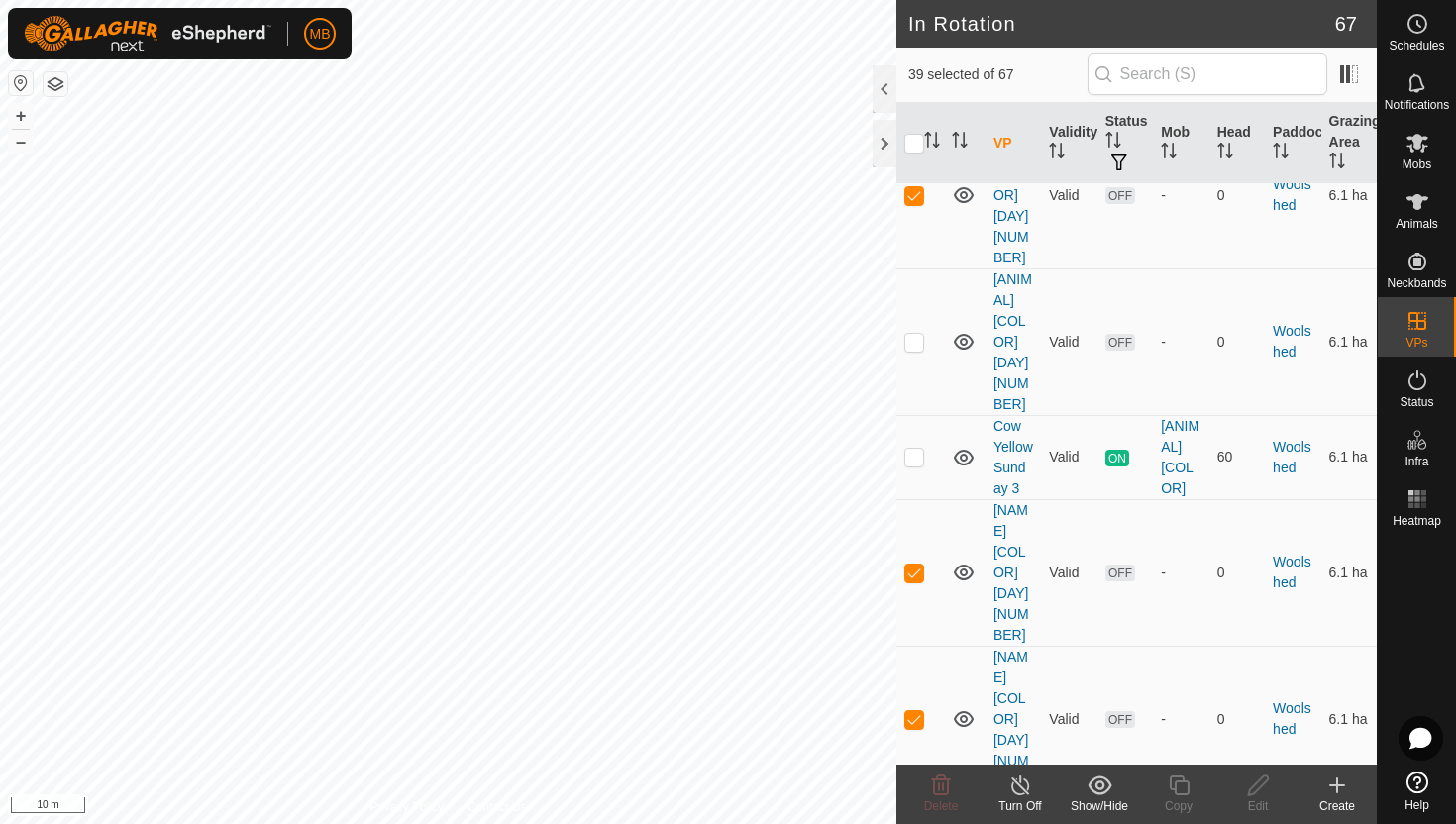click at bounding box center [914, 1684] 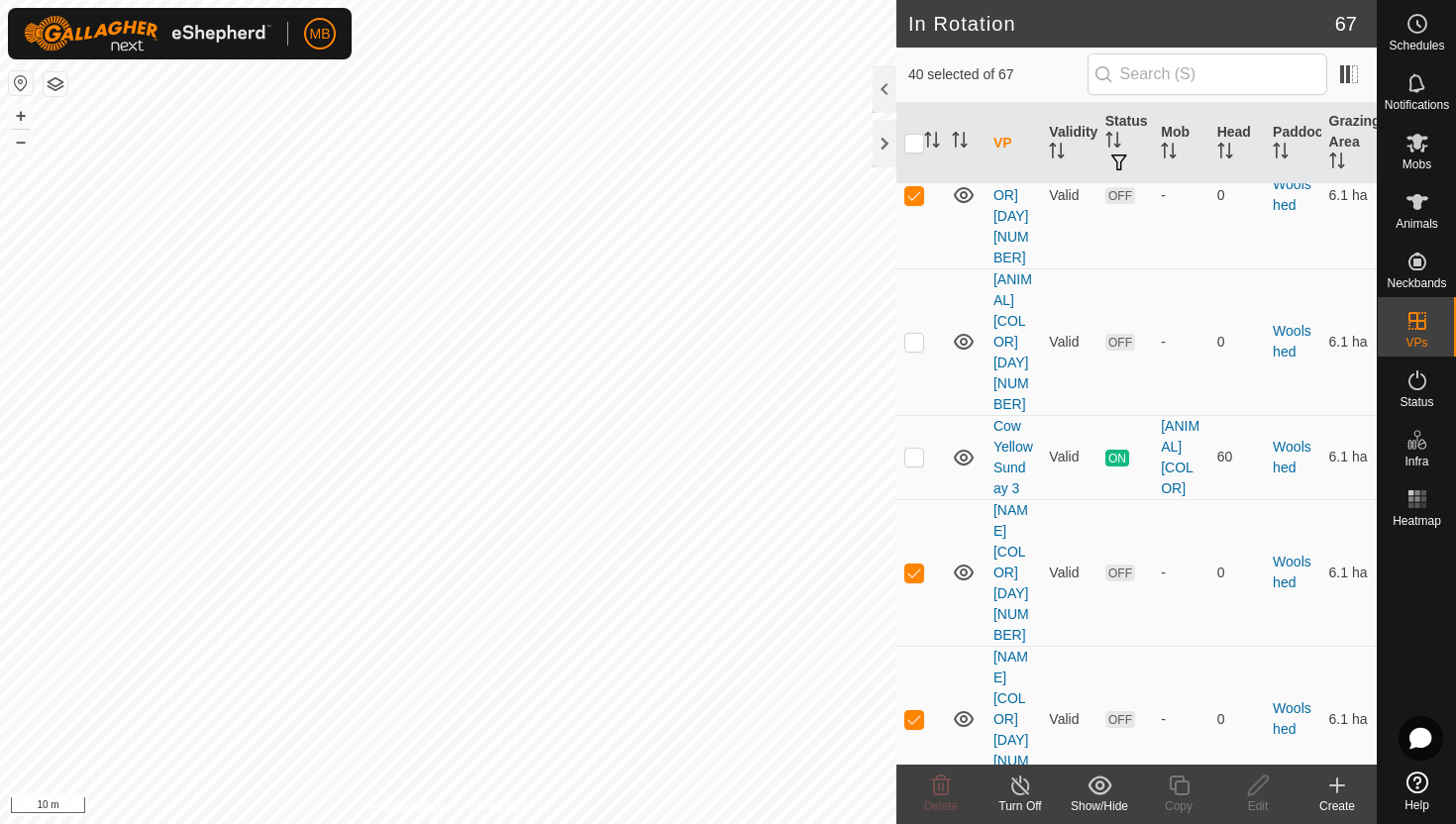 click at bounding box center [914, 1799] 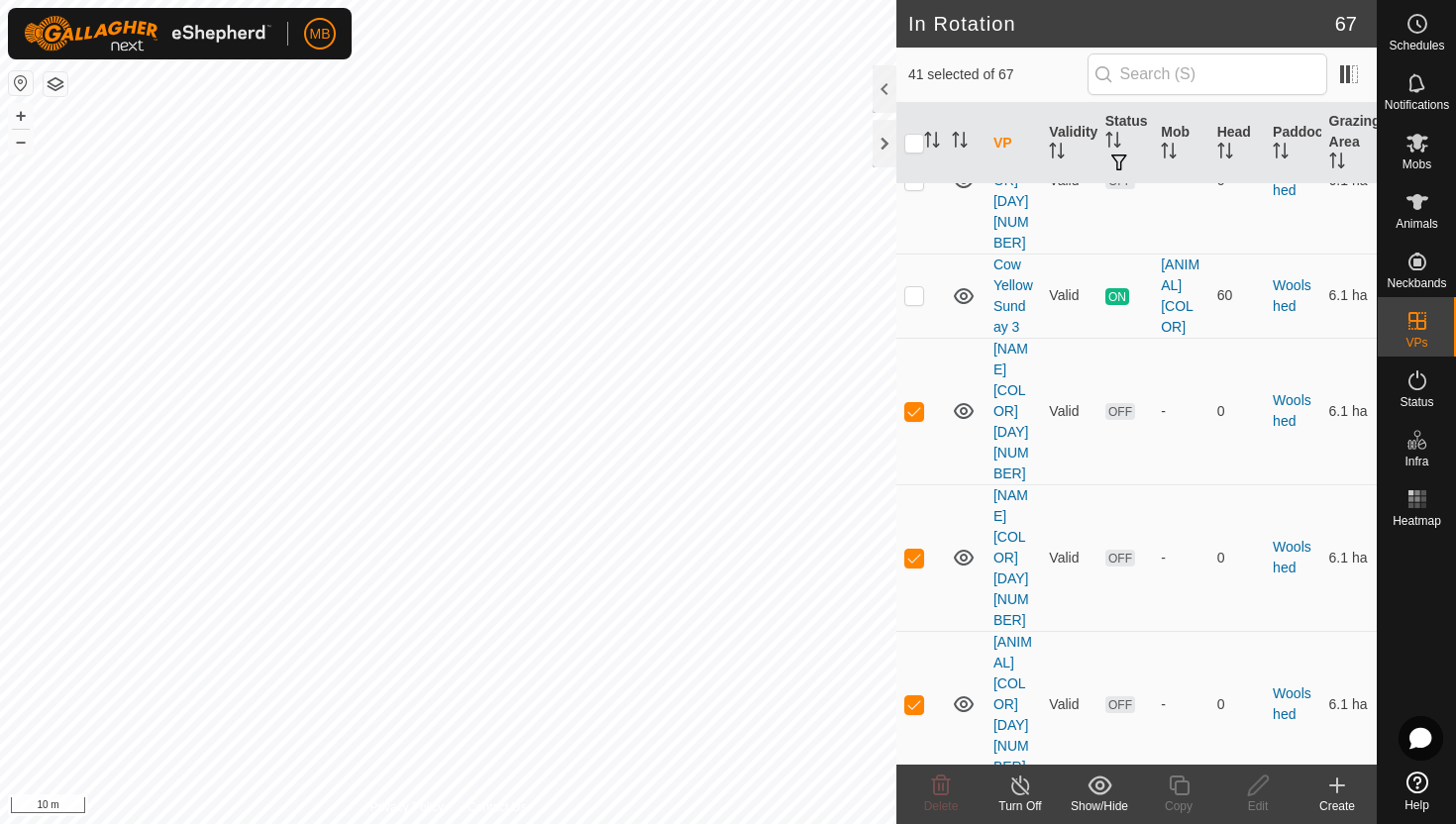 scroll, scrollTop: 6273, scrollLeft: 0, axis: vertical 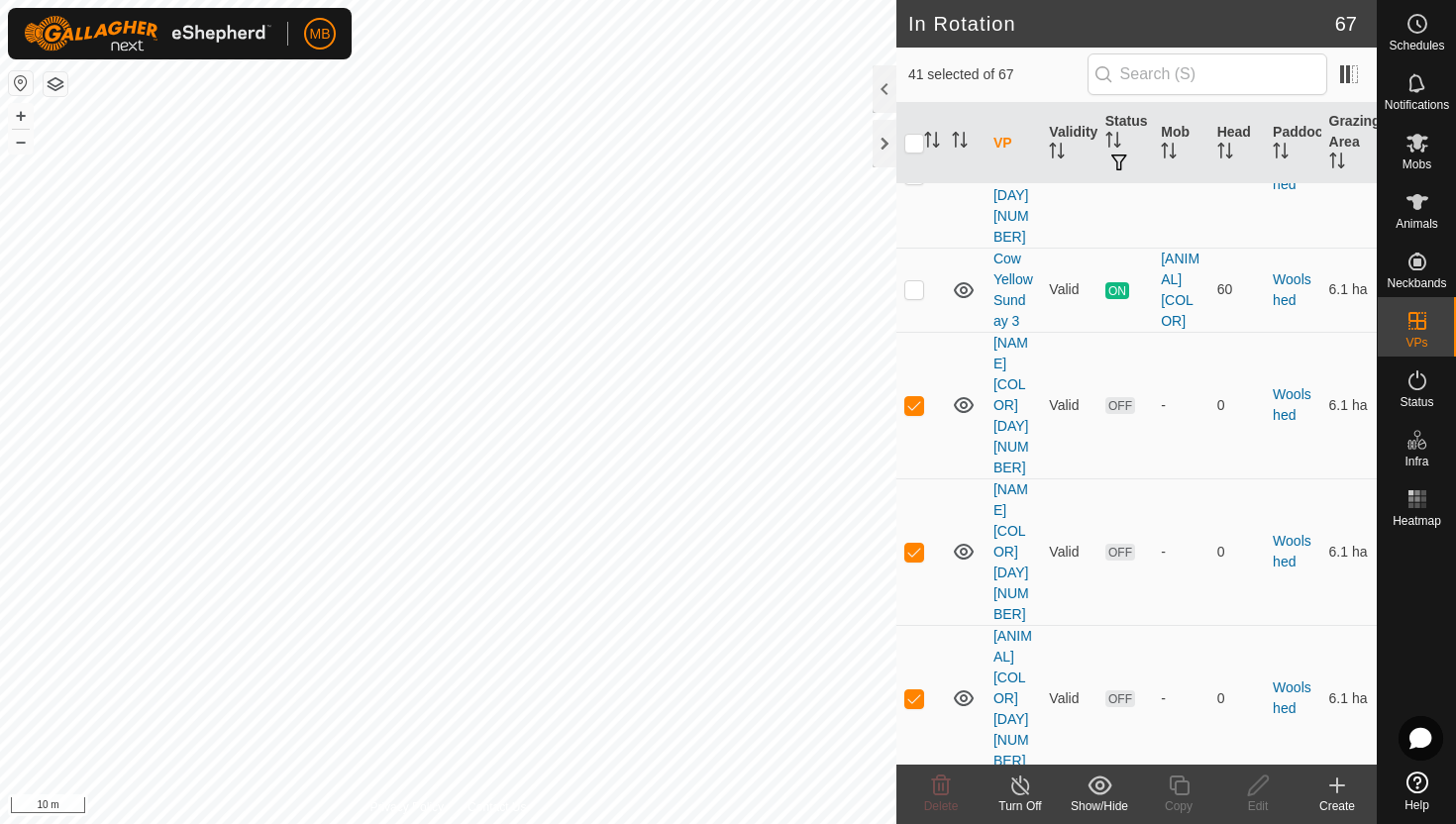 click at bounding box center [914, 1747] 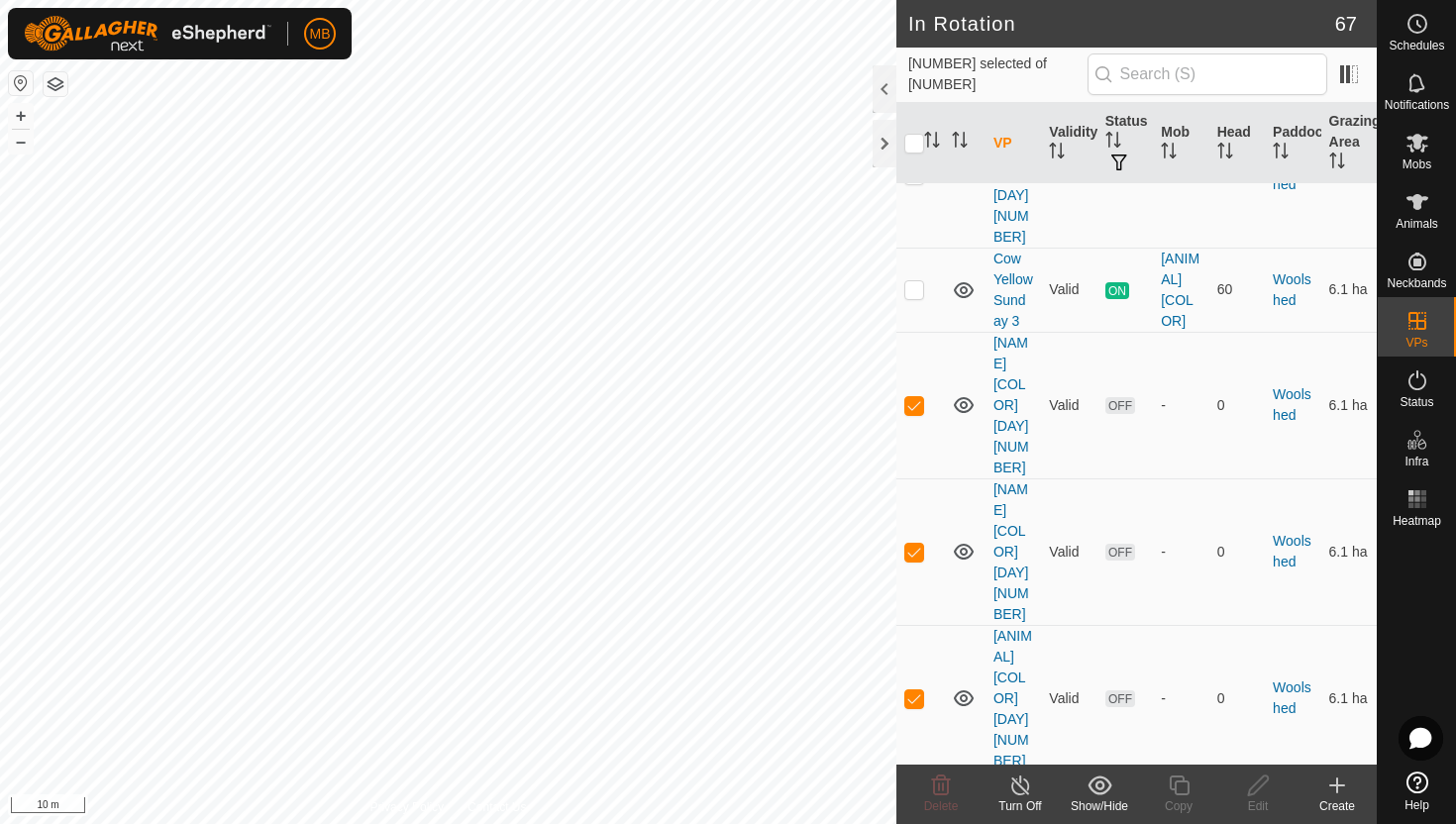 click at bounding box center (914, 1862) 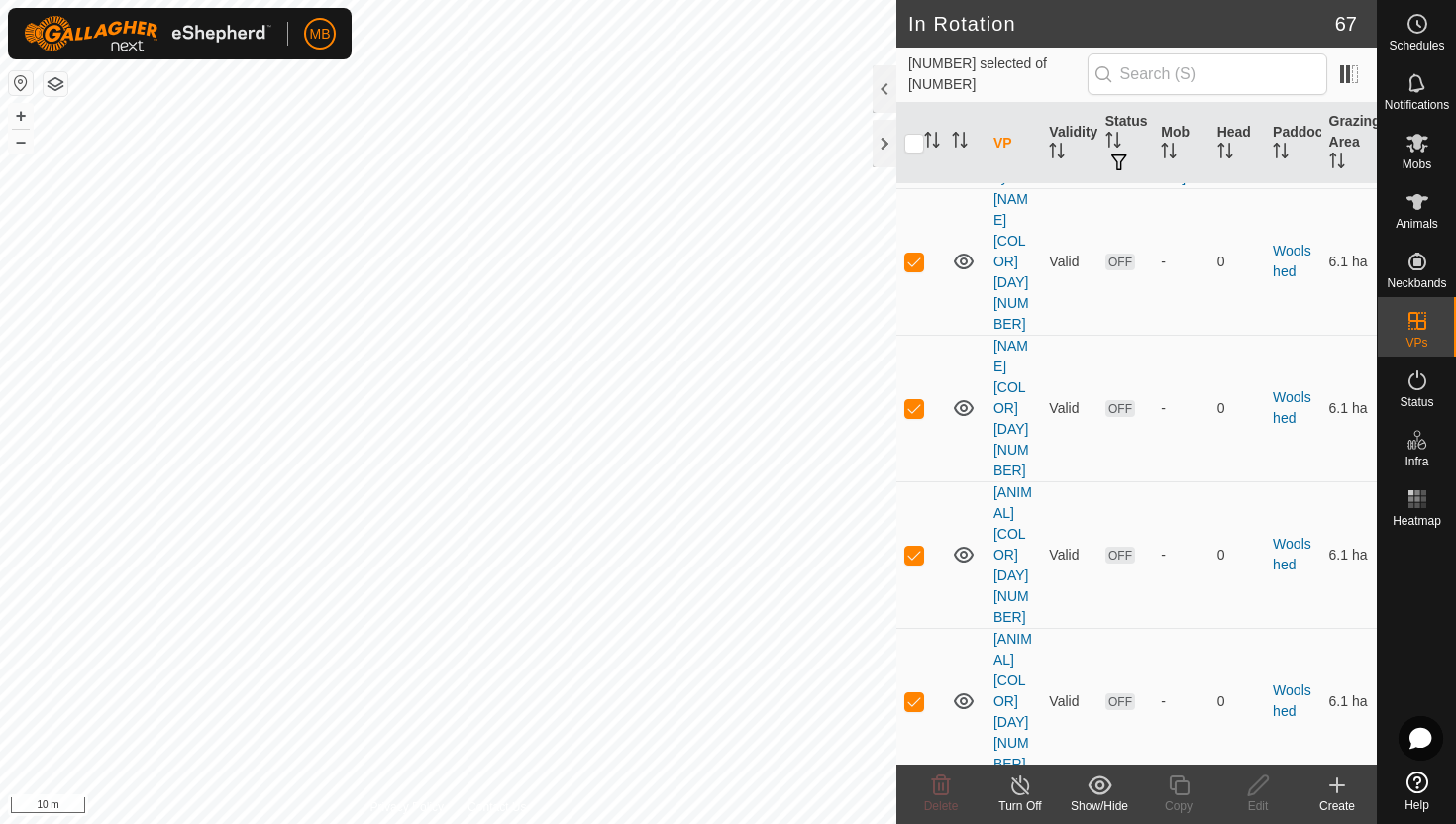 scroll, scrollTop: 6436, scrollLeft: 0, axis: vertical 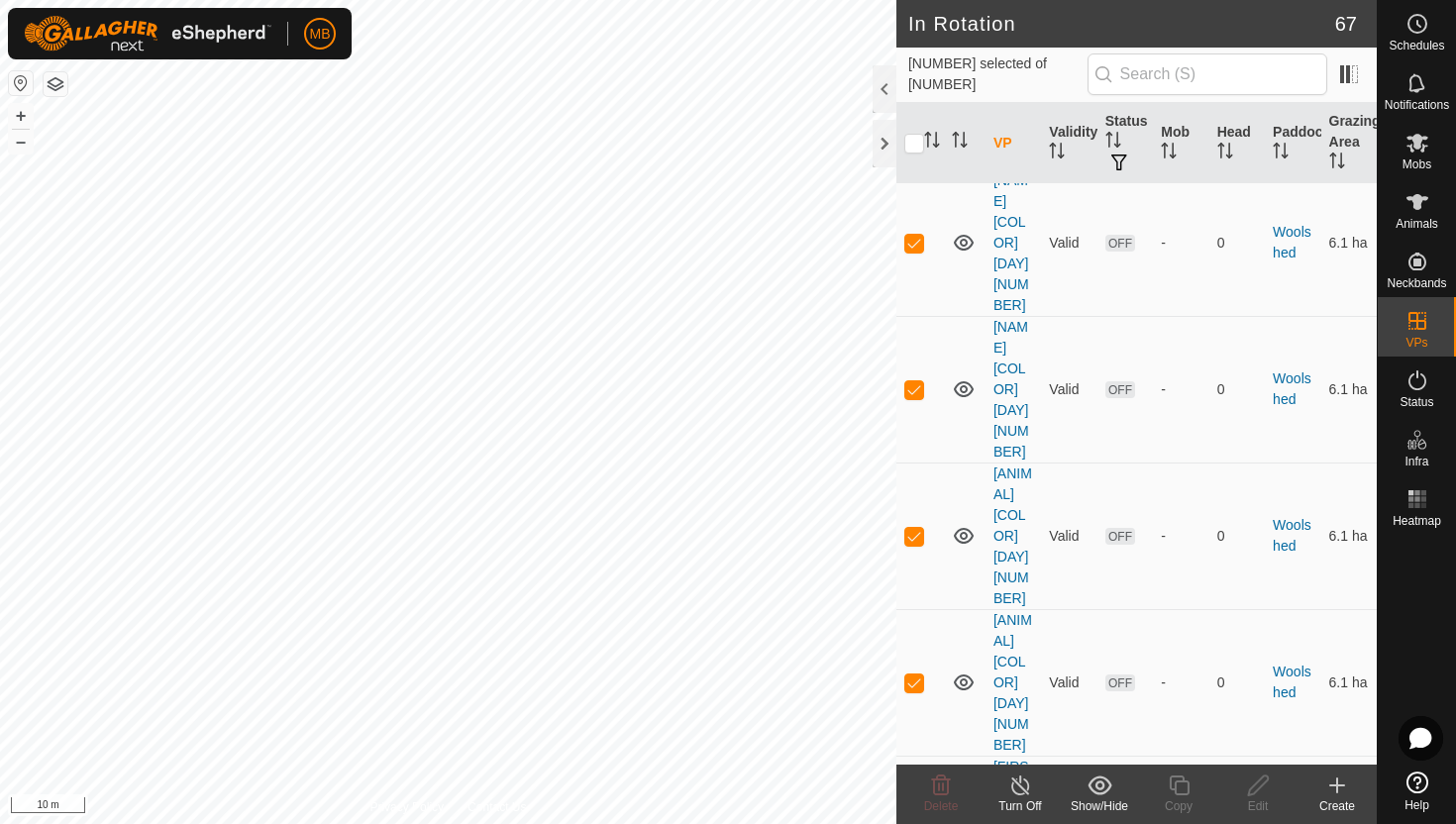 click at bounding box center [914, 1815] 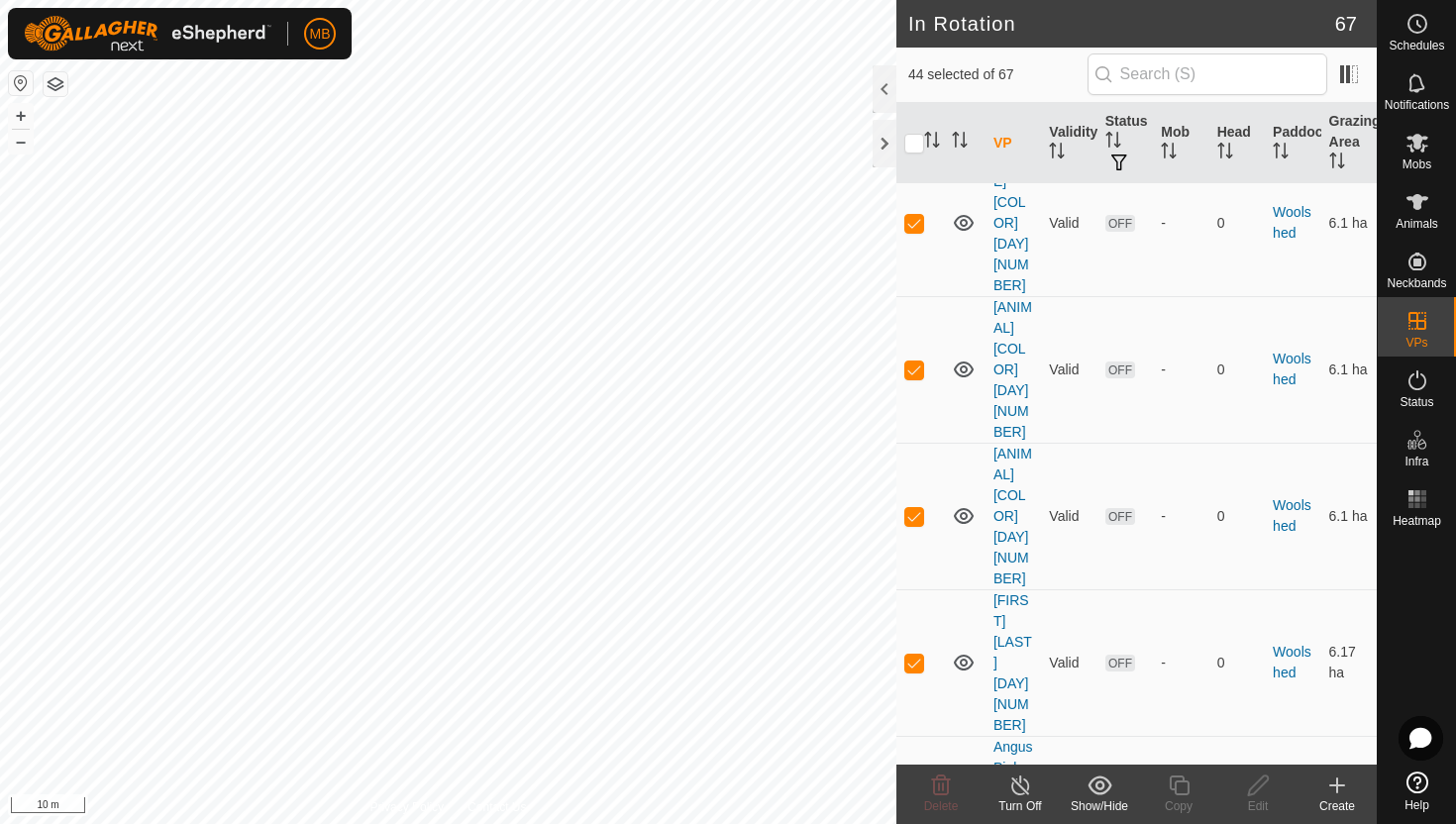 scroll, scrollTop: 6614, scrollLeft: 0, axis: vertical 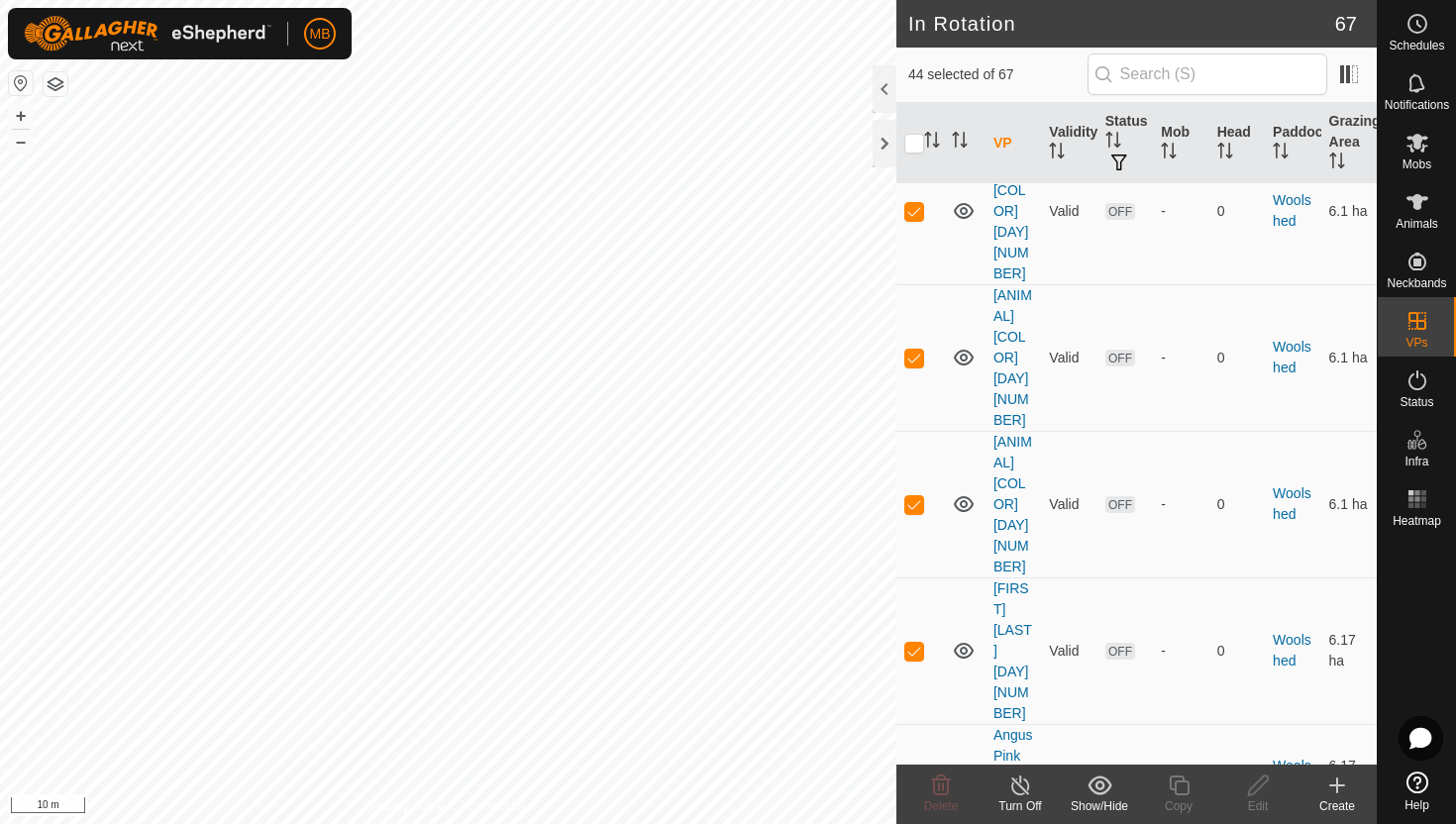 click at bounding box center (914, 1763) 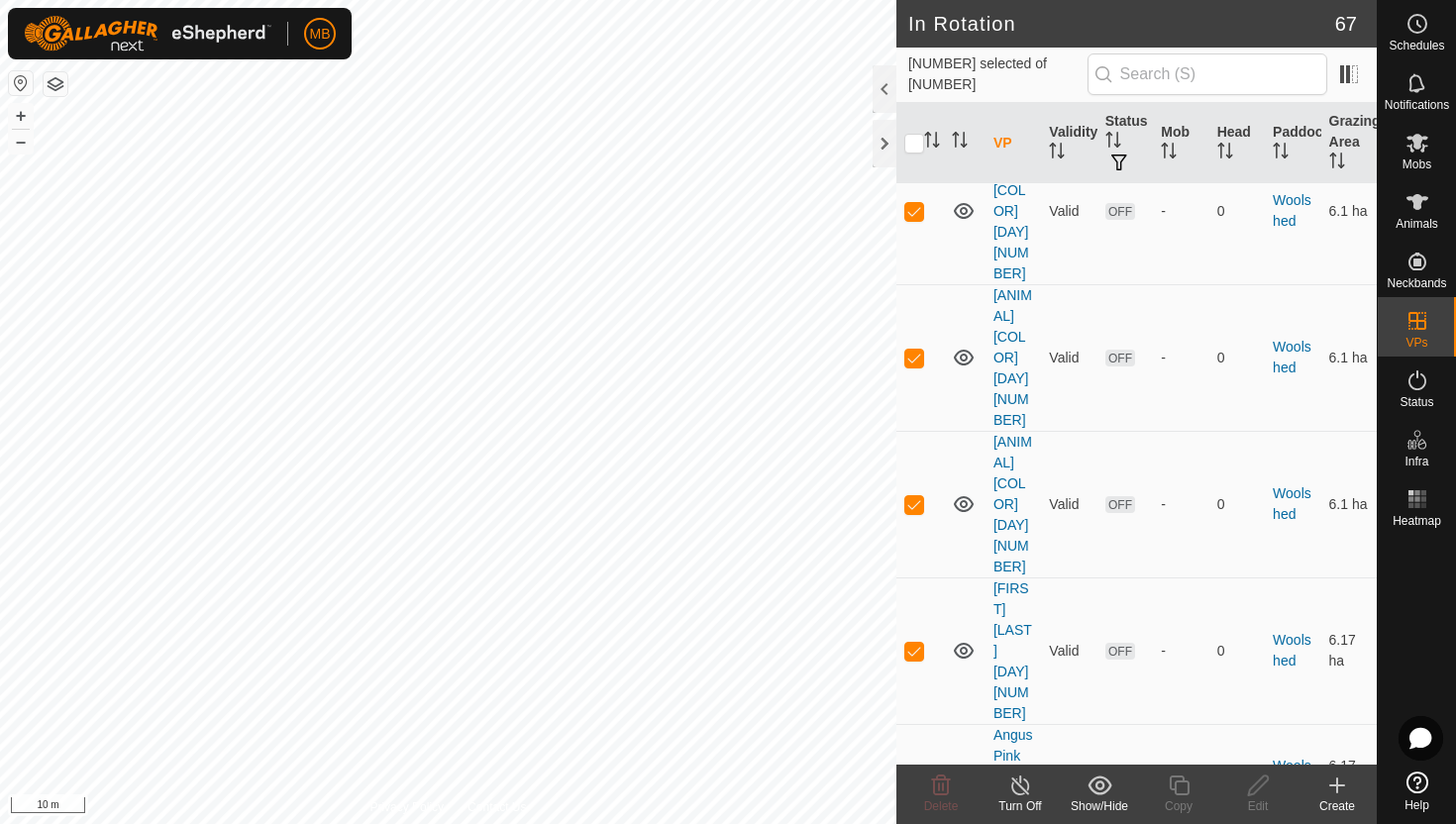 scroll, scrollTop: 6628, scrollLeft: 0, axis: vertical 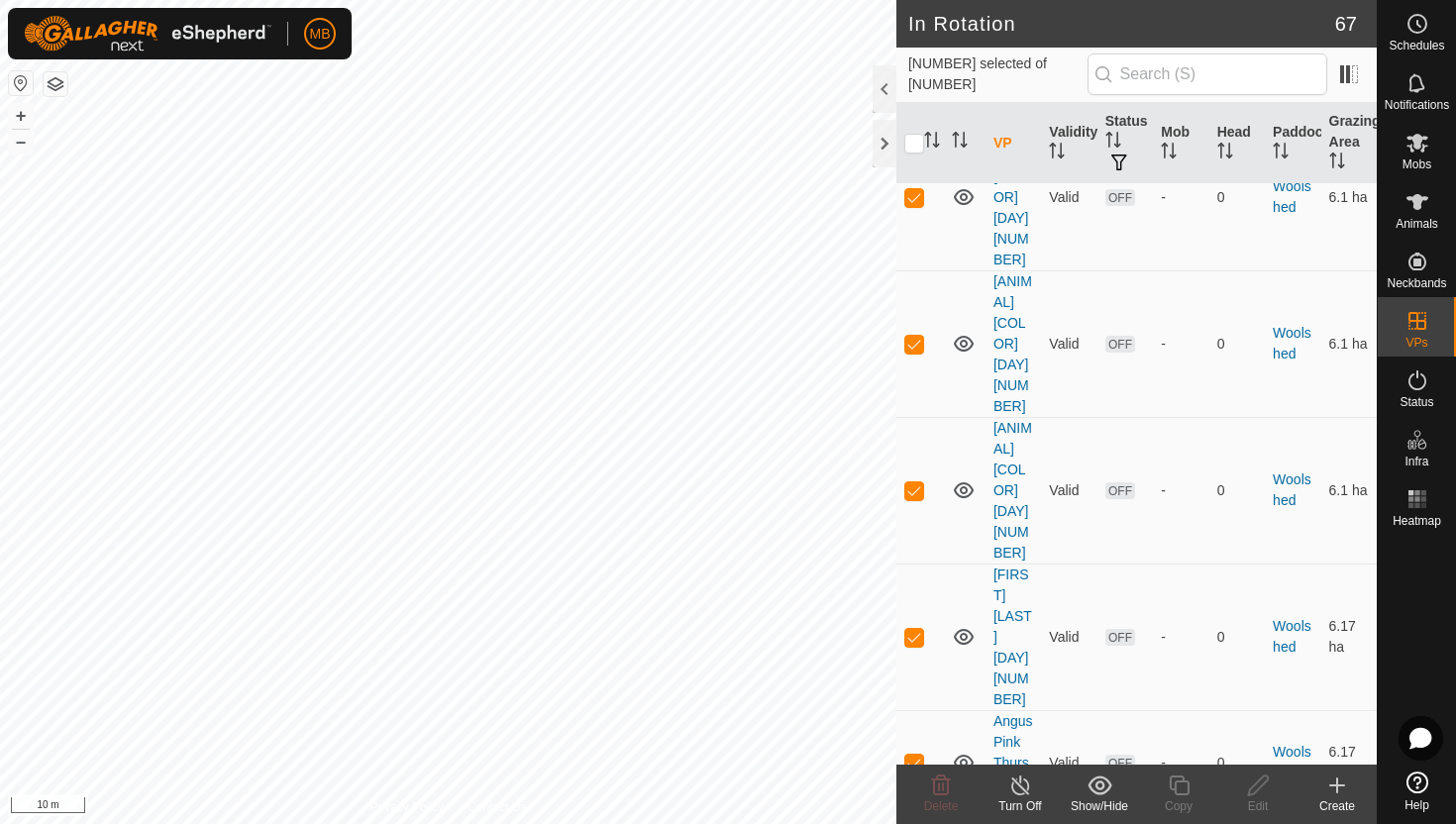click at bounding box center (914, 2147) 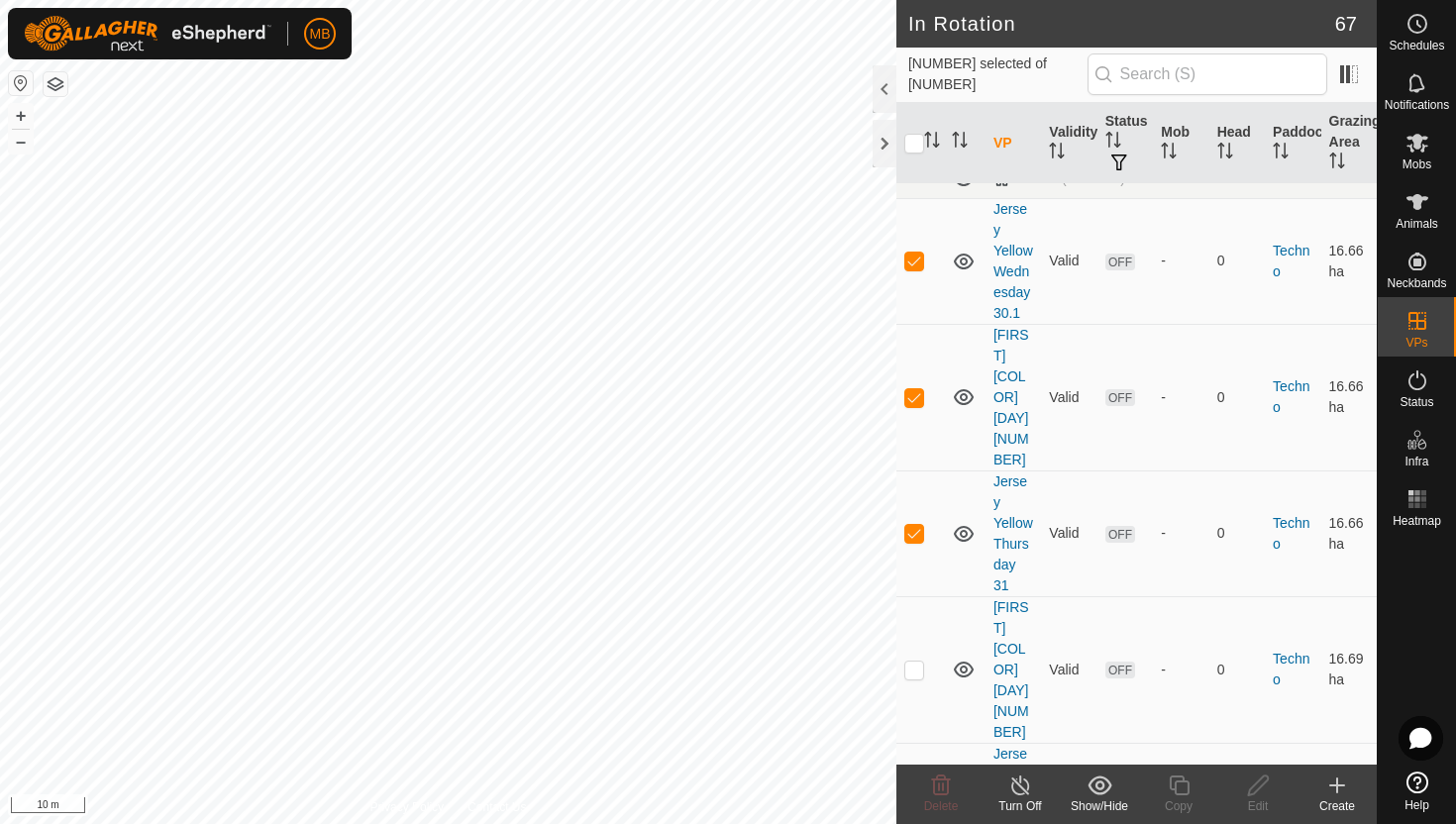 scroll, scrollTop: 3051, scrollLeft: 0, axis: vertical 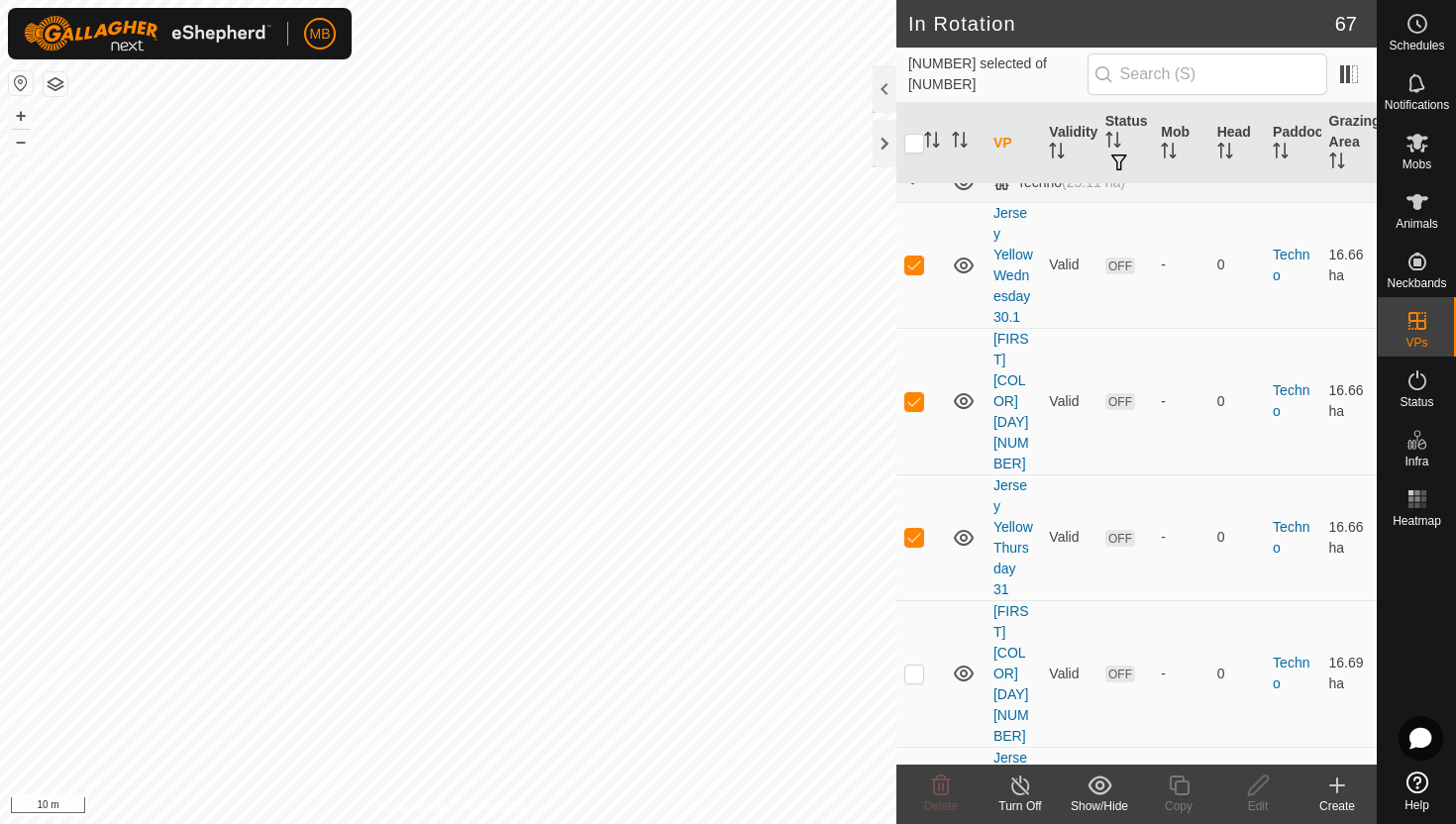 click at bounding box center (914, 914) 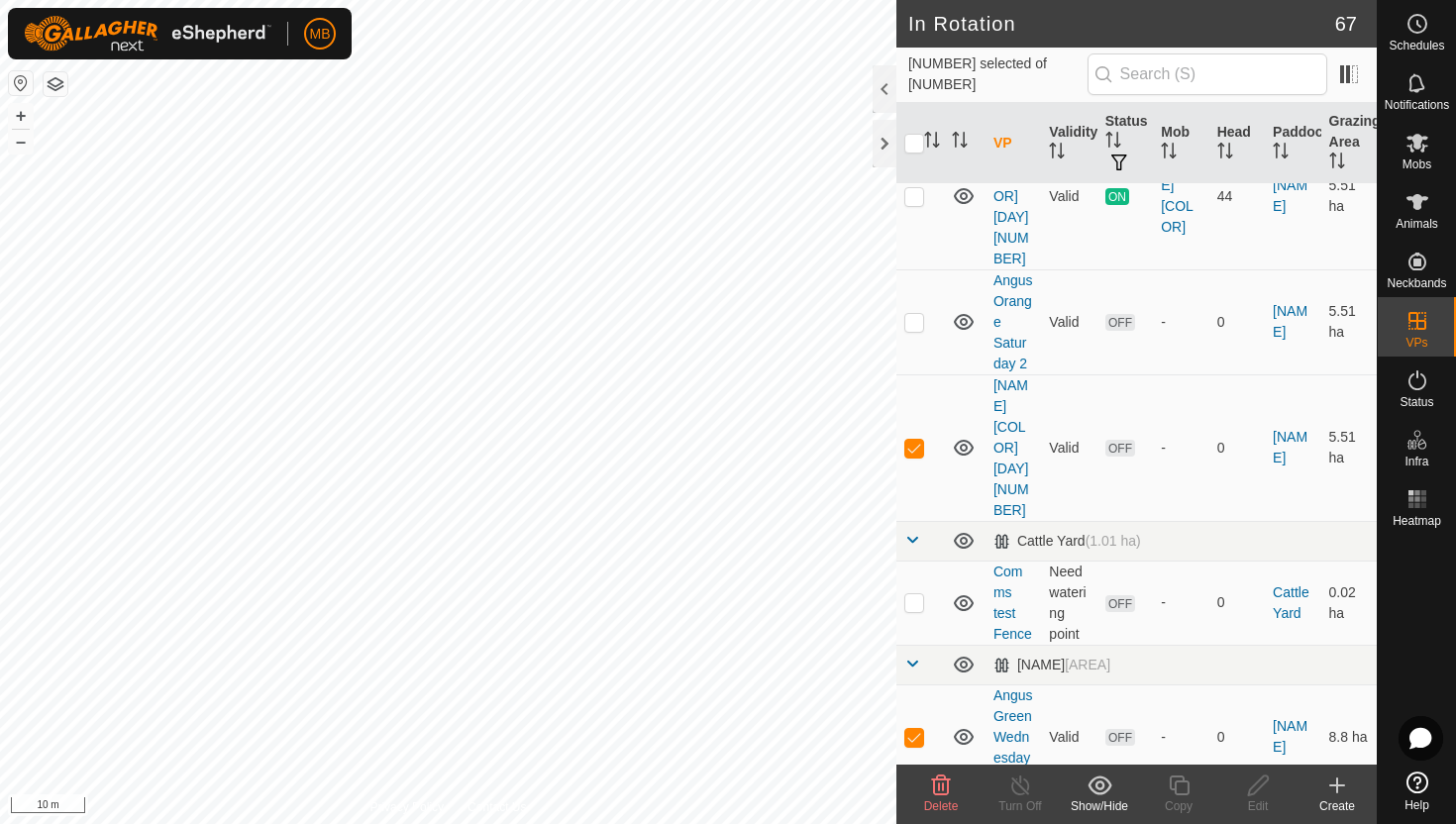 scroll, scrollTop: 1079, scrollLeft: 0, axis: vertical 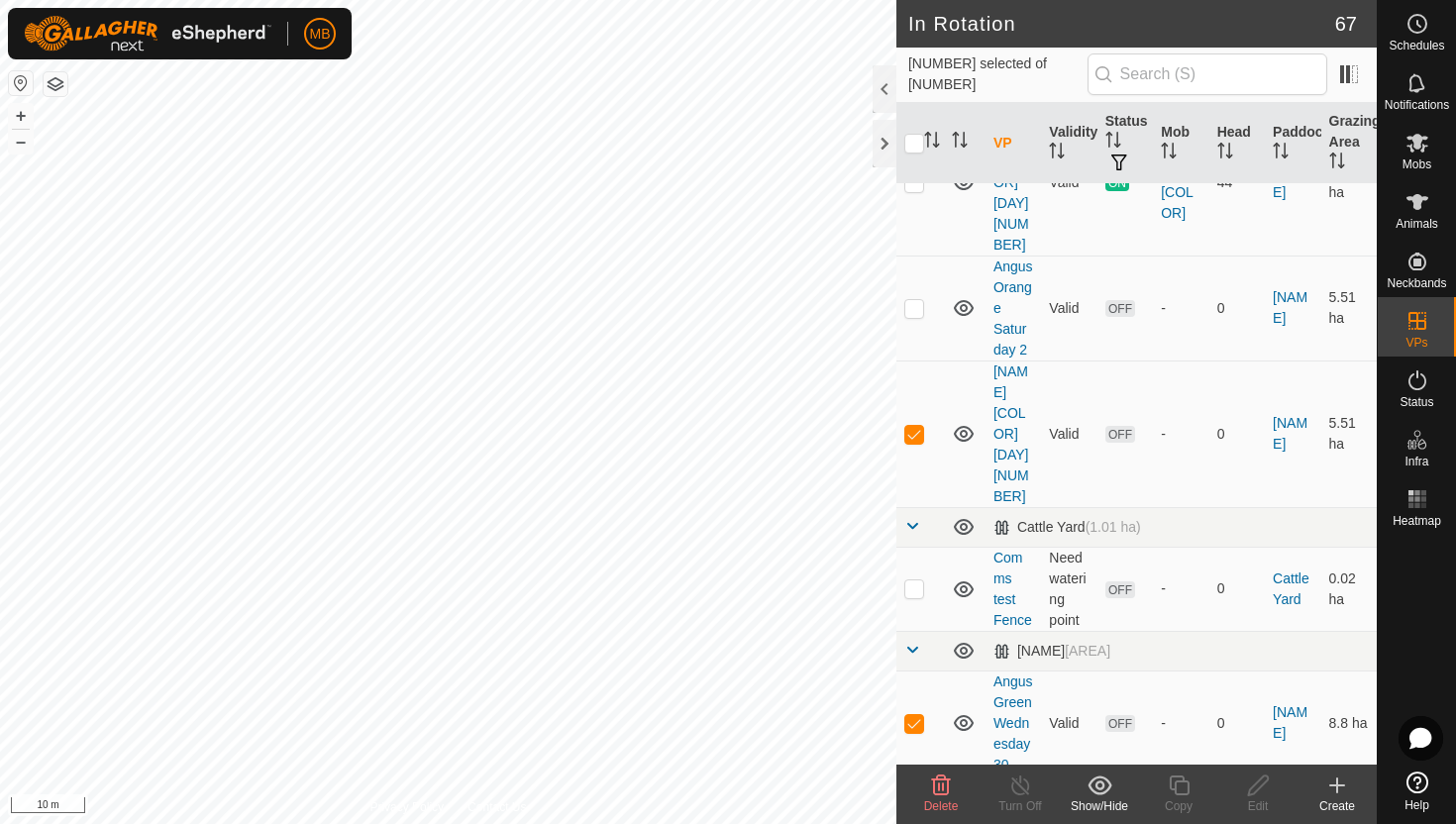 click 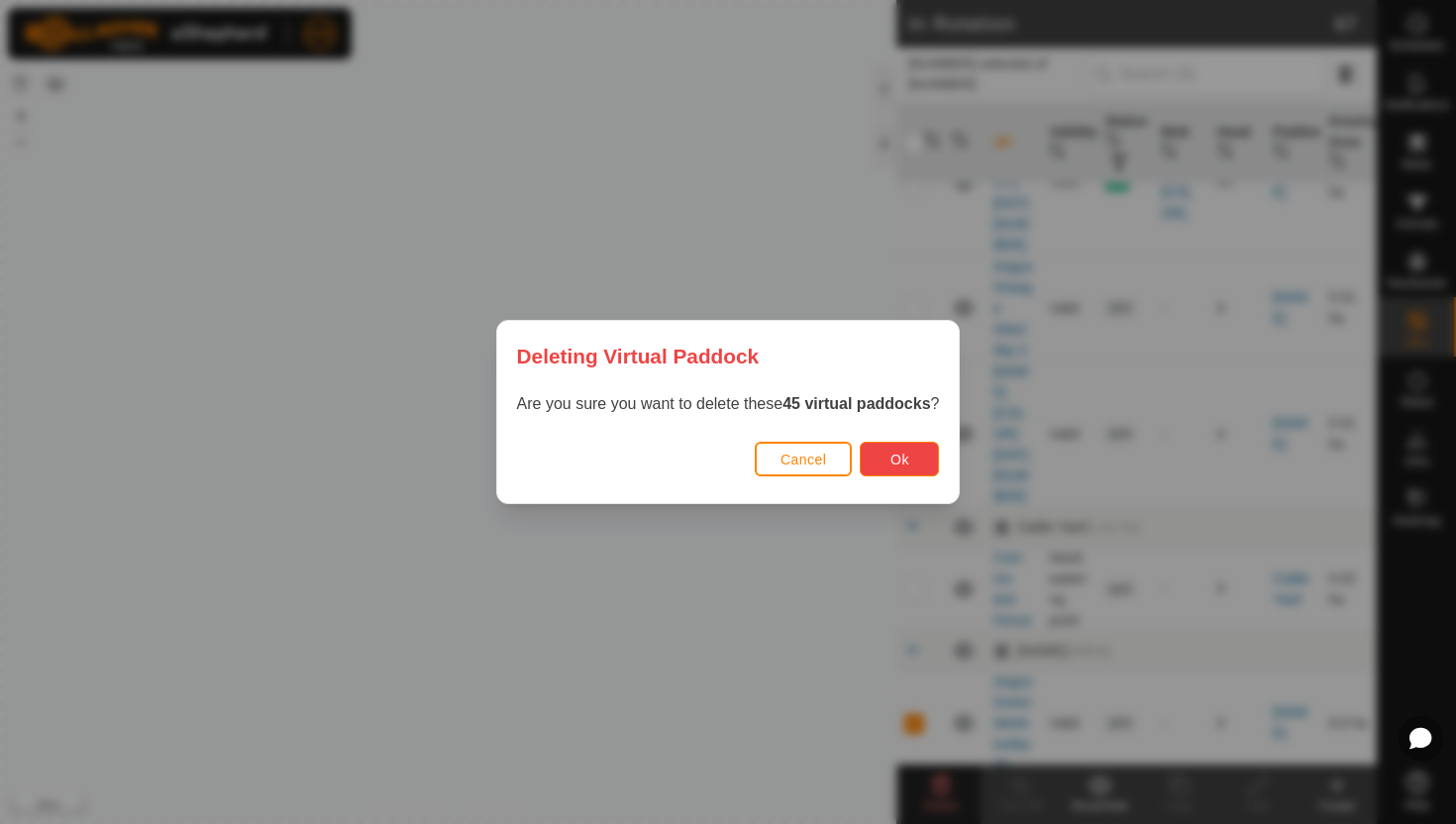 click on "Ok" at bounding box center (899, 459) 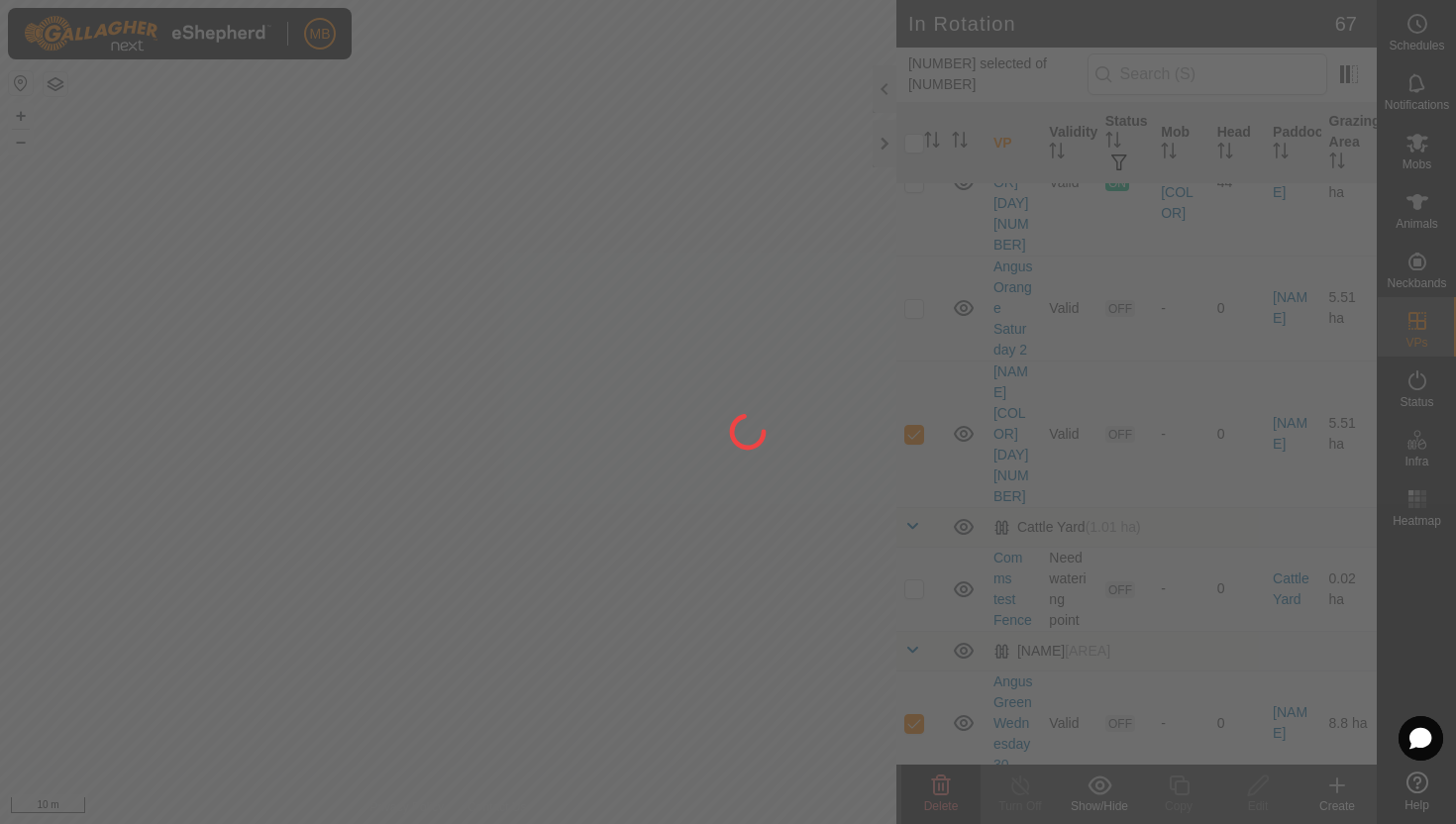 checkbox on "false" 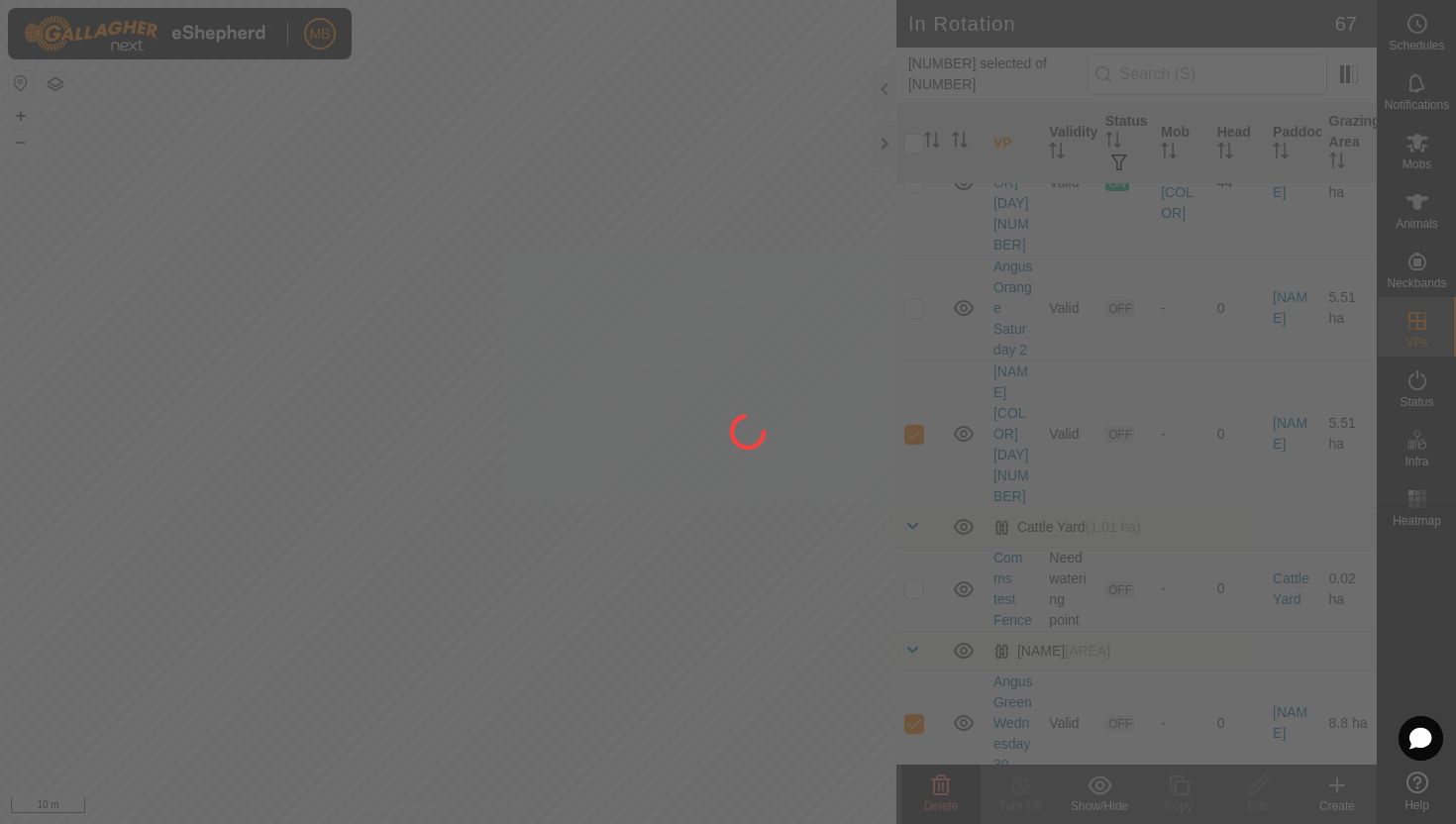 checkbox on "false" 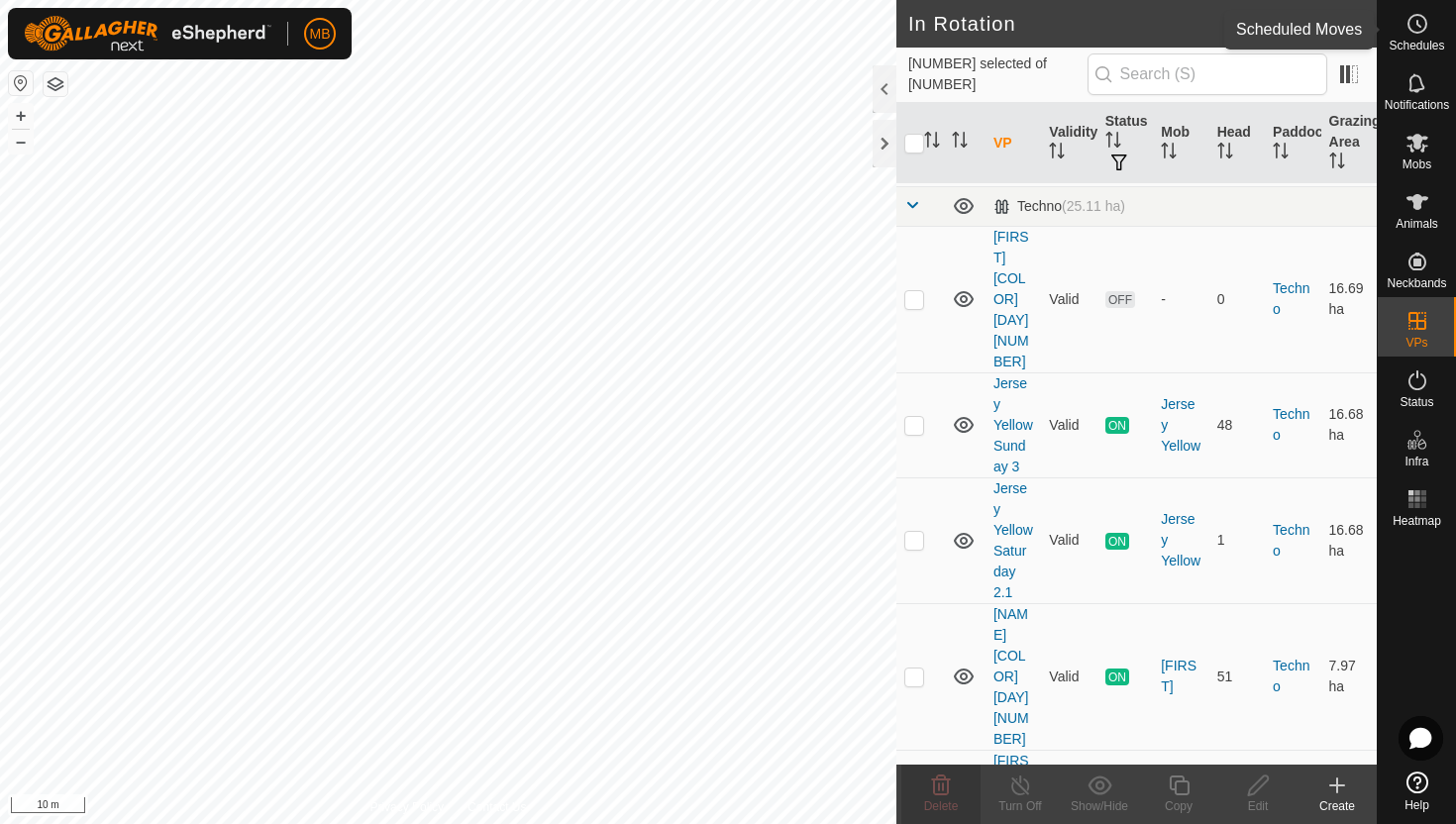 click 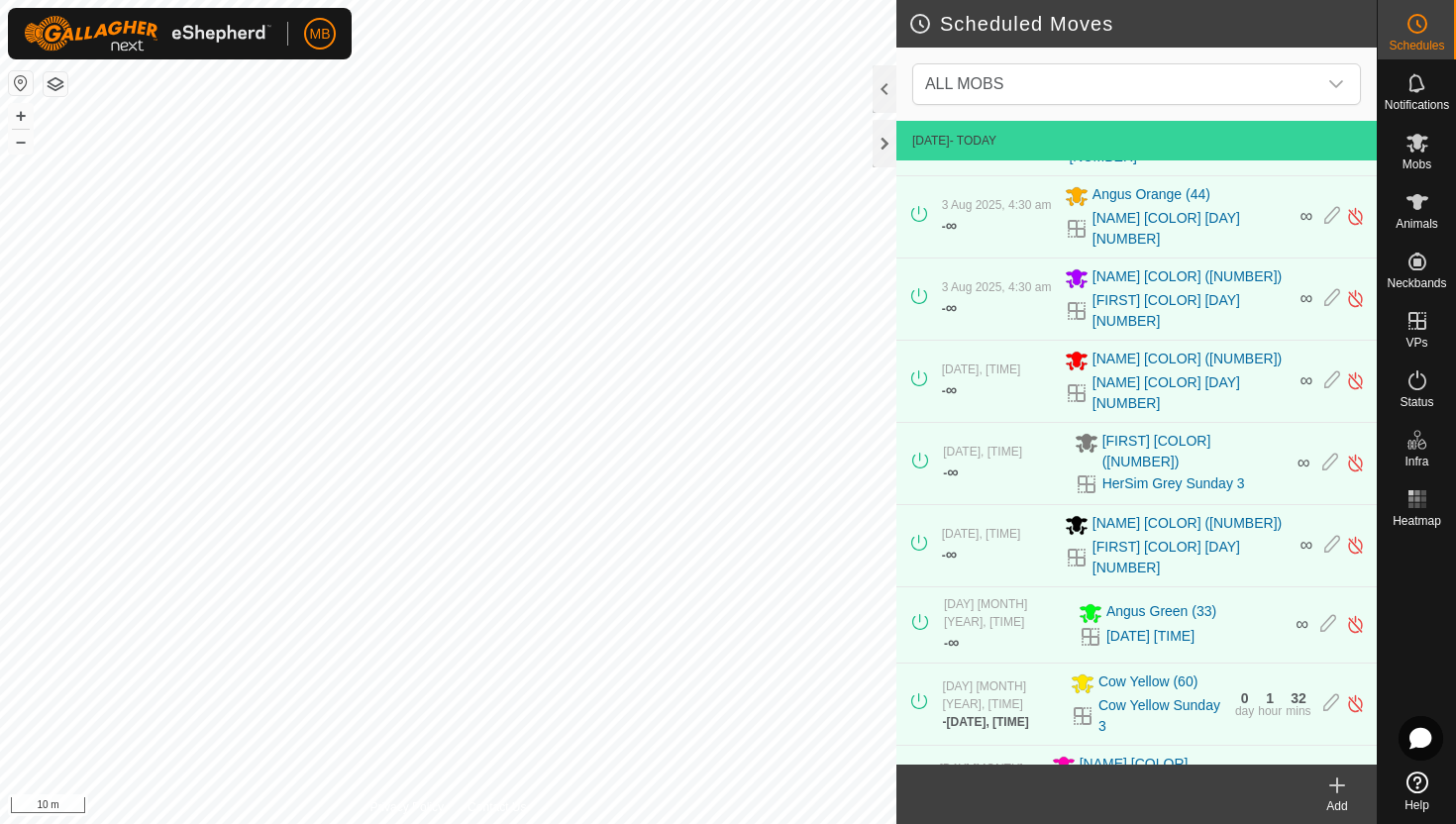 scroll, scrollTop: 0, scrollLeft: 0, axis: both 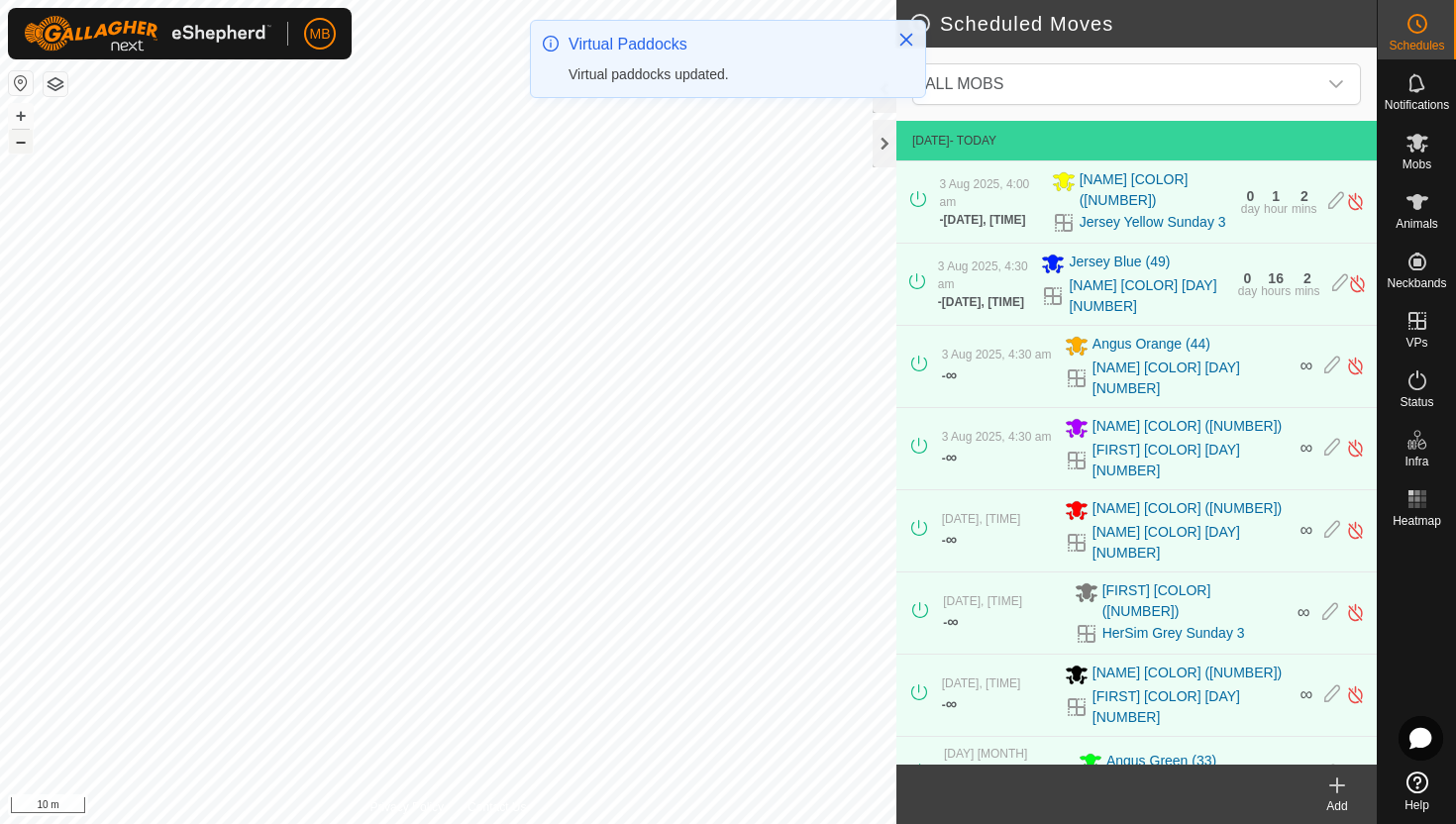 click on "–" at bounding box center [21, 142] 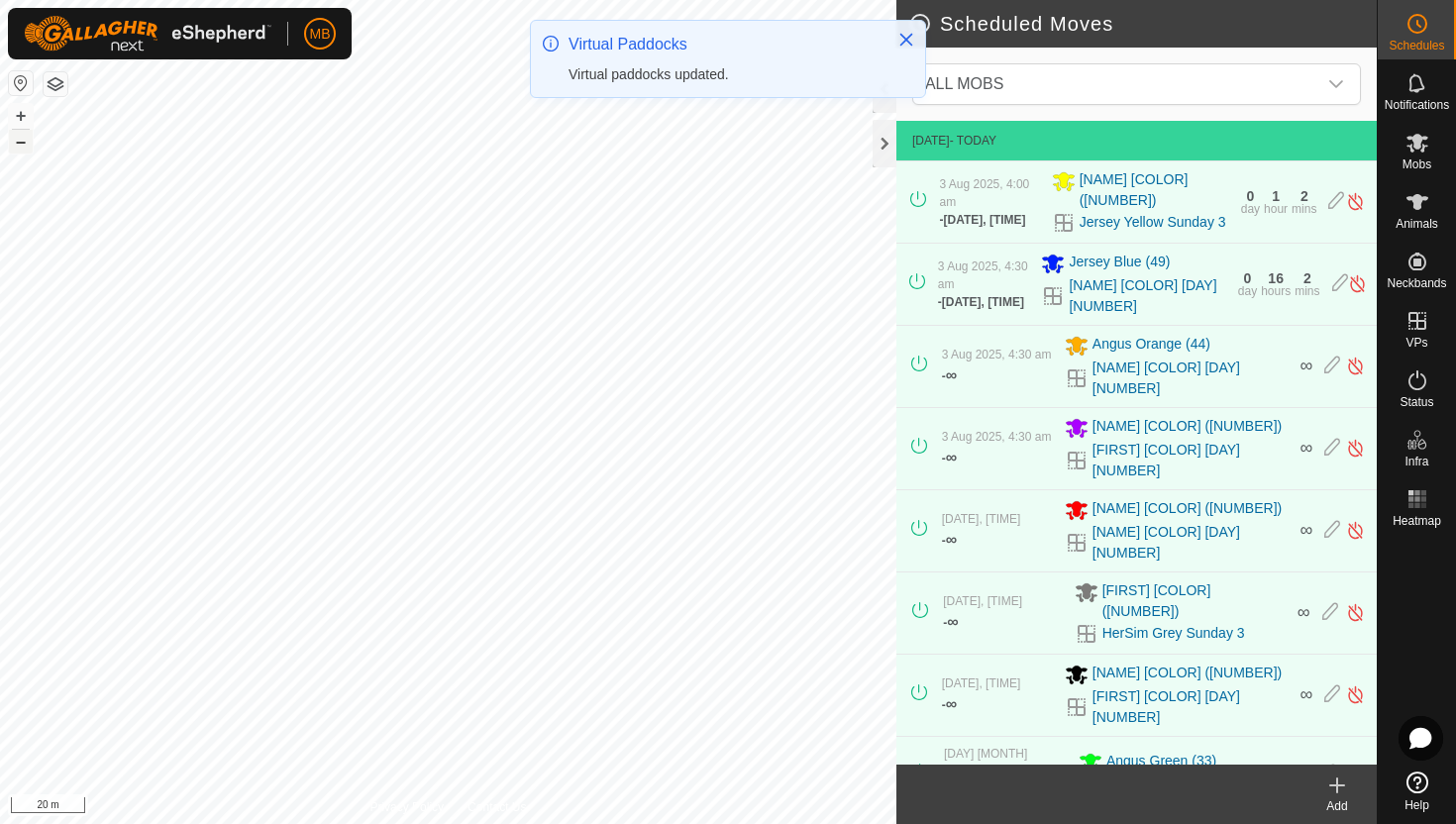 click on "–" at bounding box center [21, 142] 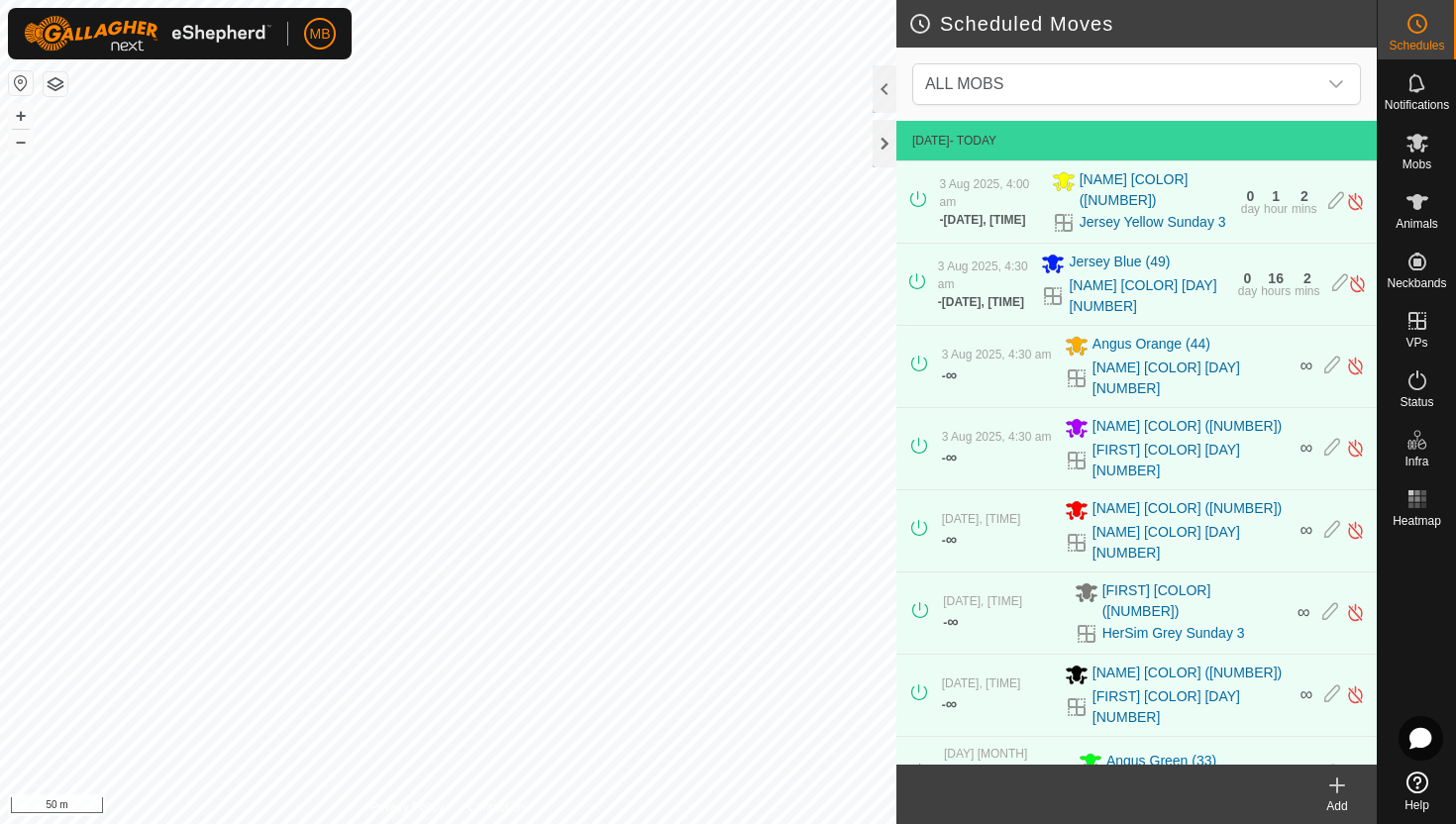 click on "MB Schedules Notifications Mobs Animals Neckbands VPs Status Infra Heatmap Help Scheduled Moves ALL MOBS 3 Aug 2025 - Today 3 Aug 2025, 4:00 am - 3 Aug 2025, 1:30 pm Jersey Yellow (48) Jersey Yellow Sunday 3 0 day 1 hour 2 mins 3 Aug 2025, 4:30 am - 4 Aug 2025, 4:30 am Jersey Blue (49) Jersey Blue Sunday 3 0 day 16 hours 2 mins 3 Aug 2025, 4:30 am - ∞ Angus Orange (44) Angus Orange Sunday 3 ∞ 3 Aug 2025, 4:30 am - ∞ Jersey Purple (43) Jersey Purple Sunday 3 ∞ 3 Aug 2025, 5:00 am - ∞ Hereford Red (51) Hereford Red Sunday 3 ∞ 3 Aug 2025, 5:00 am - ∞ HerSim Grey (40) HerSim Grey Sunday 3 ∞ 3 Aug 2025, 5:30 am - ∞ Angus Black (52) Angus Black Sunday 3 ∞ 3 Aug 2025, 5:30 am - ∞ Angus Green (33) 2025-08-02 162456 ∞ 3 Aug 2025, 5:30 am - 3 Aug 2025, 2:00 pm Cow Yellow (60) Cow Yellow Sunday 3 0 day 1 hour 32 mins 3 Aug 2025, 5:30 am - 3 Aug 2025, 2:00 pm Angus Pink (44) Angus Pink Sunday 3 0 day 1 hour 32 mins 1 1:30 pm -" at bounding box center [728, 412] 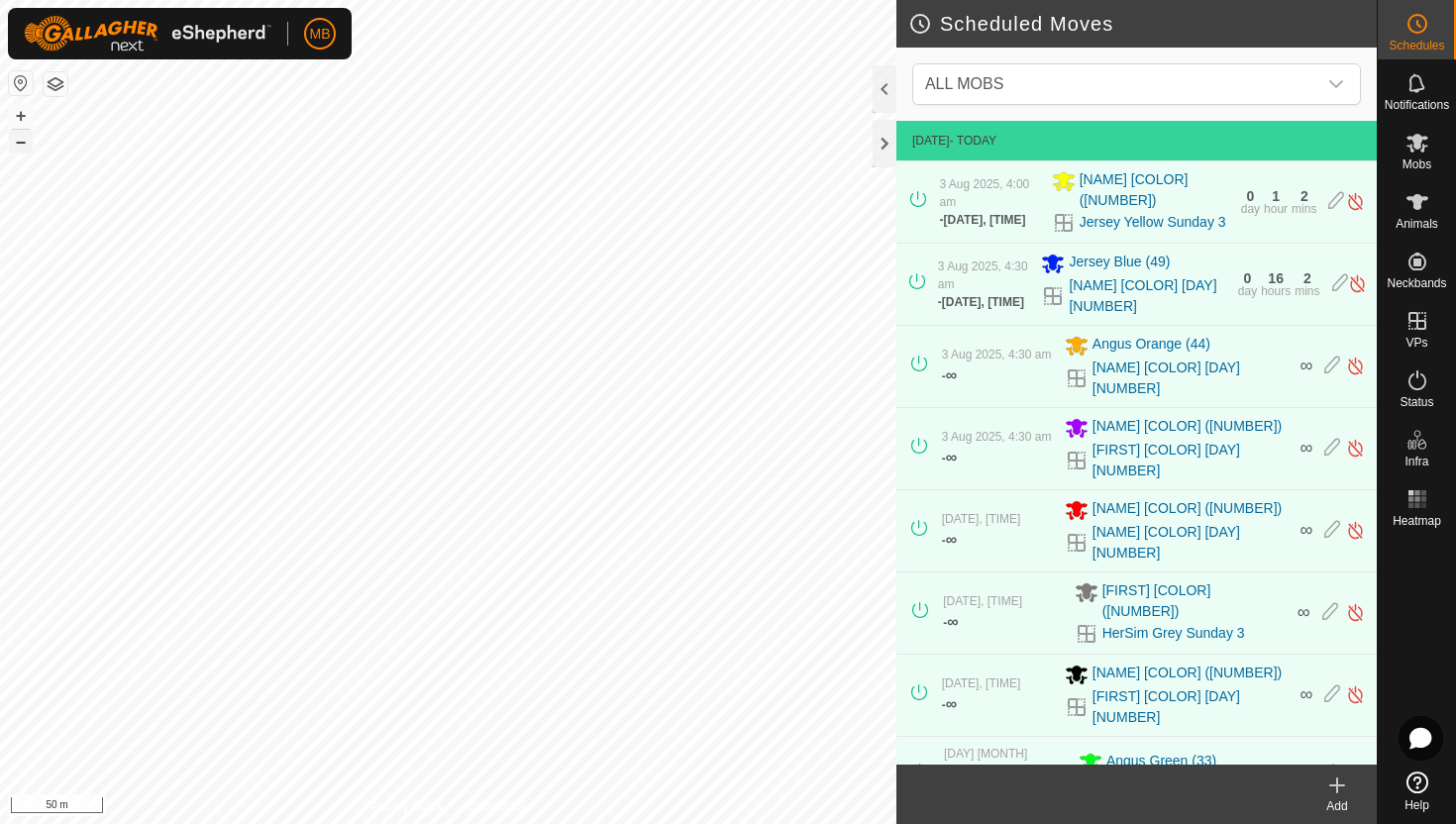 click on "–" at bounding box center [21, 142] 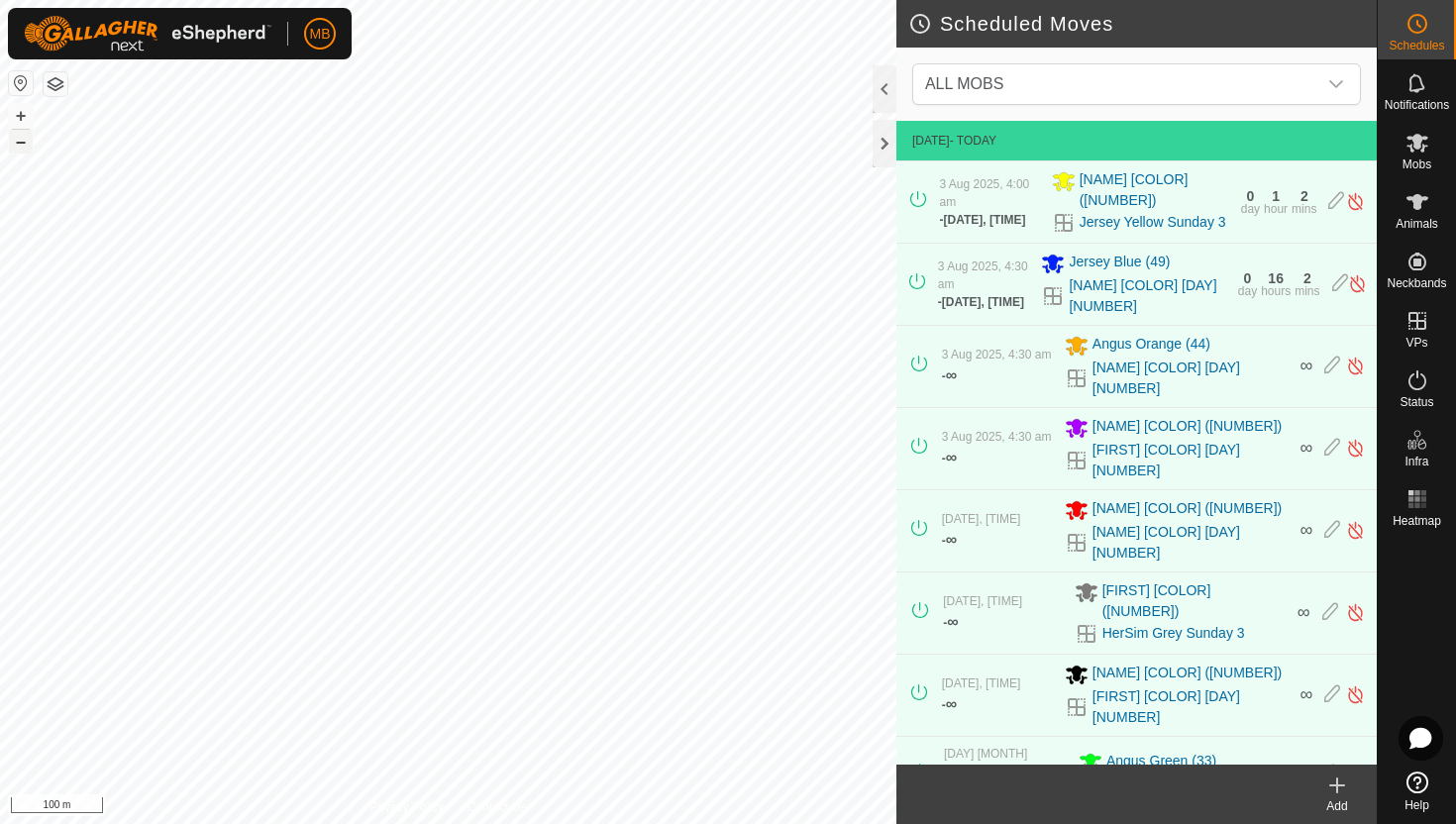 click on "–" at bounding box center [21, 142] 